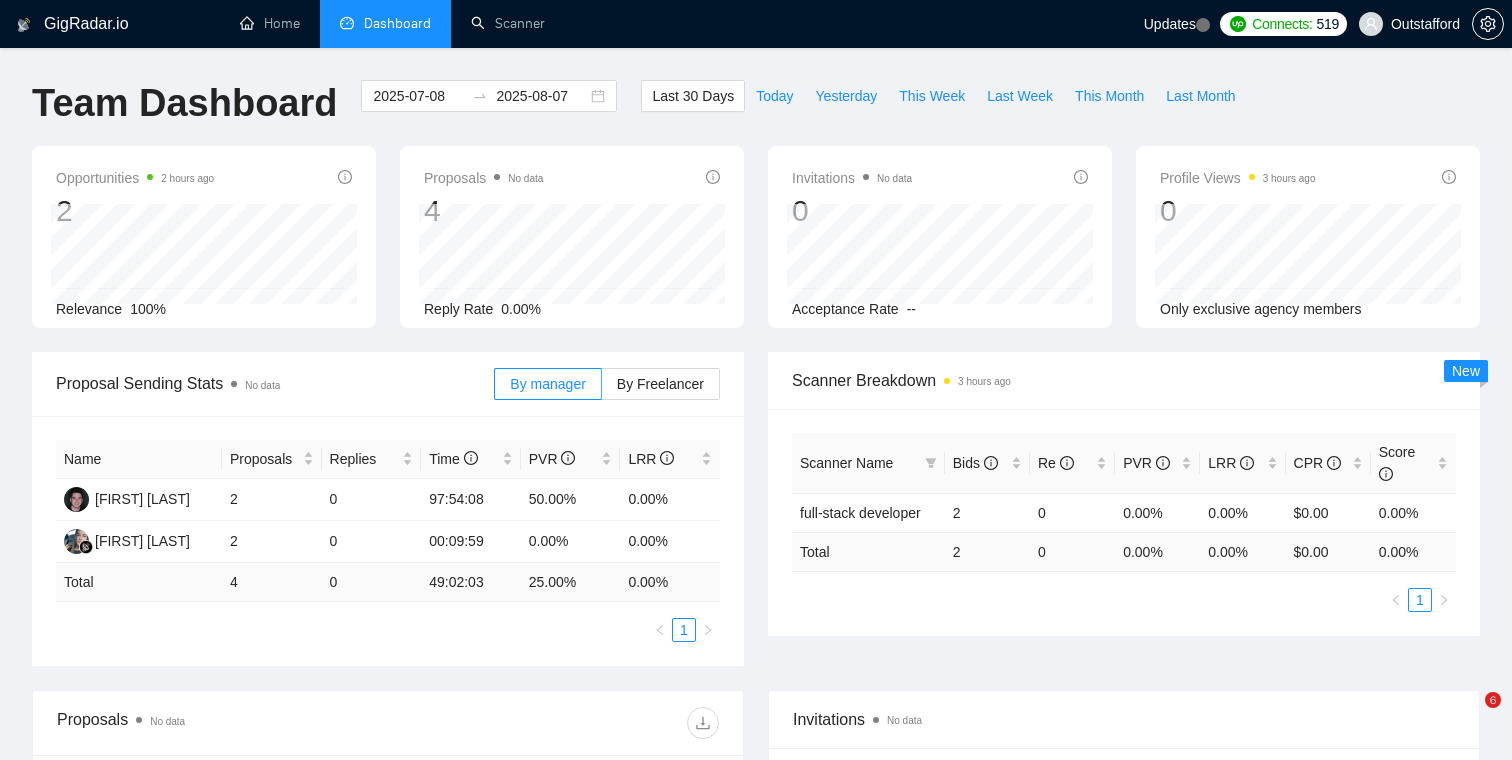 scroll, scrollTop: 0, scrollLeft: 0, axis: both 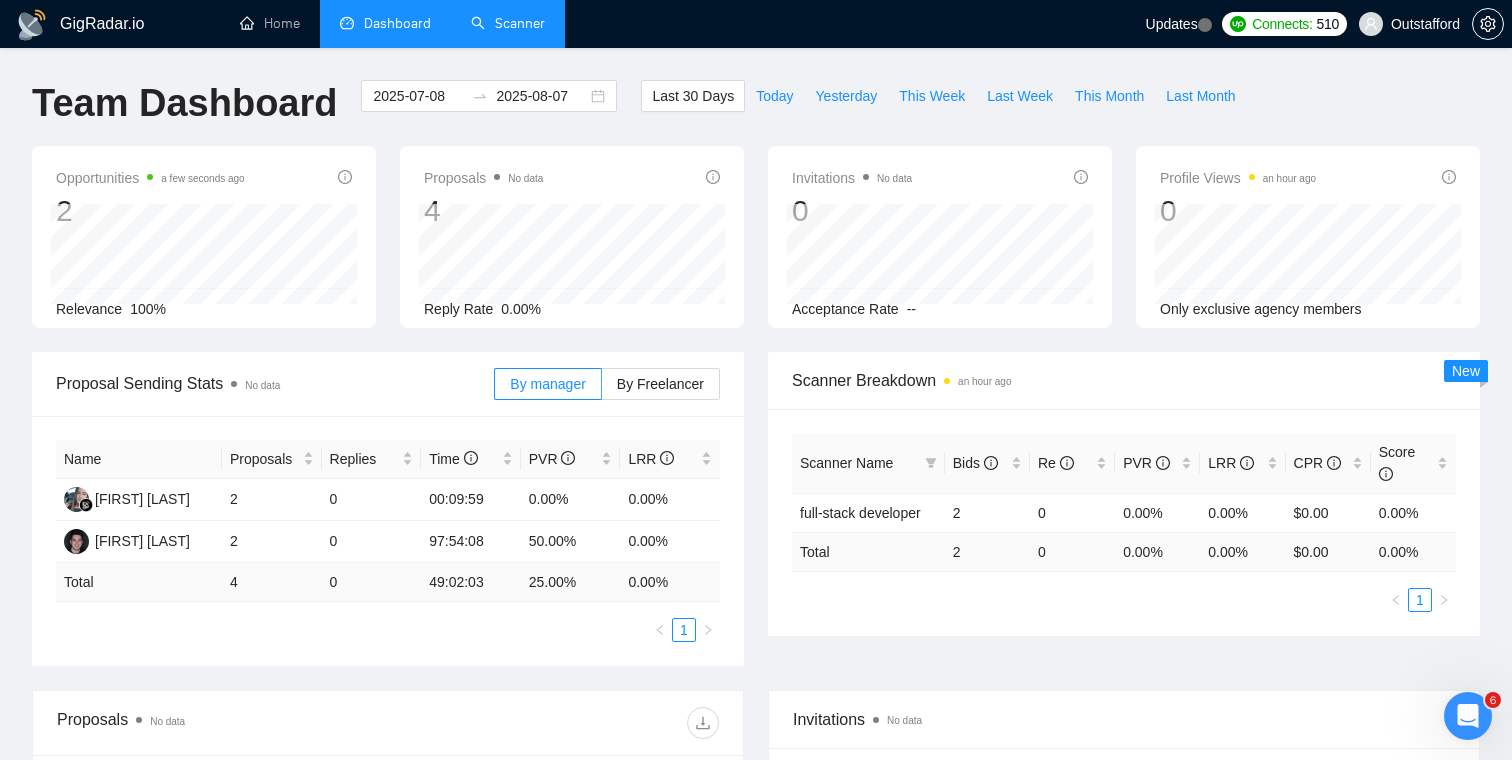 click on "Scanner" at bounding box center (508, 23) 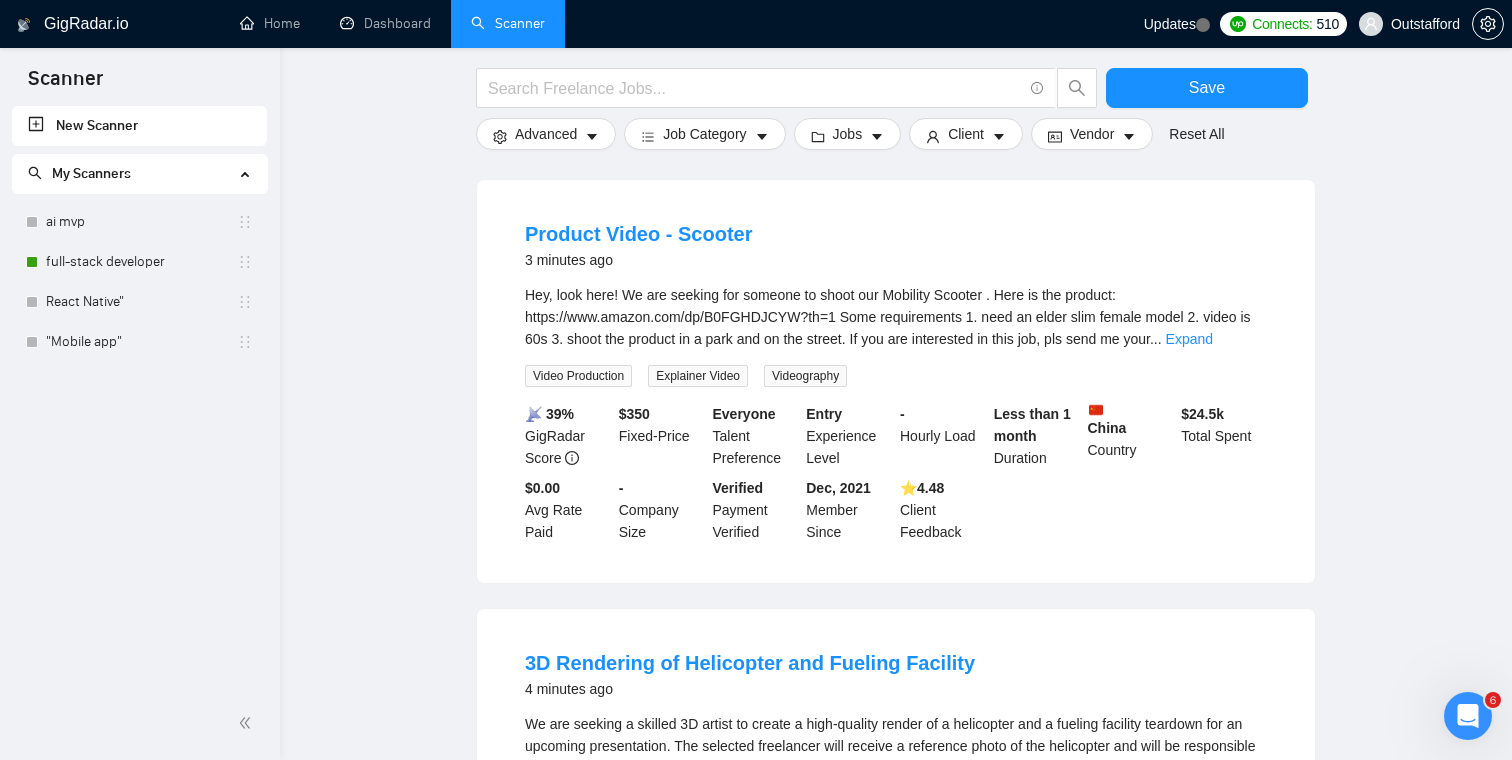 scroll, scrollTop: 0, scrollLeft: 0, axis: both 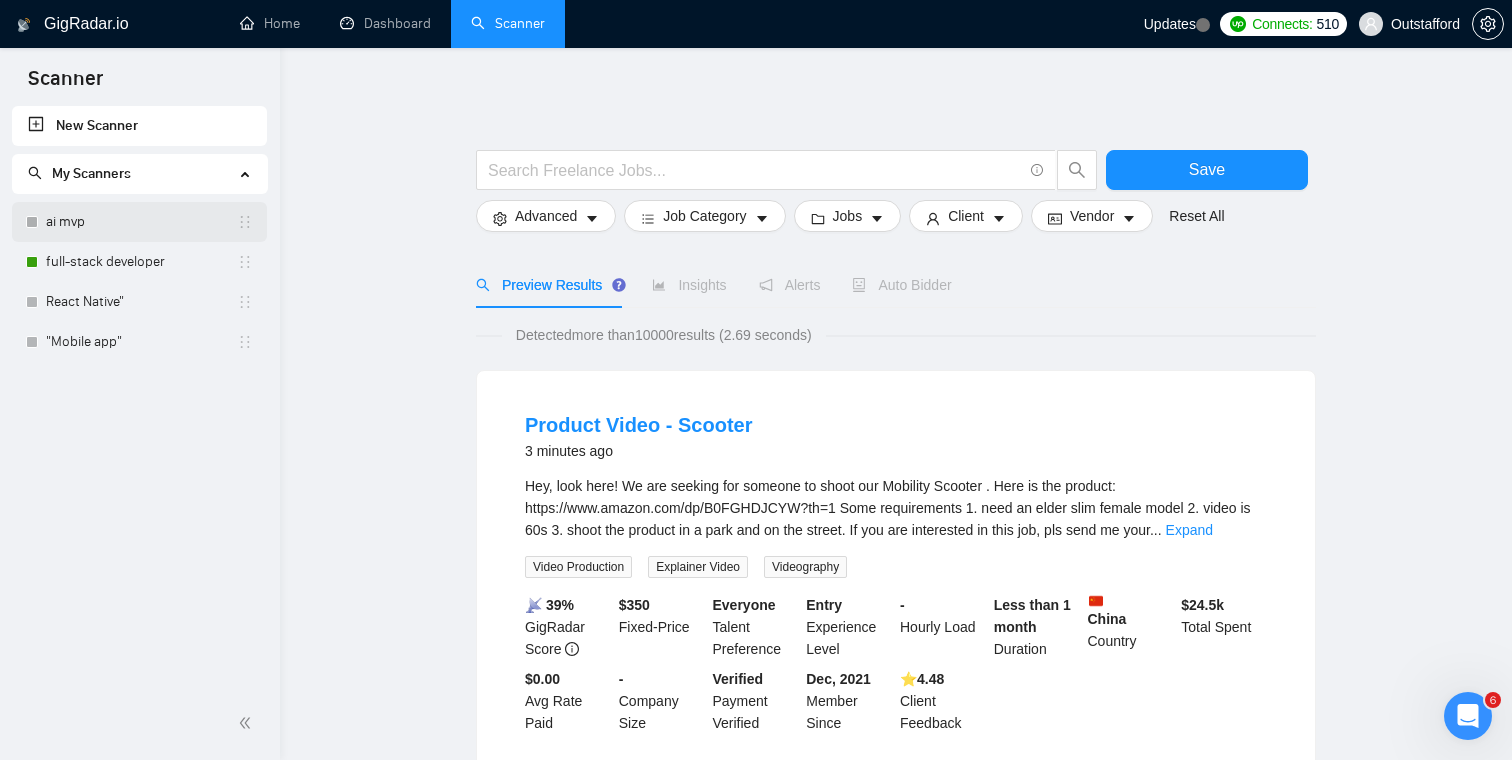 click on "ai mvp" at bounding box center [141, 222] 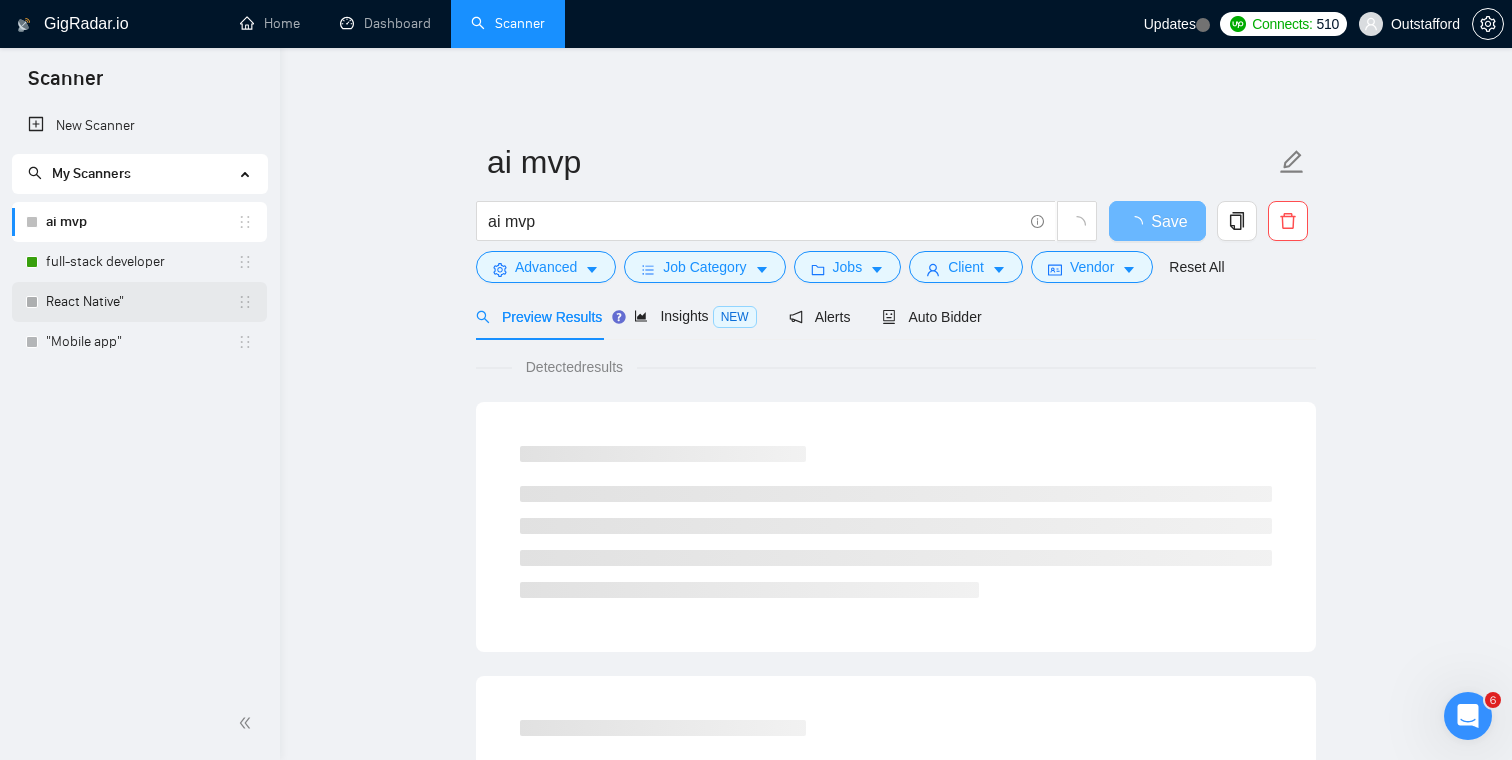 click on "React Native"" at bounding box center (141, 302) 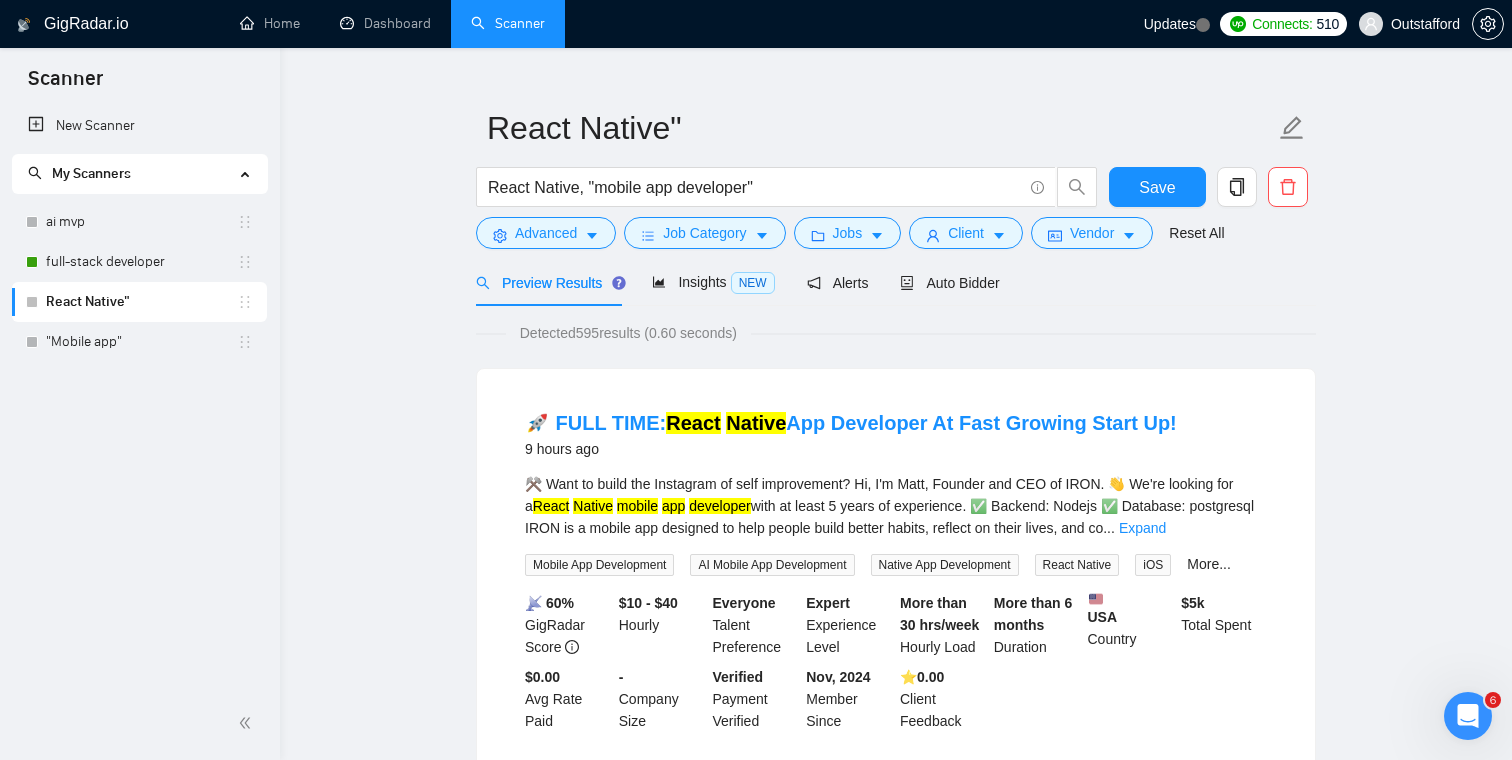 scroll, scrollTop: 0, scrollLeft: 0, axis: both 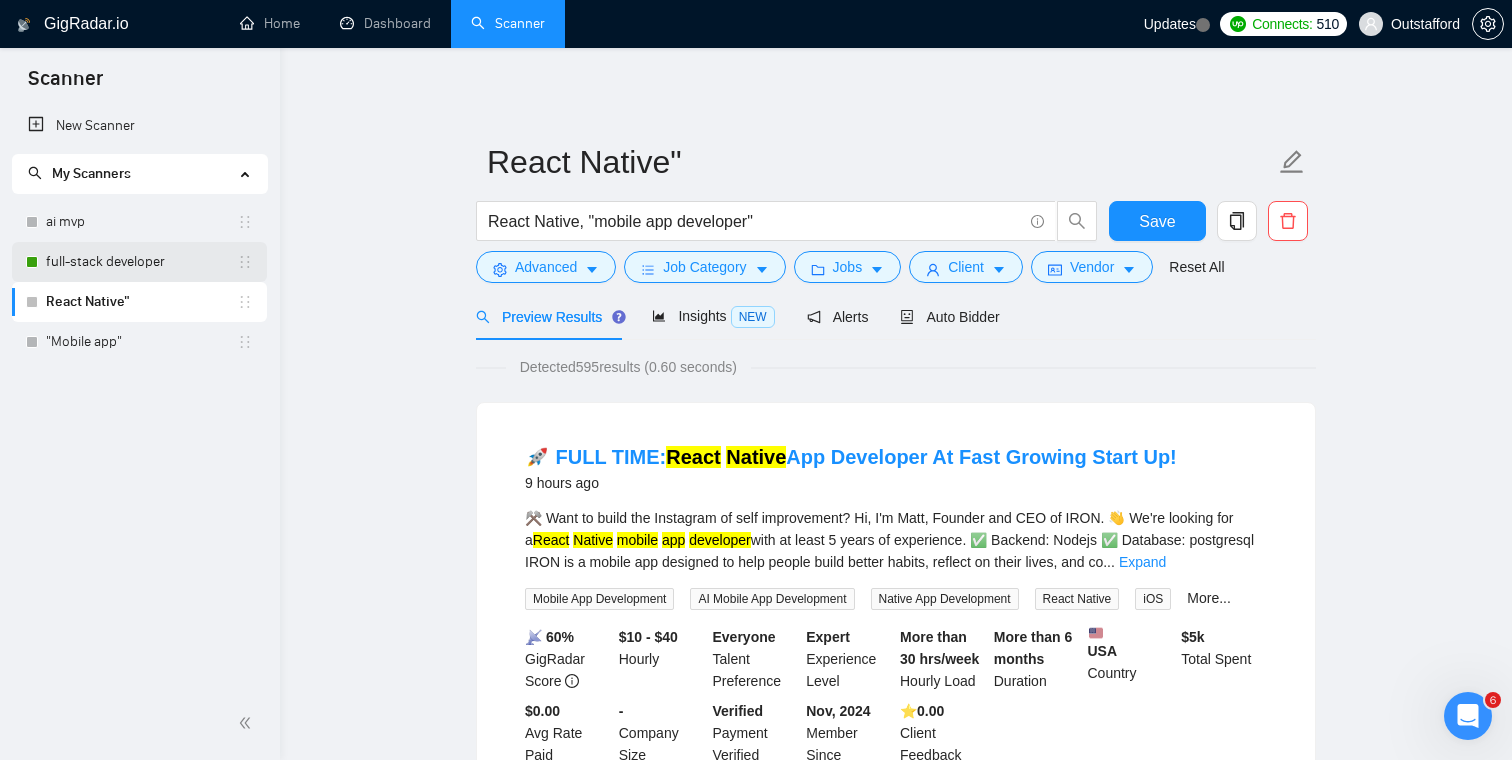 click on "full-stack developer" at bounding box center (141, 262) 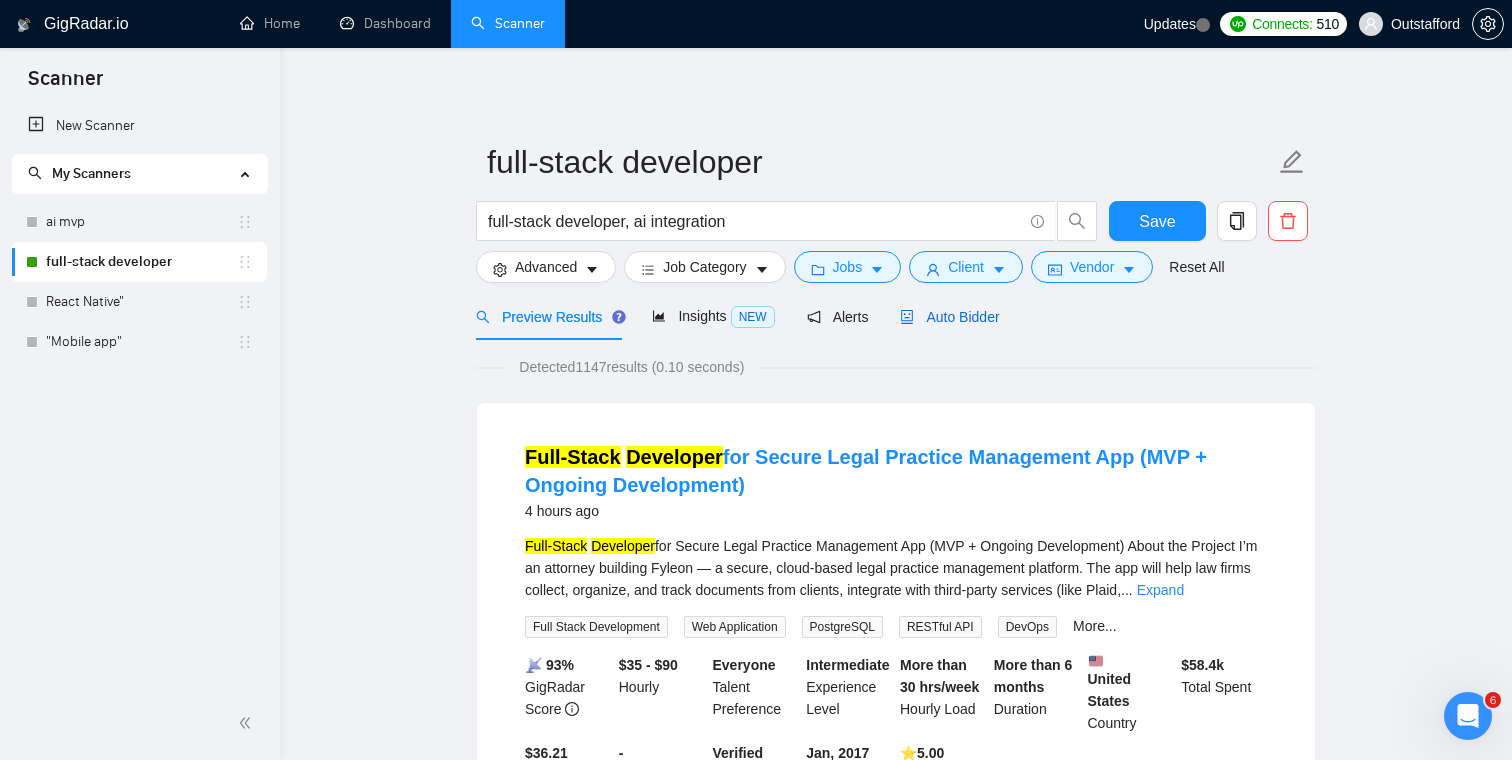 click on "Auto Bidder" at bounding box center (949, 317) 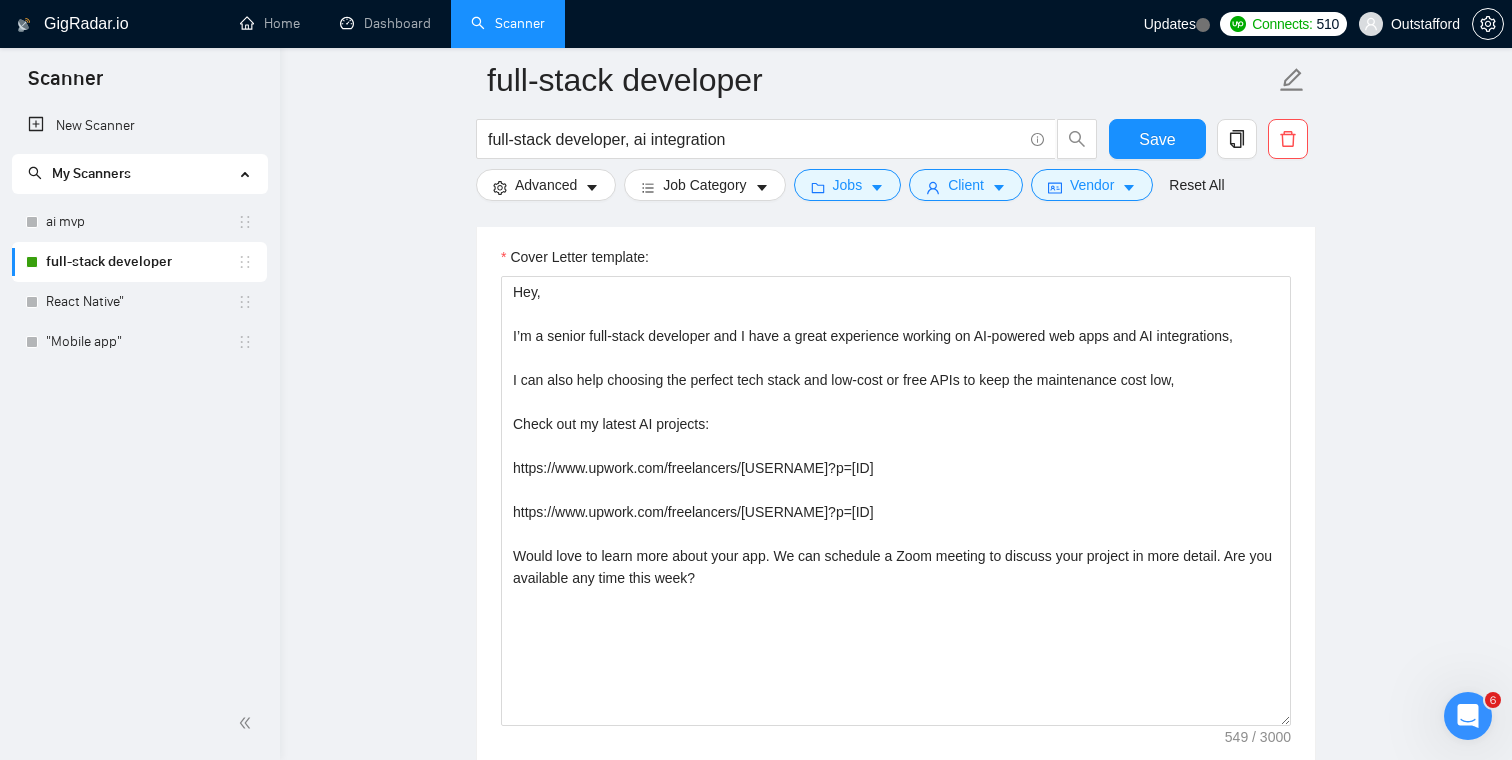 scroll, scrollTop: 1350, scrollLeft: 0, axis: vertical 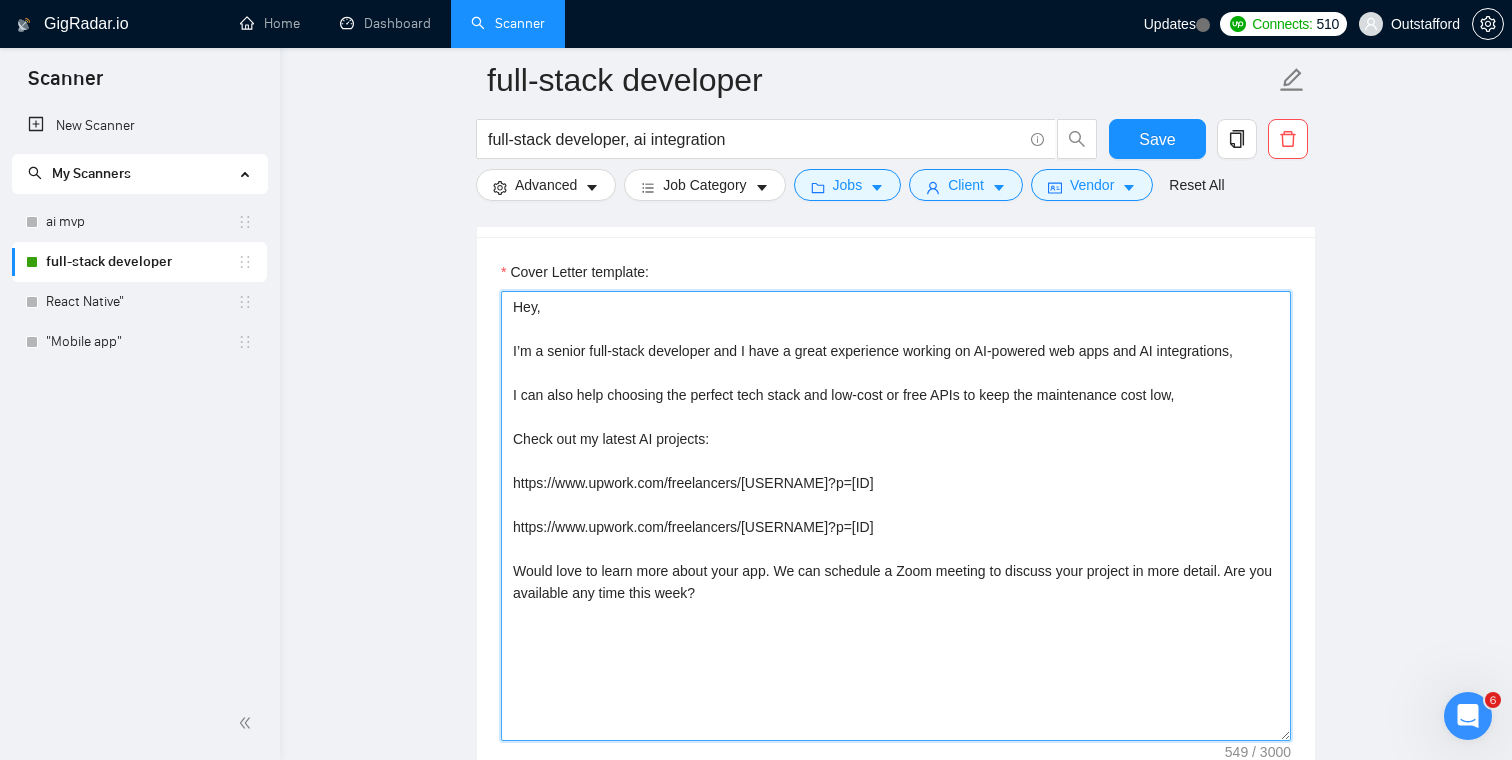 drag, startPoint x: 760, startPoint y: 595, endPoint x: 446, endPoint y: 304, distance: 428.10864 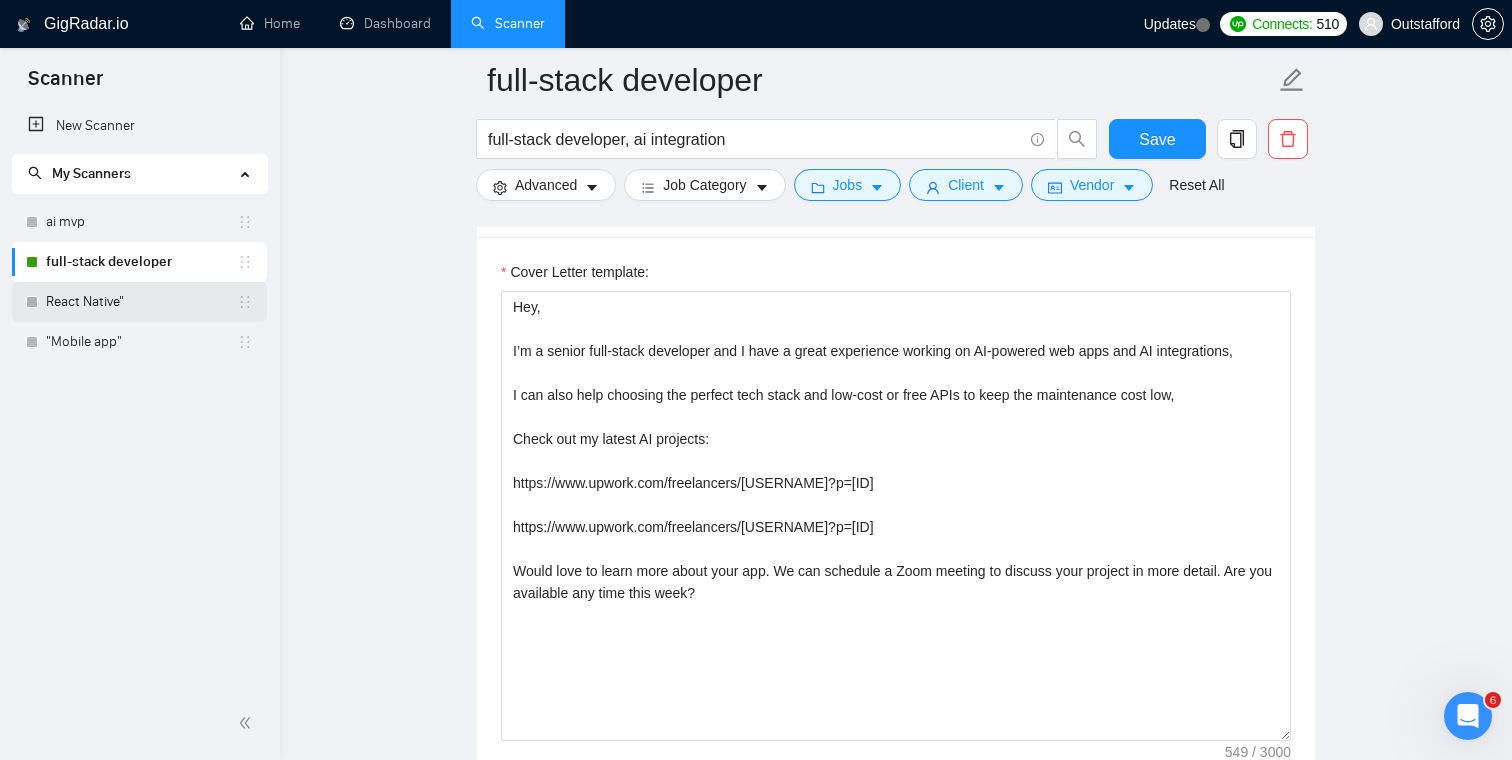 click on "React Native"" at bounding box center (141, 302) 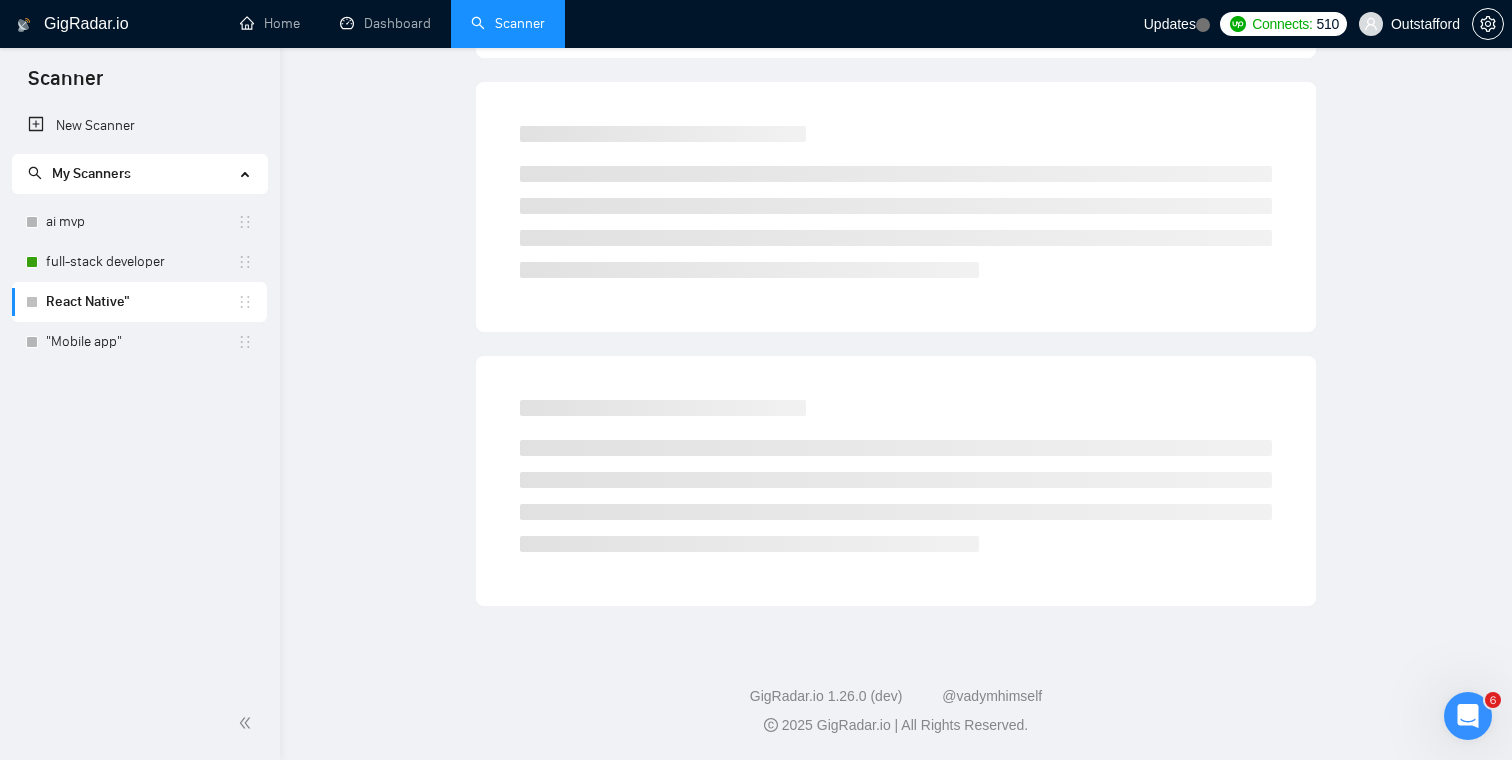 scroll, scrollTop: 0, scrollLeft: 0, axis: both 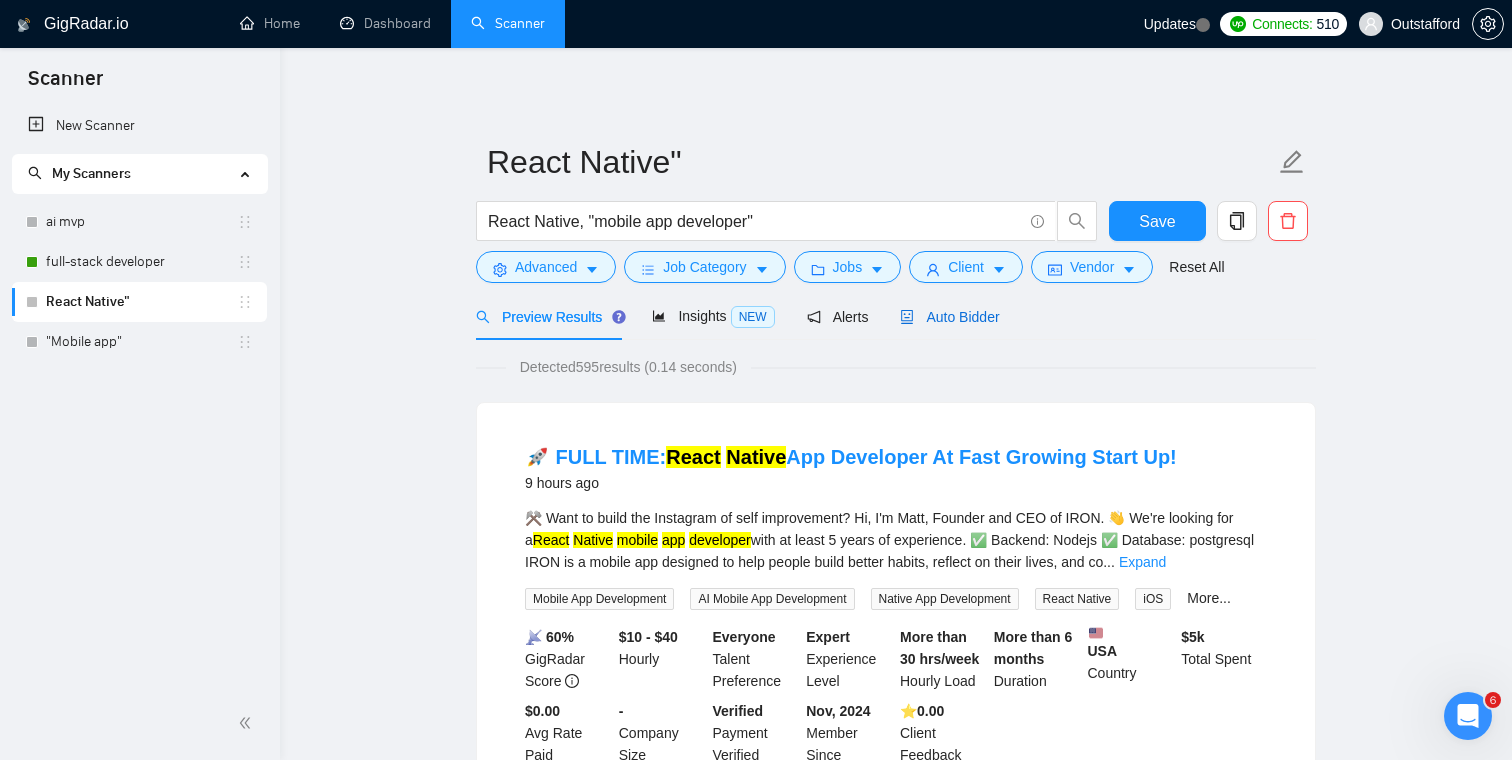 click on "Auto Bidder" at bounding box center [949, 317] 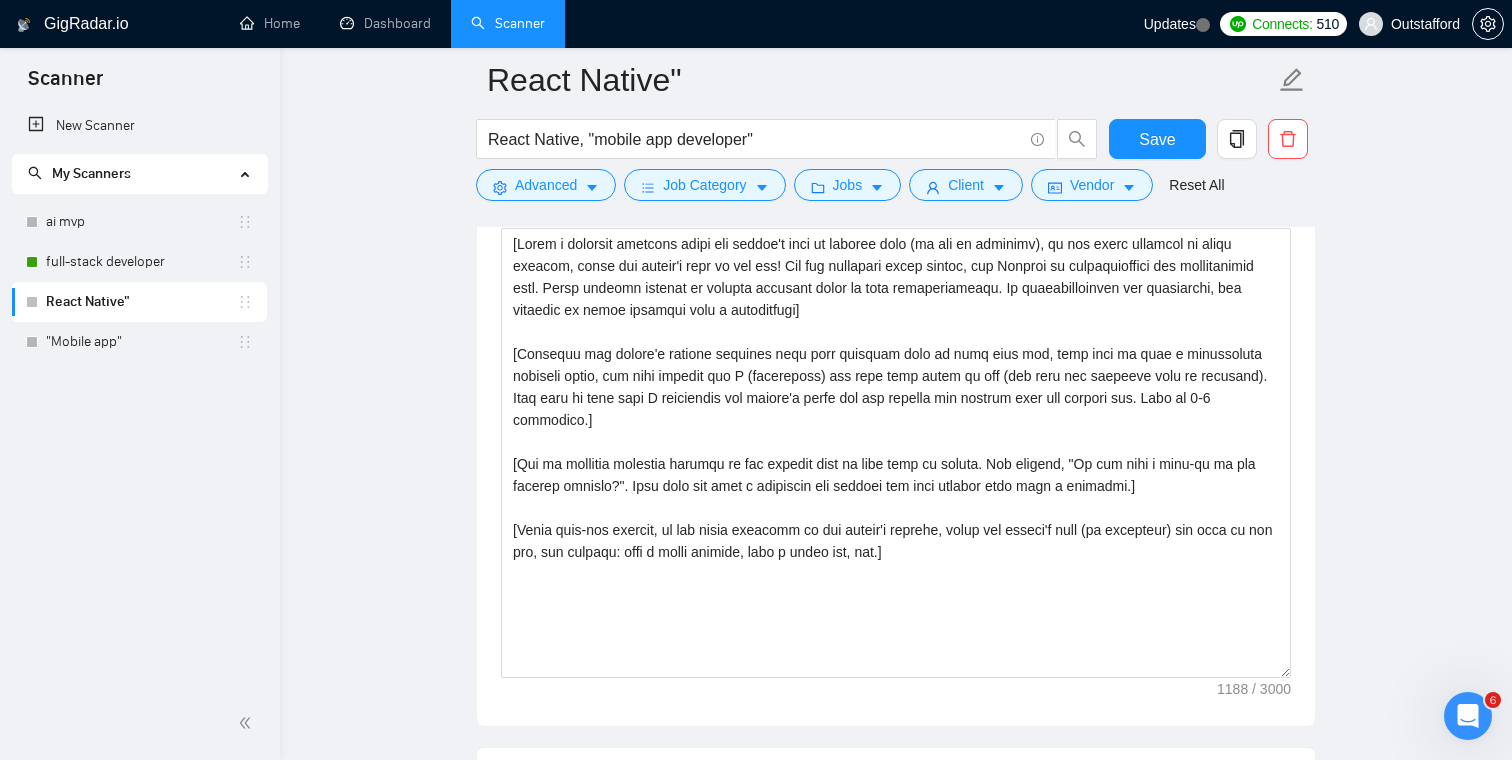 scroll, scrollTop: 1418, scrollLeft: 0, axis: vertical 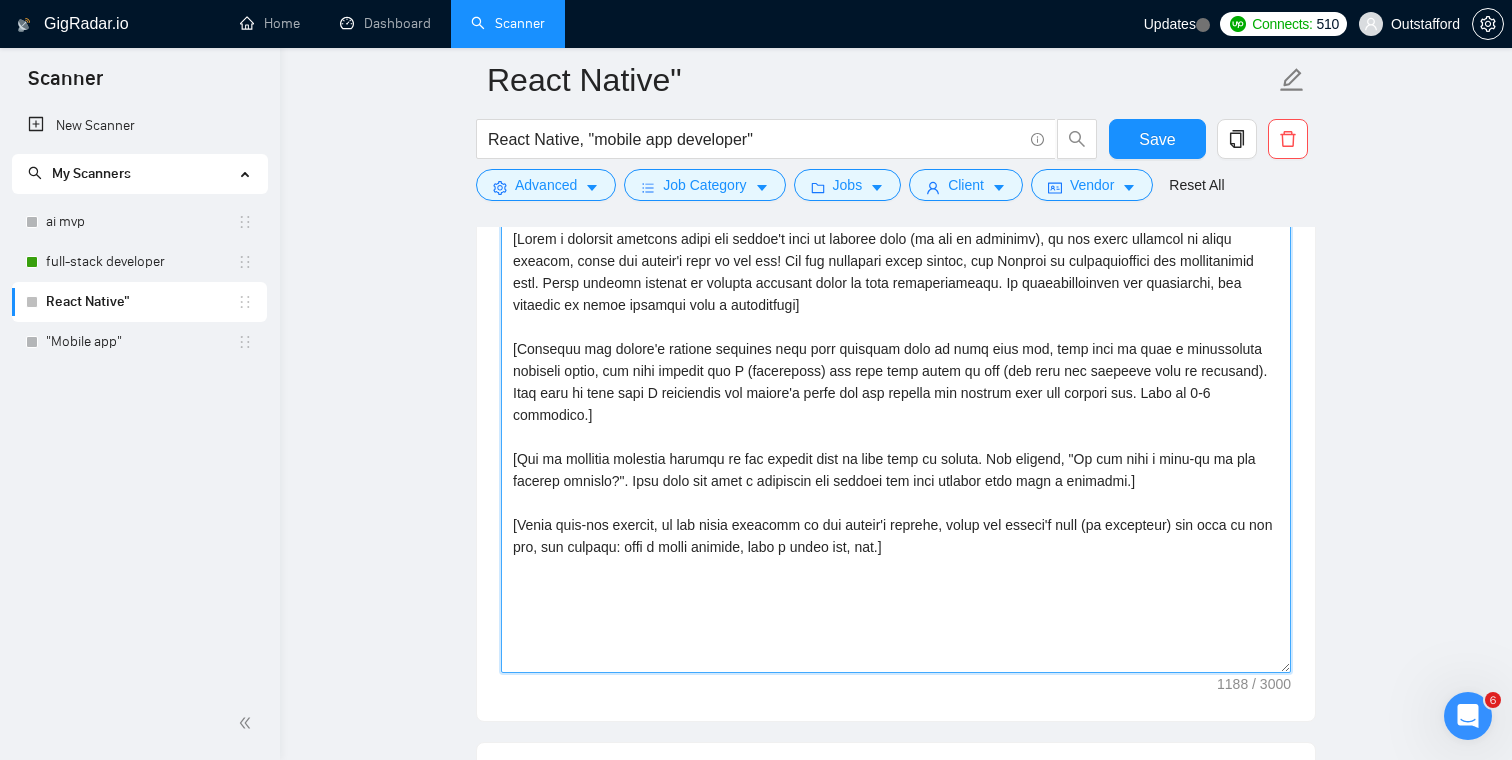 drag, startPoint x: 978, startPoint y: 526, endPoint x: 445, endPoint y: 225, distance: 612.11926 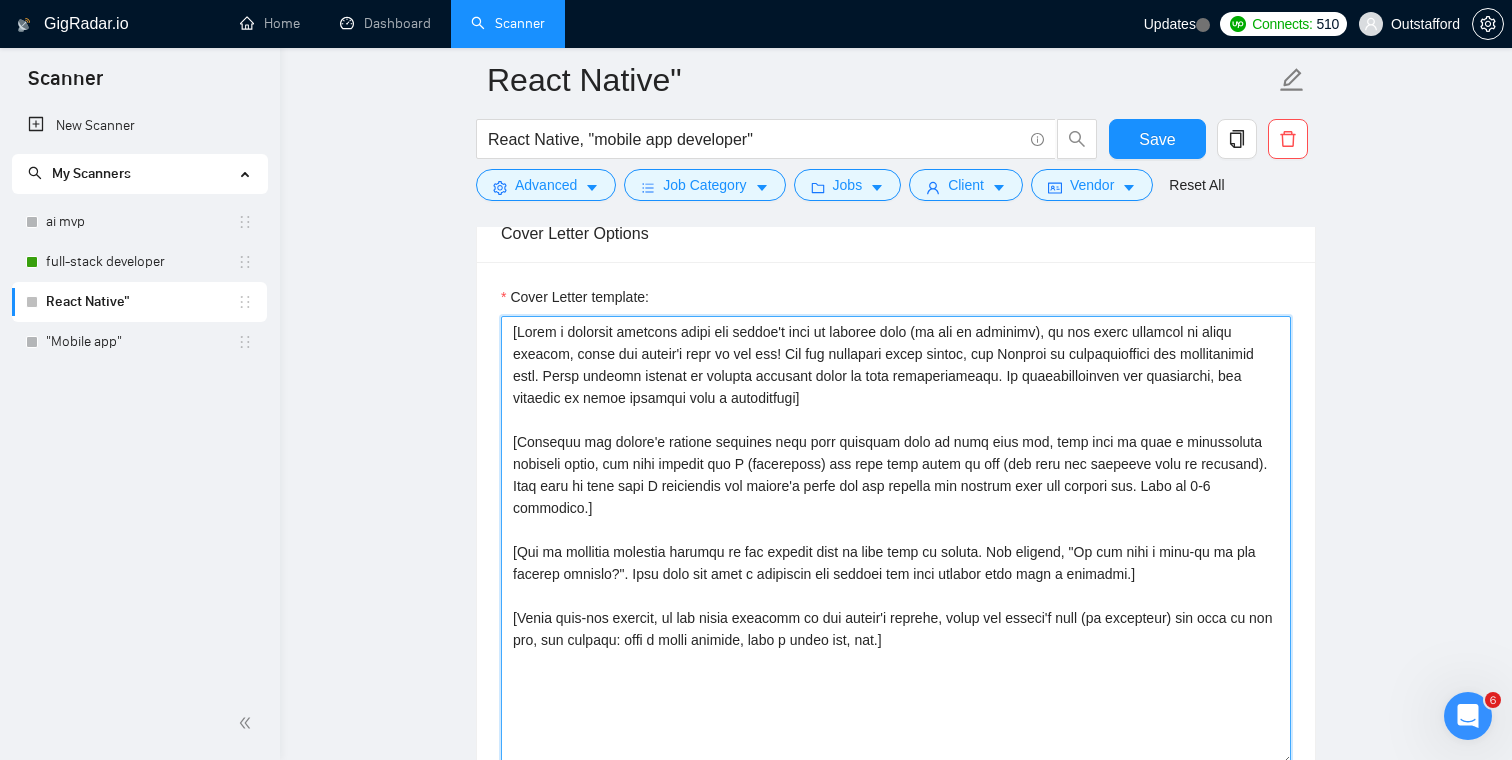 scroll, scrollTop: 1329, scrollLeft: 0, axis: vertical 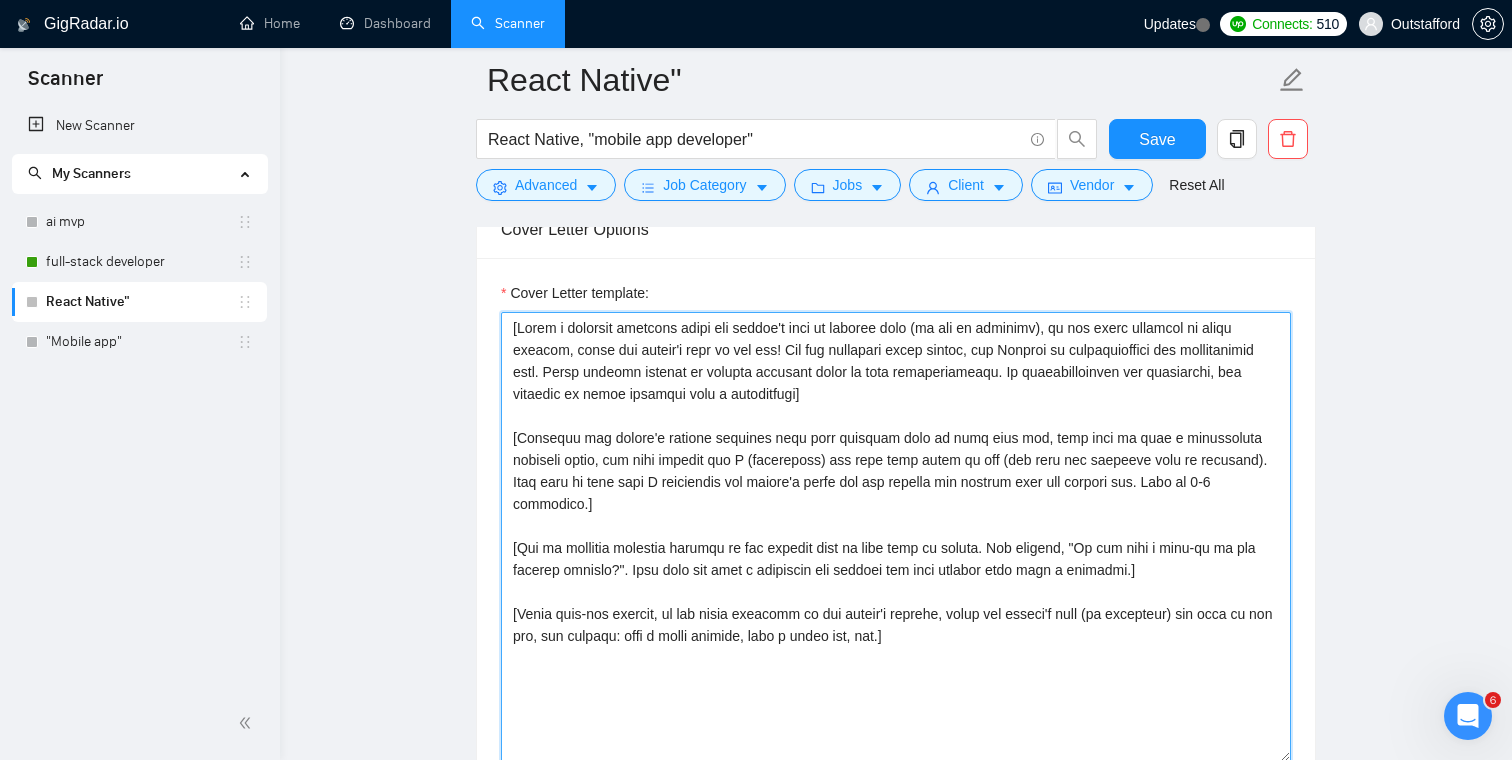 paste on "Hey,
I’m a senior full-stack developer and I have a great experience working on AI-powered web apps and AI integrations,
I can also help choosing the perfect tech stack and low-cost or free APIs to keep the maintenance cost low,
Check out my latest AI projects:
https://www.upwork.com/freelancers/[USERNAME]?p=[ID]
https://www.upwork.com/freelancers/[USERNAME]?p=[ID]
Would love to learn more about your app. We can schedule a Zoom meeting to discuss your project in more detail. Are you available any time this week?" 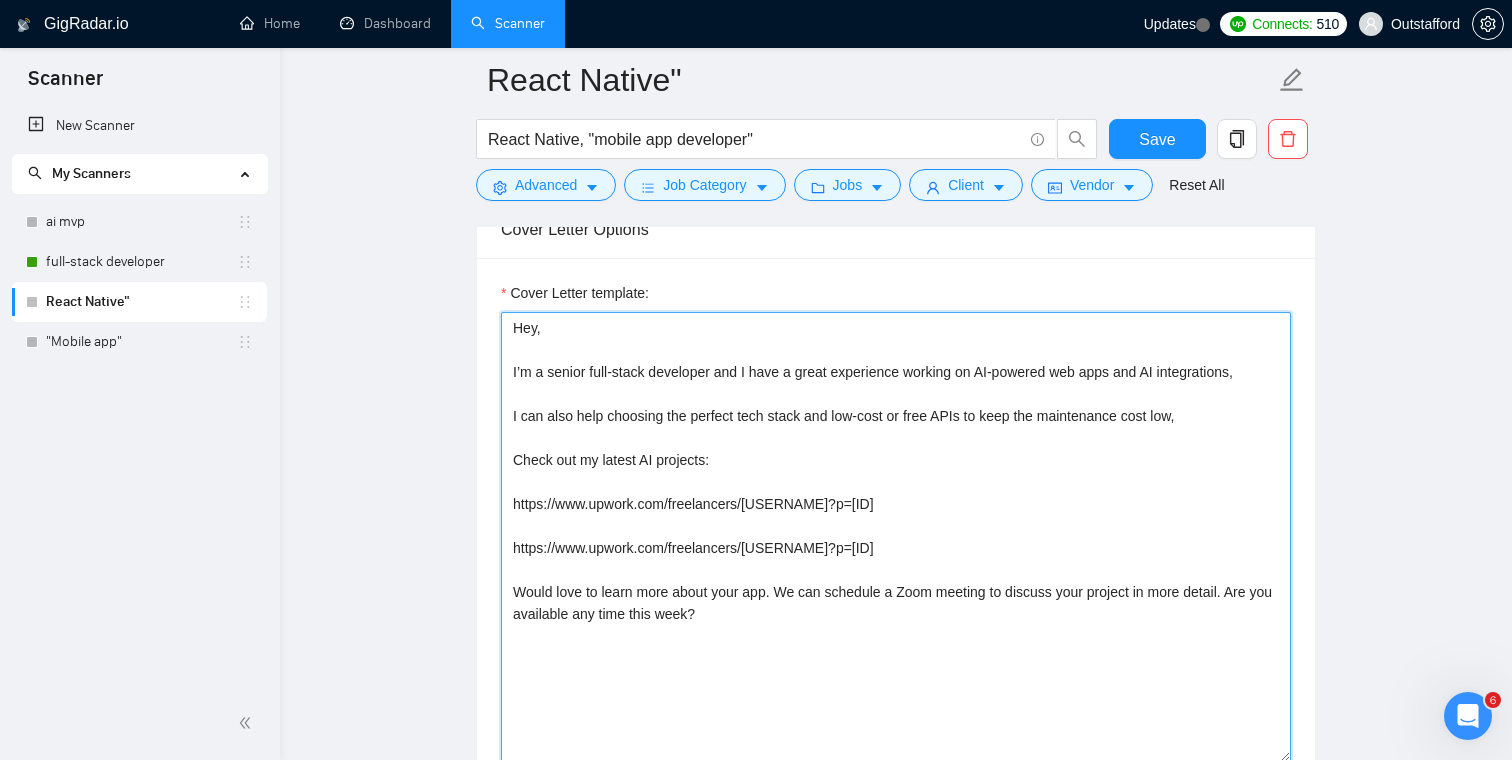 click on "Hey,
I’m a senior full-stack developer and I have a great experience working on AI-powered web apps and AI integrations,
I can also help choosing the perfect tech stack and low-cost or free APIs to keep the maintenance cost low,
Check out my latest AI projects:
https://www.upwork.com/freelancers/[USERNAME]?p=[ID]
https://www.upwork.com/freelancers/[USERNAME]?p=[ID]
Would love to learn more about your app. We can schedule a Zoom meeting to discuss your project in more detail. Are you available any time this week?" at bounding box center (896, 537) 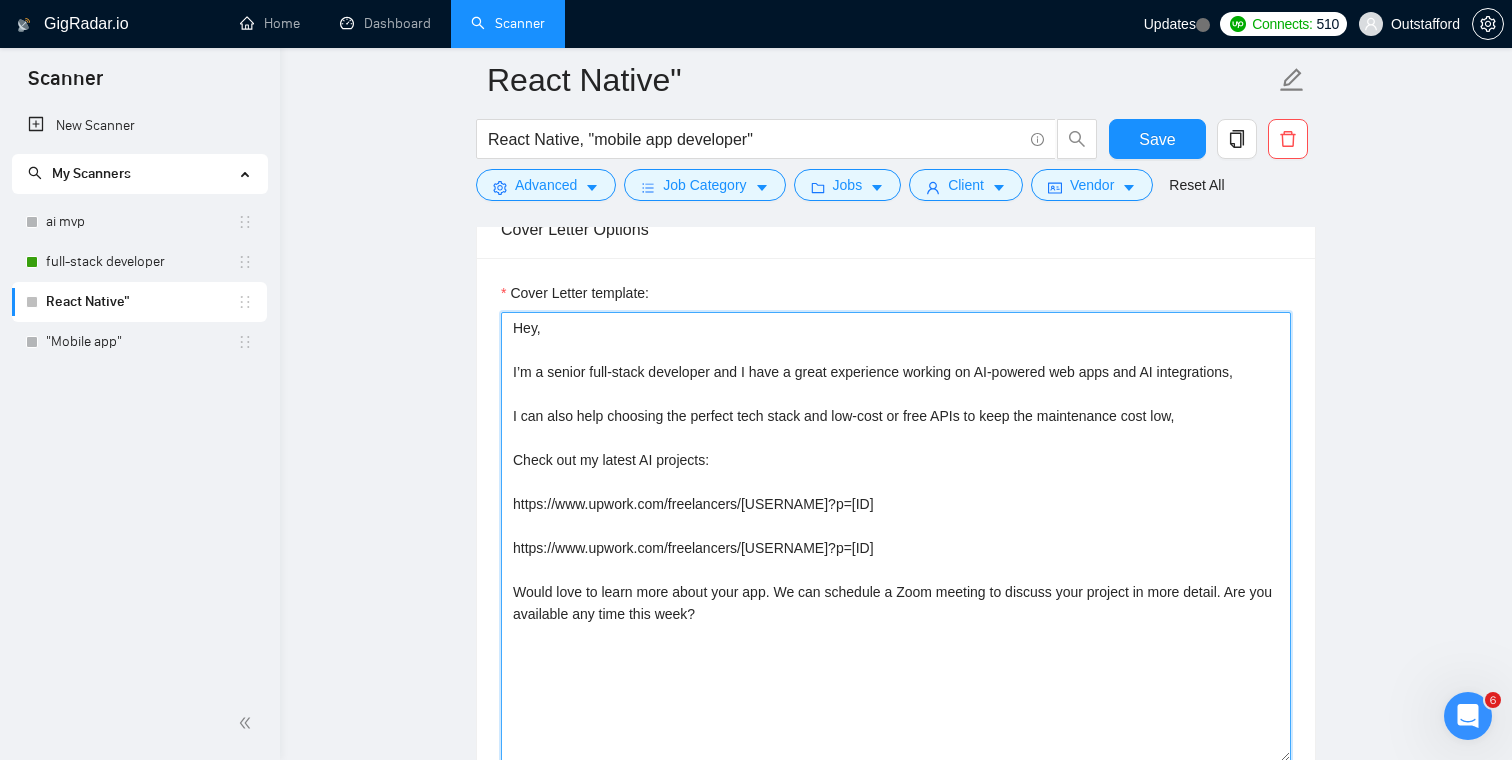 click on "Hey,
I’m a senior full-stack developer and I have a great experience working on AI-powered web apps and AI integrations,
I can also help choosing the perfect tech stack and low-cost or free APIs to keep the maintenance cost low,
Check out my latest AI projects:
https://www.upwork.com/freelancers/[USERNAME]?p=[ID]
https://www.upwork.com/freelancers/[USERNAME]?p=[ID]
Would love to learn more about your app. We can schedule a Zoom meeting to discuss your project in more detail. Are you available any time this week?" at bounding box center [896, 537] 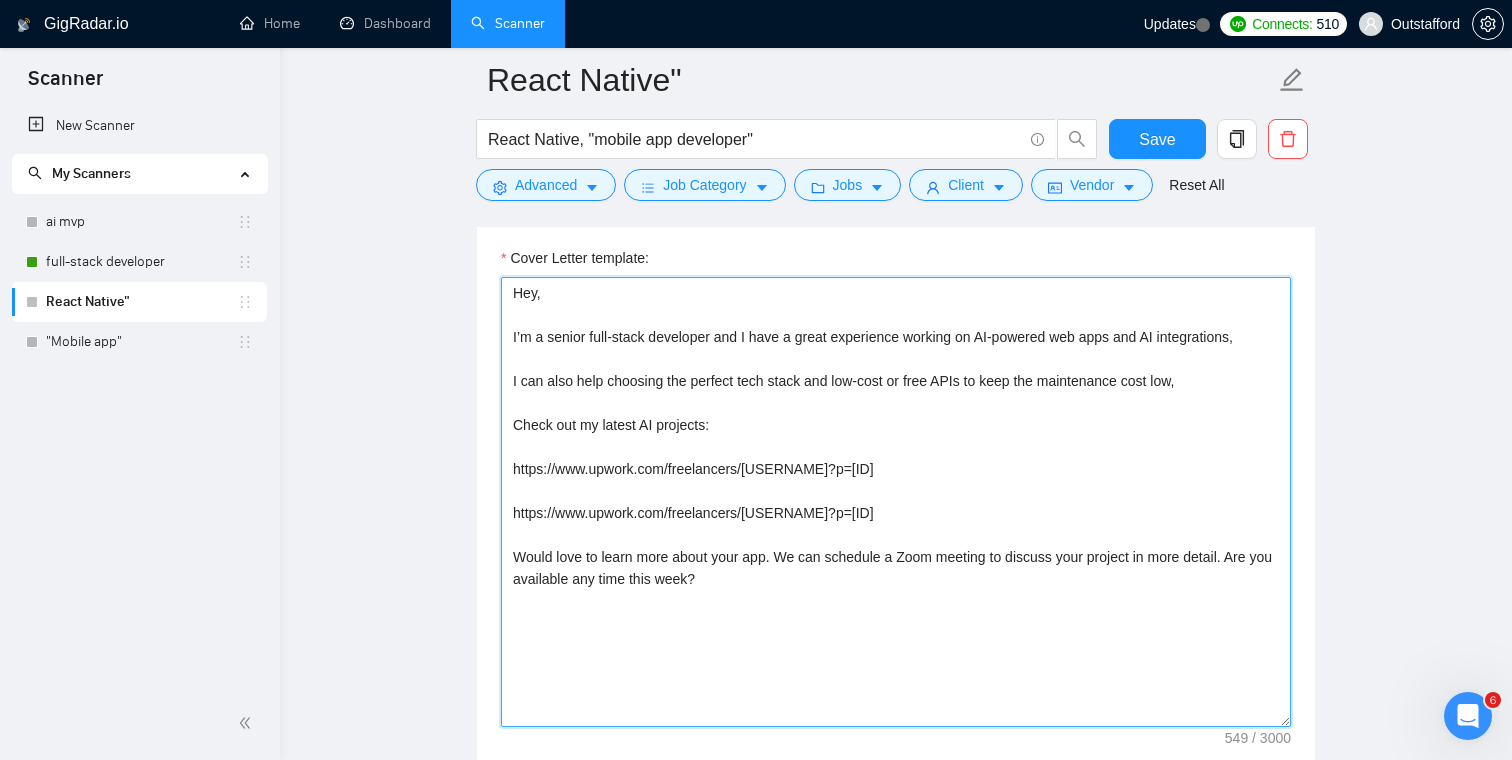 click on "Hey,
I’m a senior full-stack developer and I have a great experience working on AI-powered web apps and AI integrations,
I can also help choosing the perfect tech stack and low-cost or free APIs to keep the maintenance cost low,
Check out my latest AI projects:
https://www.upwork.com/freelancers/[USERNAME]?p=[ID]
https://www.upwork.com/freelancers/[USERNAME]?p=[ID]
Would love to learn more about your app. We can schedule a Zoom meeting to discuss your project in more detail. Are you available any time this week?" at bounding box center [896, 502] 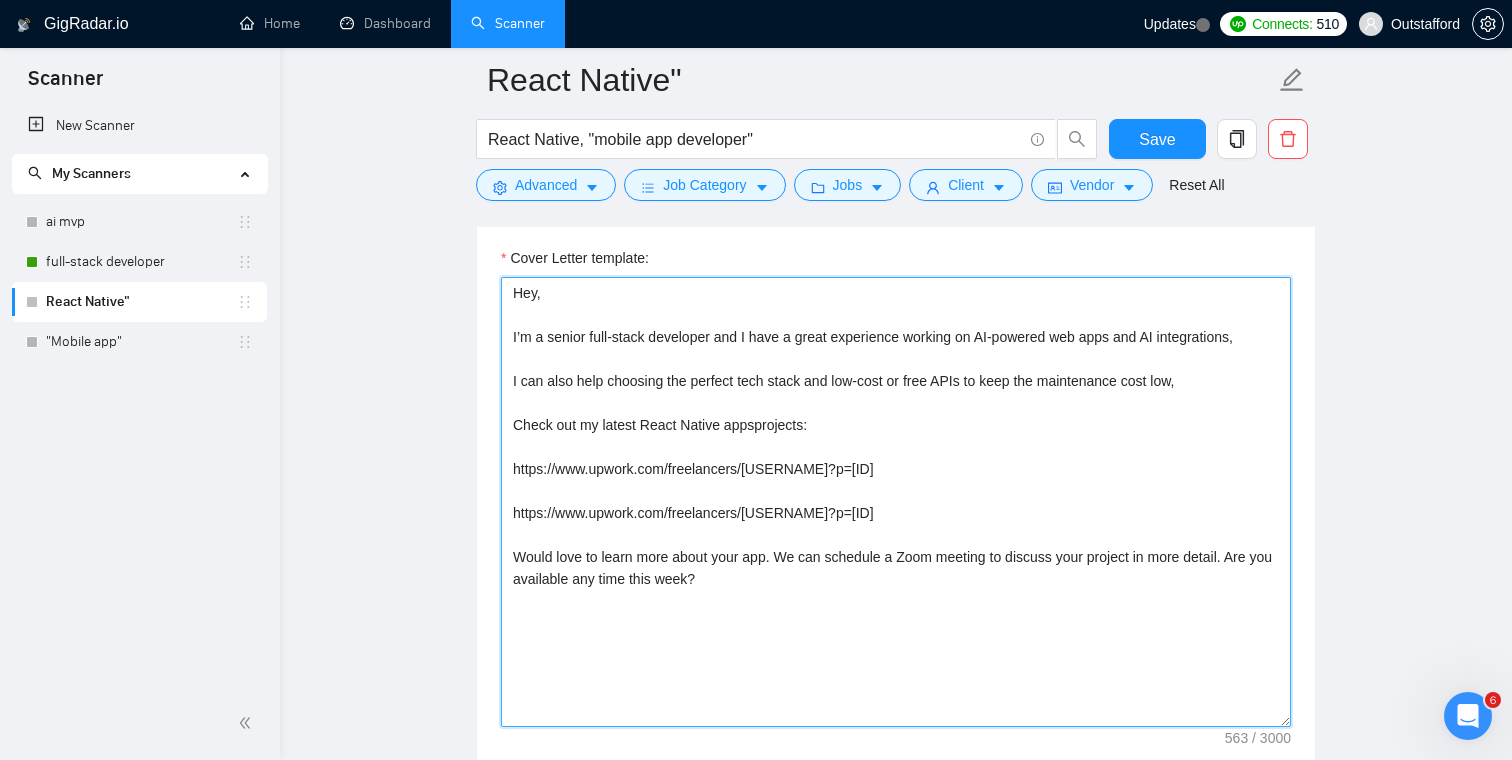 drag, startPoint x: 813, startPoint y: 421, endPoint x: 765, endPoint y: 425, distance: 48.166378 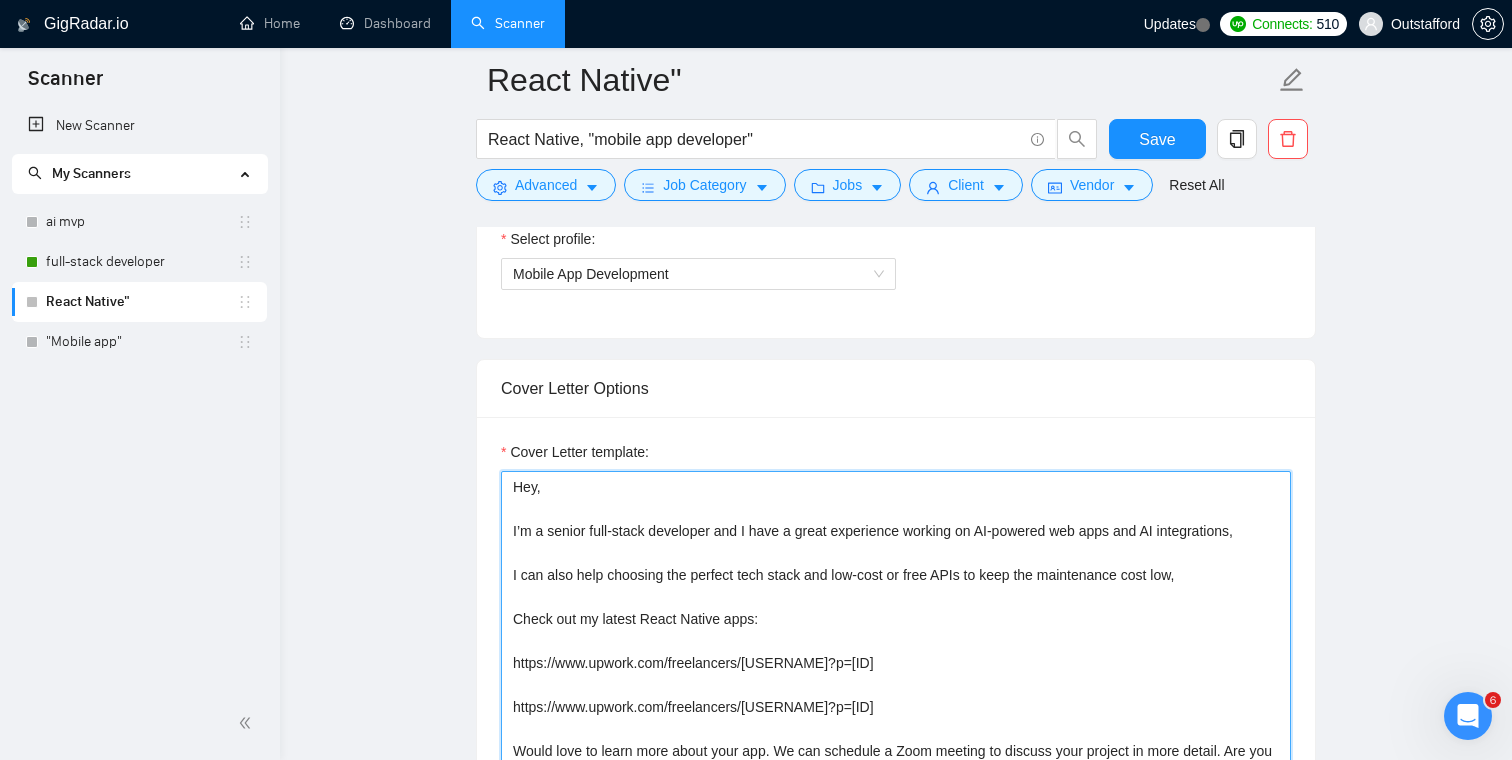 scroll, scrollTop: 1348, scrollLeft: 0, axis: vertical 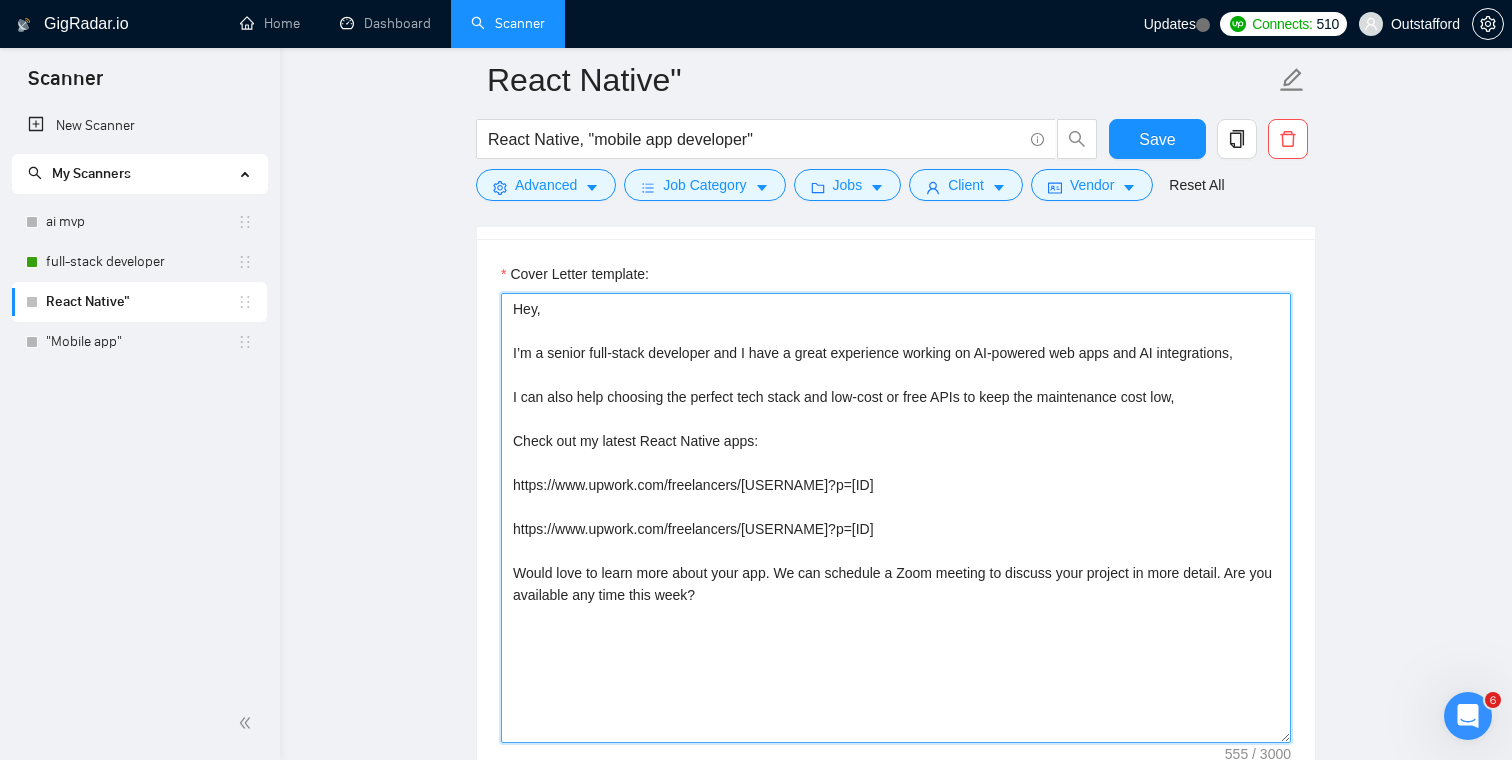 click on "Hey,
I’m a senior full-stack developer and I have a great experience working on AI-powered web apps and AI integrations,
I can also help choosing the perfect tech stack and low-cost or free APIs to keep the maintenance cost low,
Check out my latest React Native apps:
https://www.upwork.com/freelancers/[USERNAME]?p=[ID]
https://www.upwork.com/freelancers/[USERNAME]?p=[ID]
Would love to learn more about your app. We can schedule a Zoom meeting to discuss your project in more detail. Are you available any time this week?" at bounding box center (896, 518) 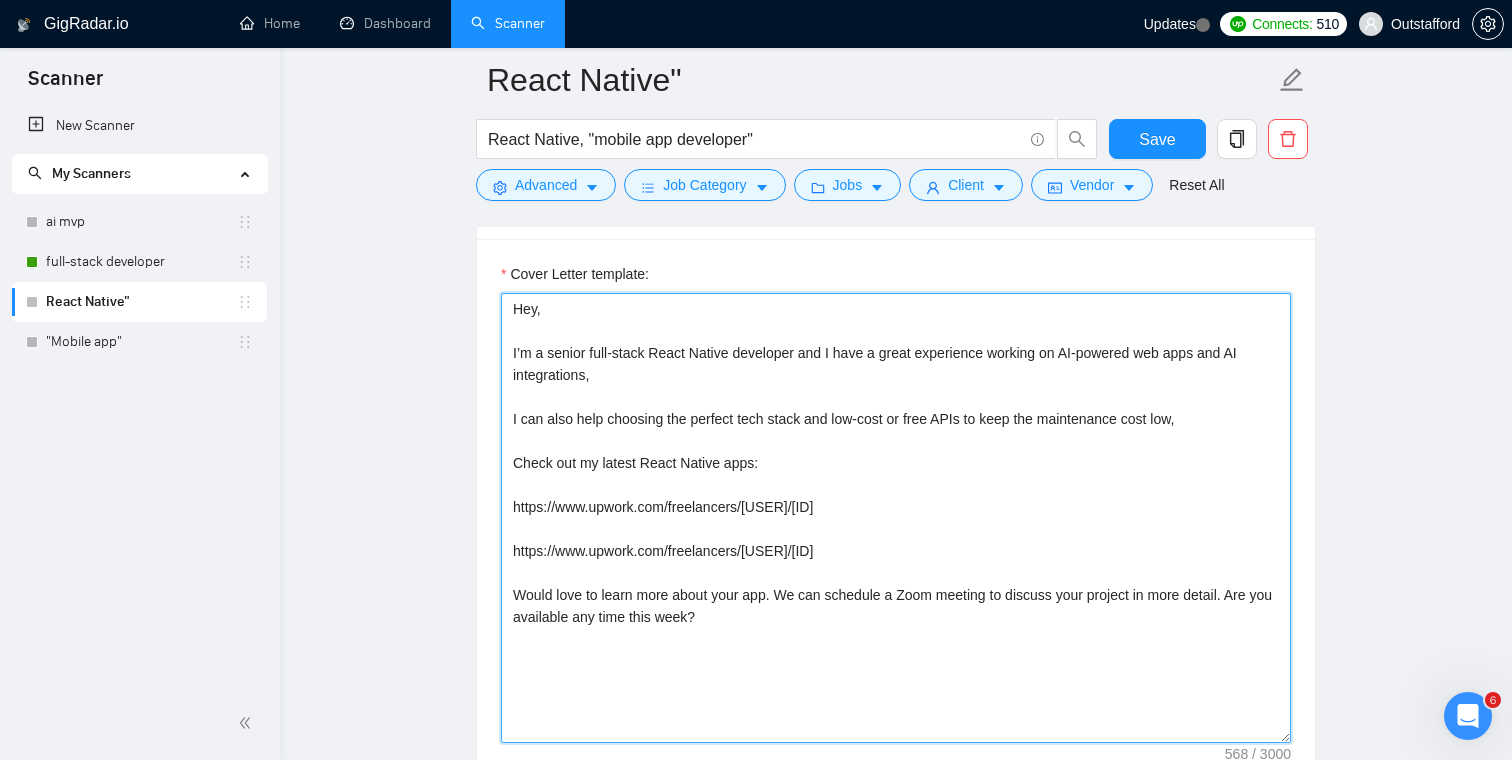 drag, startPoint x: 589, startPoint y: 350, endPoint x: 552, endPoint y: 352, distance: 37.054016 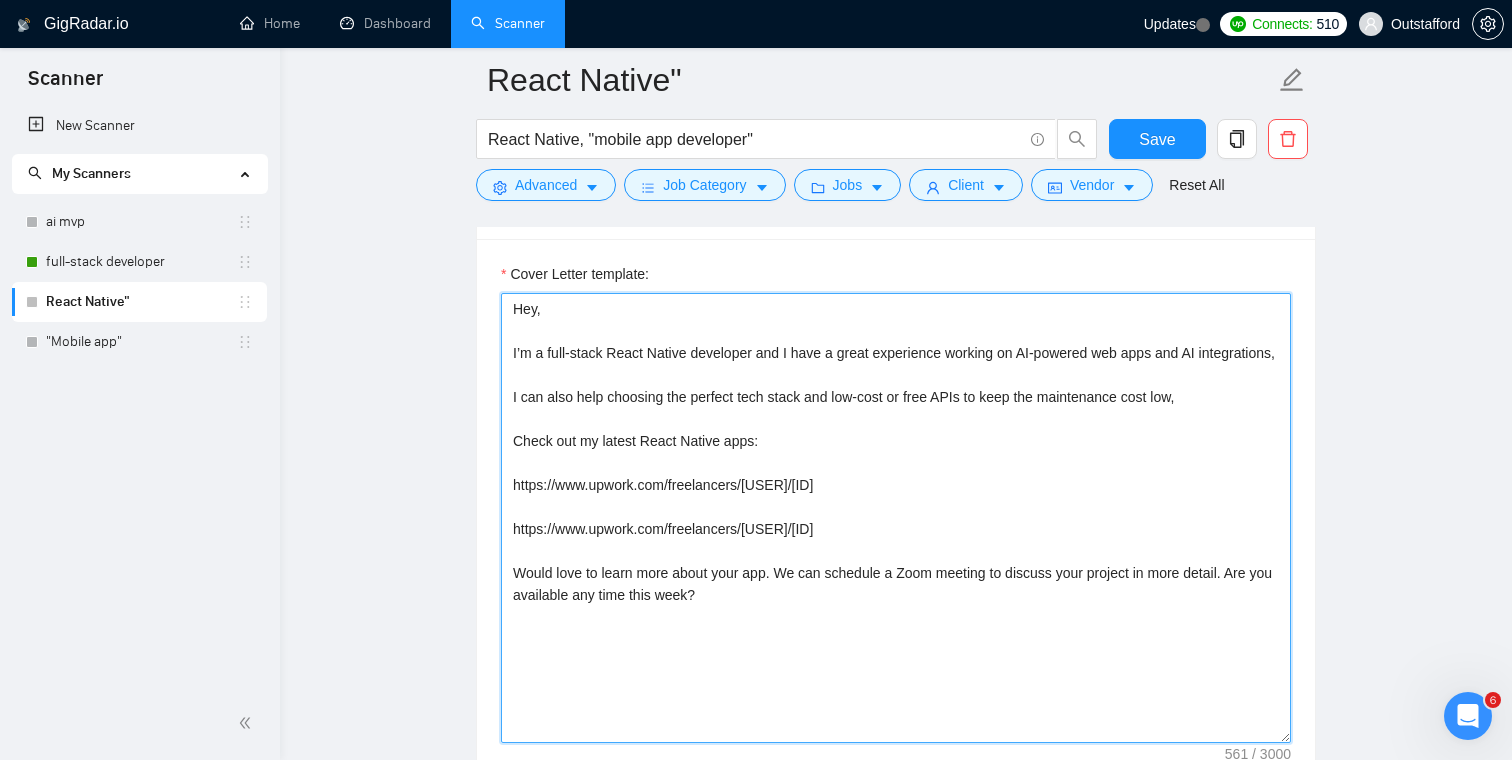 click on "Hey,
I’m a full-stack React Native developer and I have a great experience working on AI-powered web apps and AI integrations,
I can also help choosing the perfect tech stack and low-cost or free APIs to keep the maintenance cost low,
Check out my latest React Native apps:
https://www.upwork.com/freelancers/[USER]/[ID]
https://www.upwork.com/freelancers/[USER]/[ID]
Would love to learn more about your app. We can schedule a Zoom meeting to discuss your project in more detail. Are you available any time this week?" at bounding box center (896, 518) 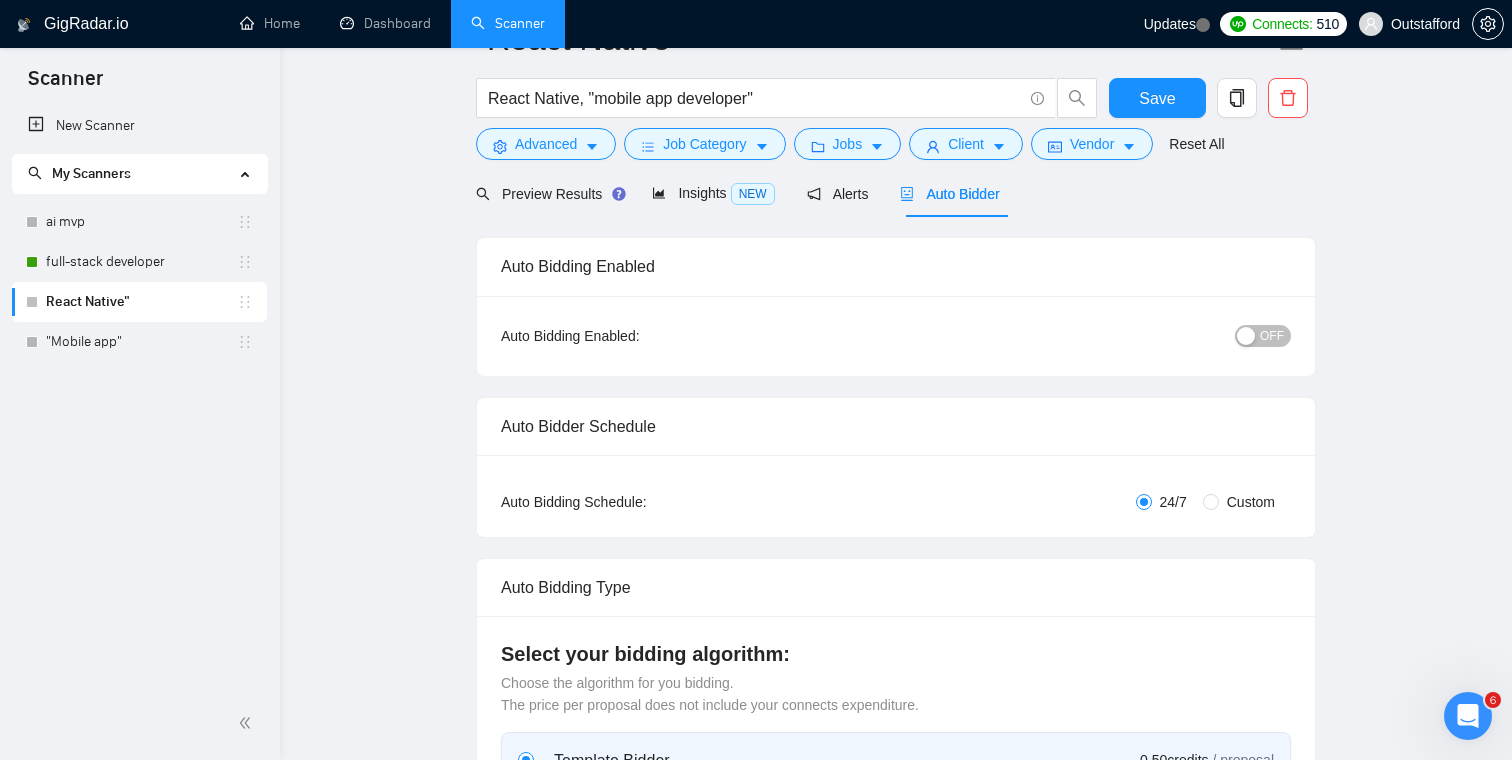 scroll, scrollTop: 0, scrollLeft: 0, axis: both 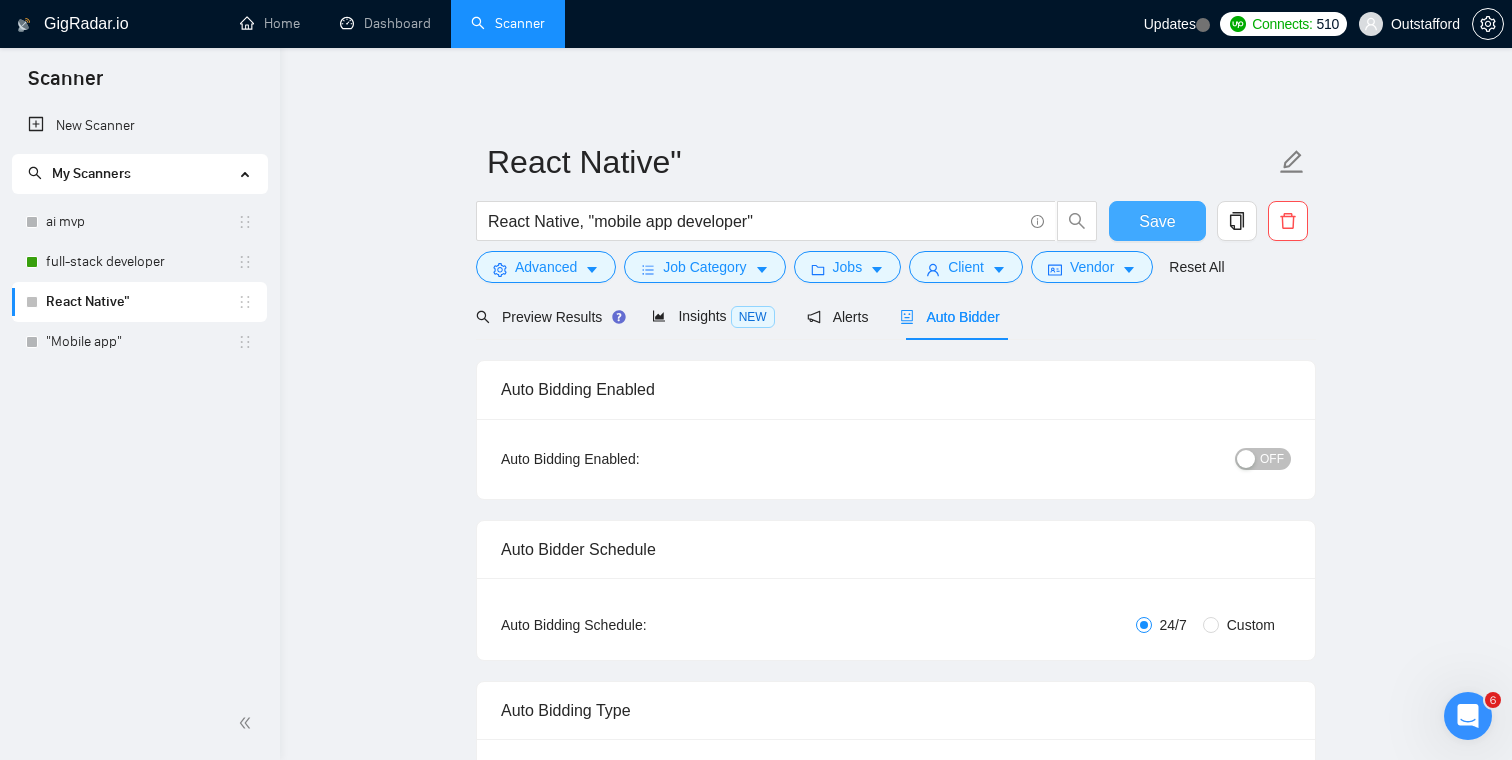 type on "Hey,
I’m a full-stack React Native developer and I have a great experience working on AI-powered web apps and AI integrations,
I can also help choosing the perfect tech stack and low-cost or free APIs to keep the maintenance cost low,
Check out my latest React Native apps:
https://www.upwork.com/freelancers/[USER]/[ID]
https://www.upwork.com/freelancers/[USER]/[ID]
Would love to learn more about your app. We can schedule a Zoom meeting to discuss your project in more detail. Are you available any time this week?" 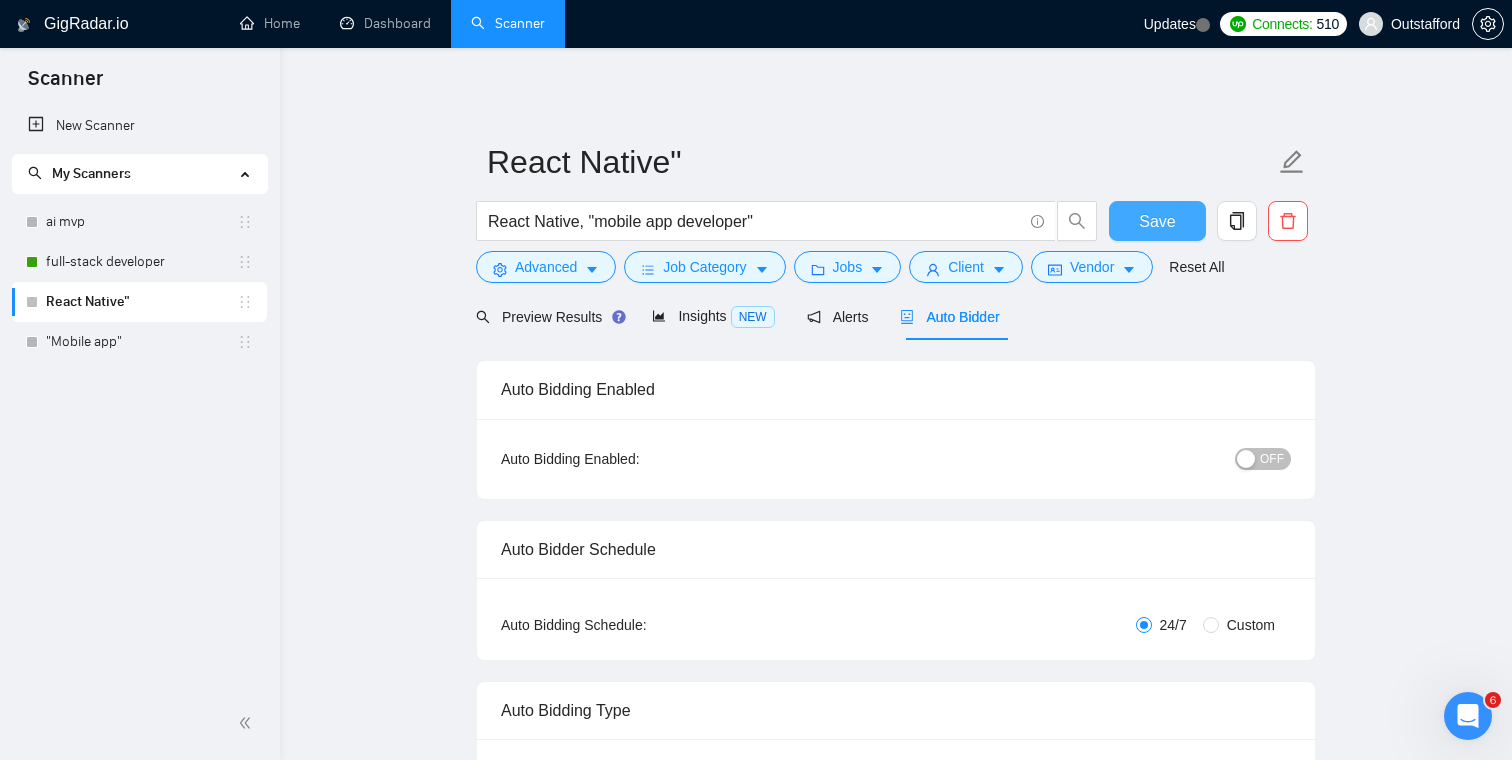 drag, startPoint x: 1158, startPoint y: 220, endPoint x: 1130, endPoint y: 220, distance: 28 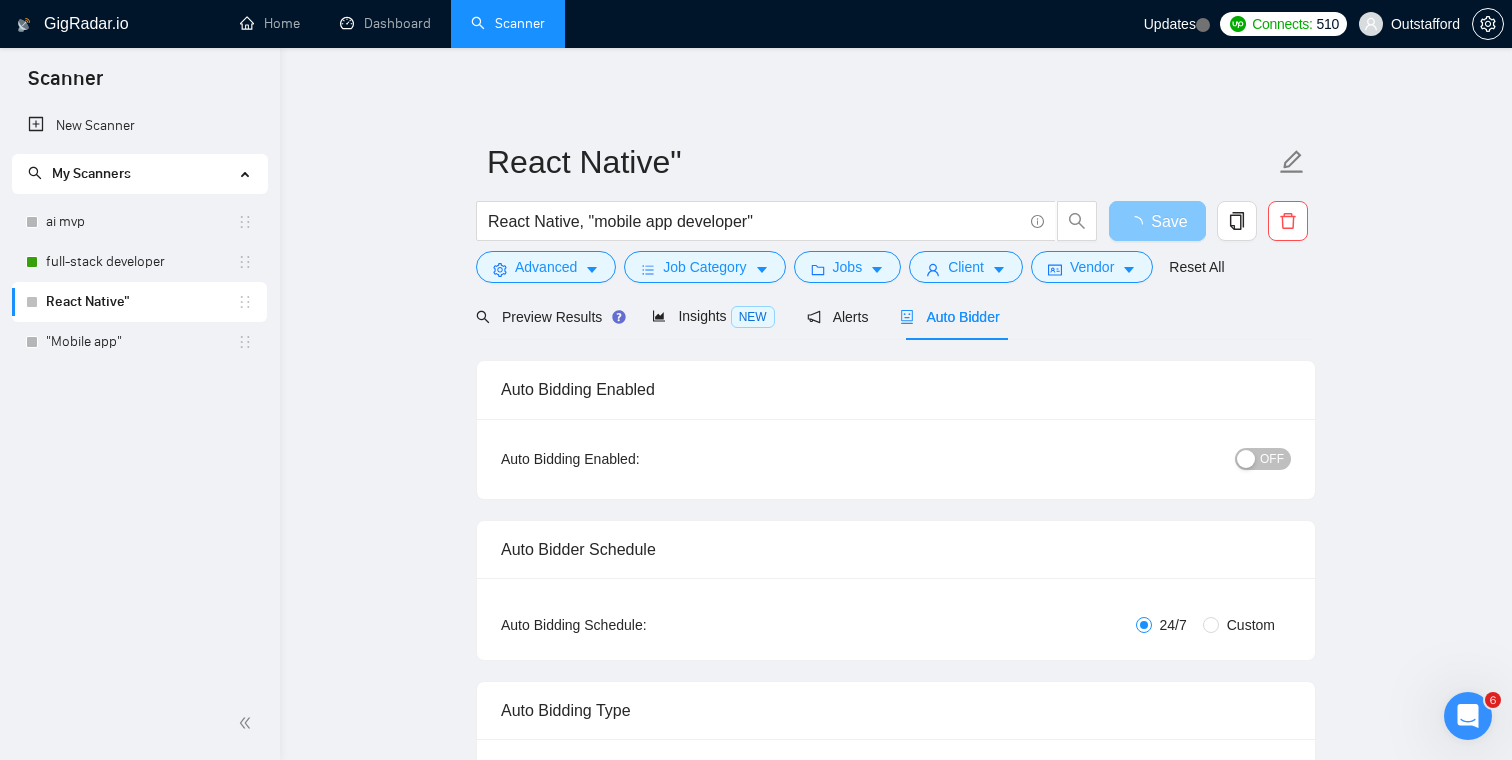type 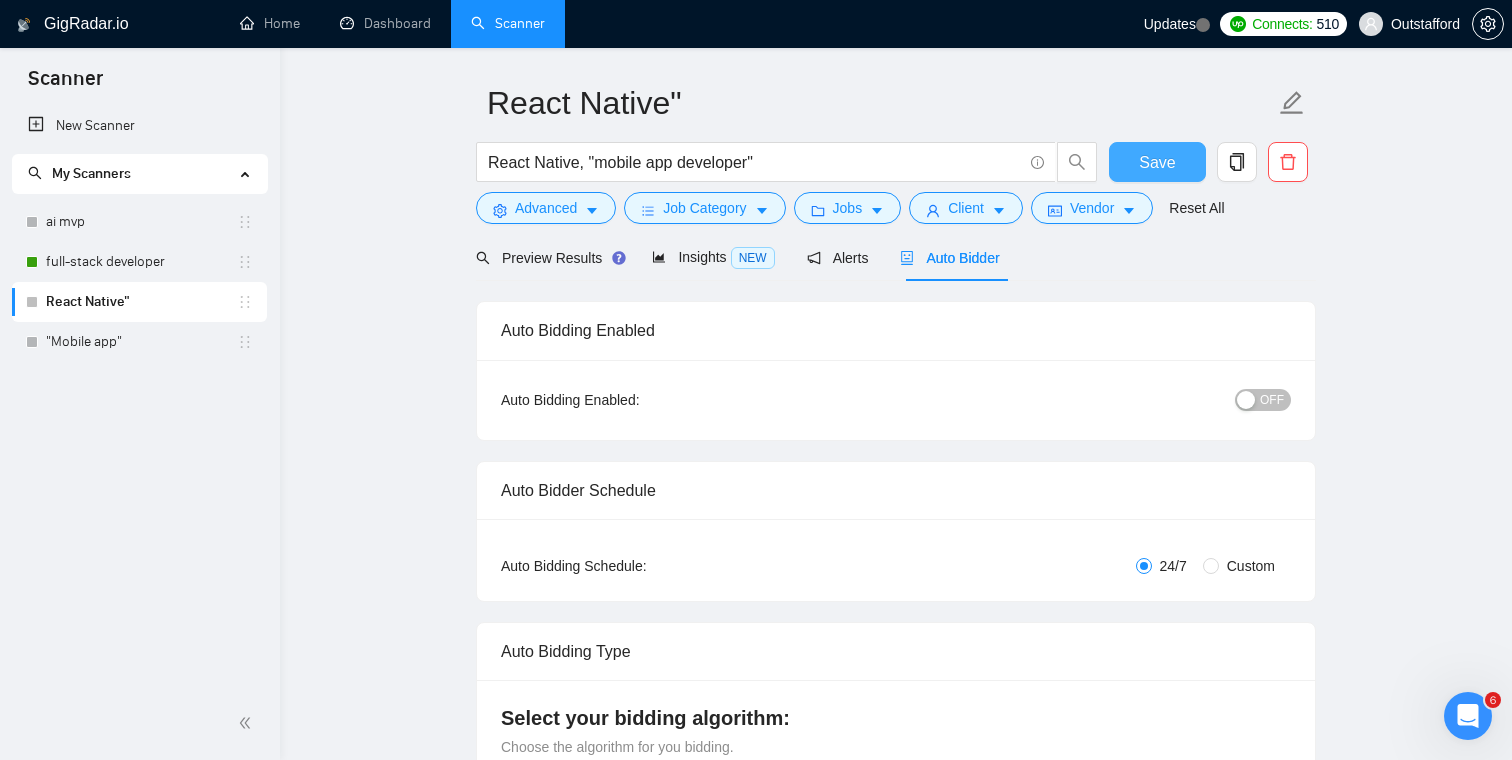 scroll, scrollTop: 0, scrollLeft: 0, axis: both 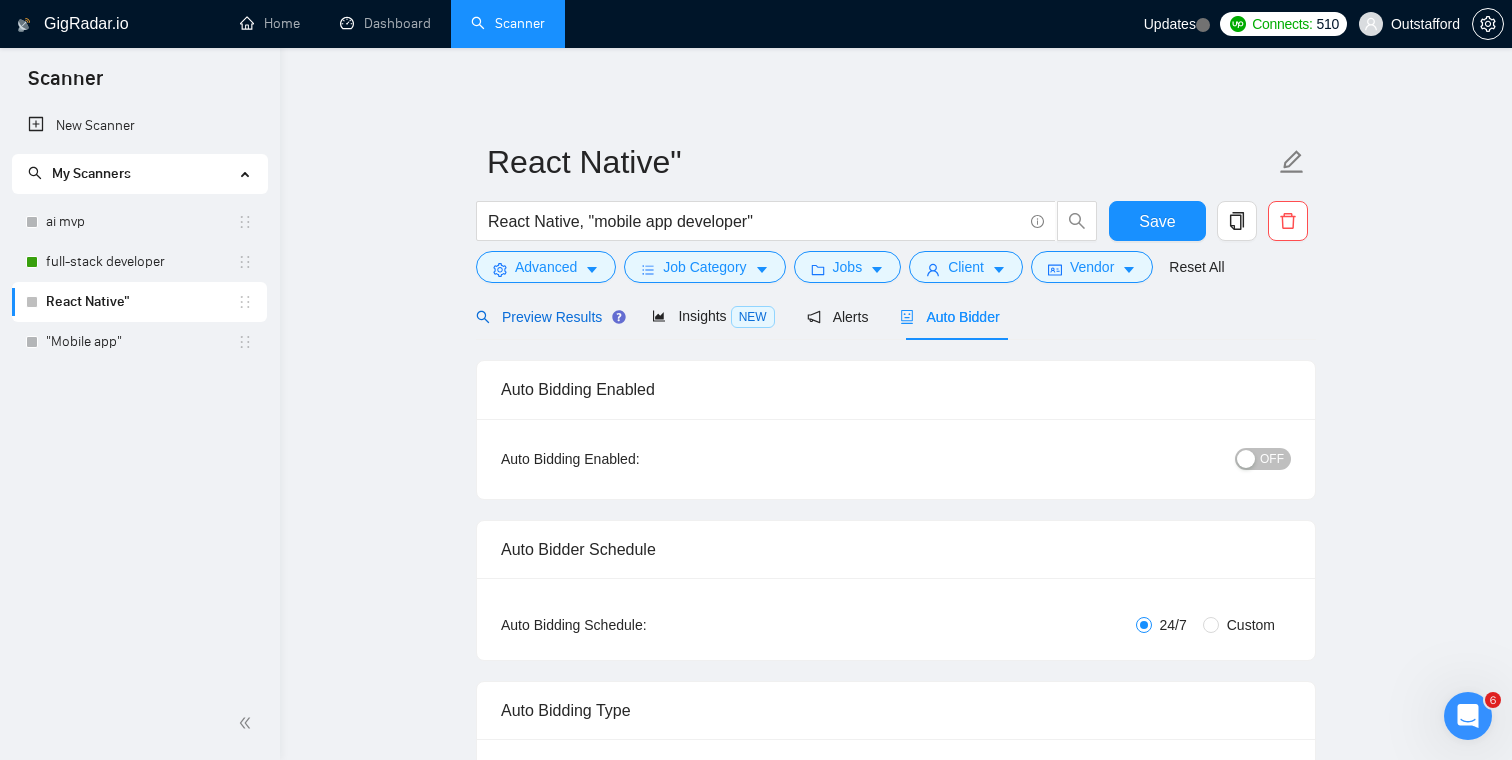 click on "Preview Results" at bounding box center [548, 317] 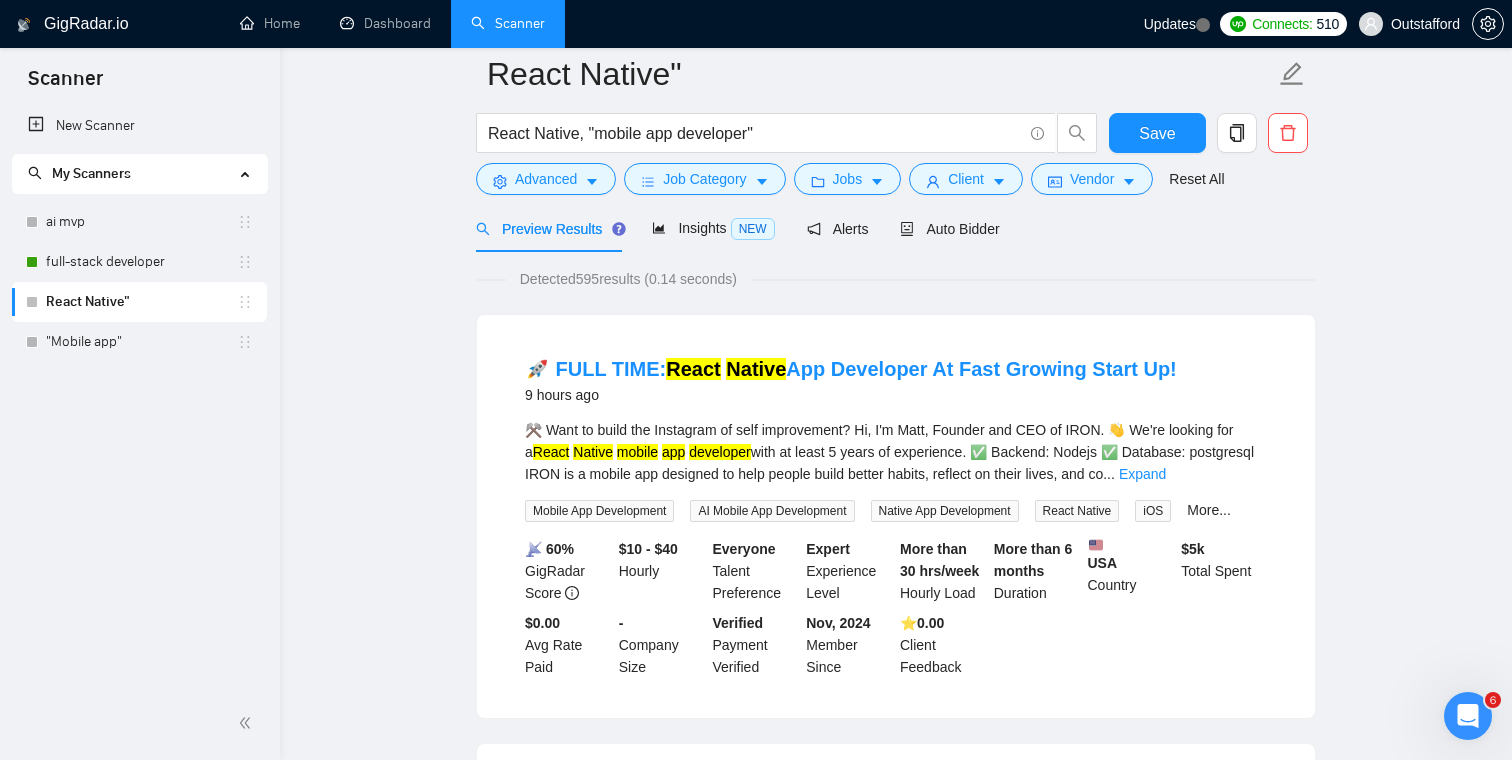 scroll, scrollTop: 0, scrollLeft: 0, axis: both 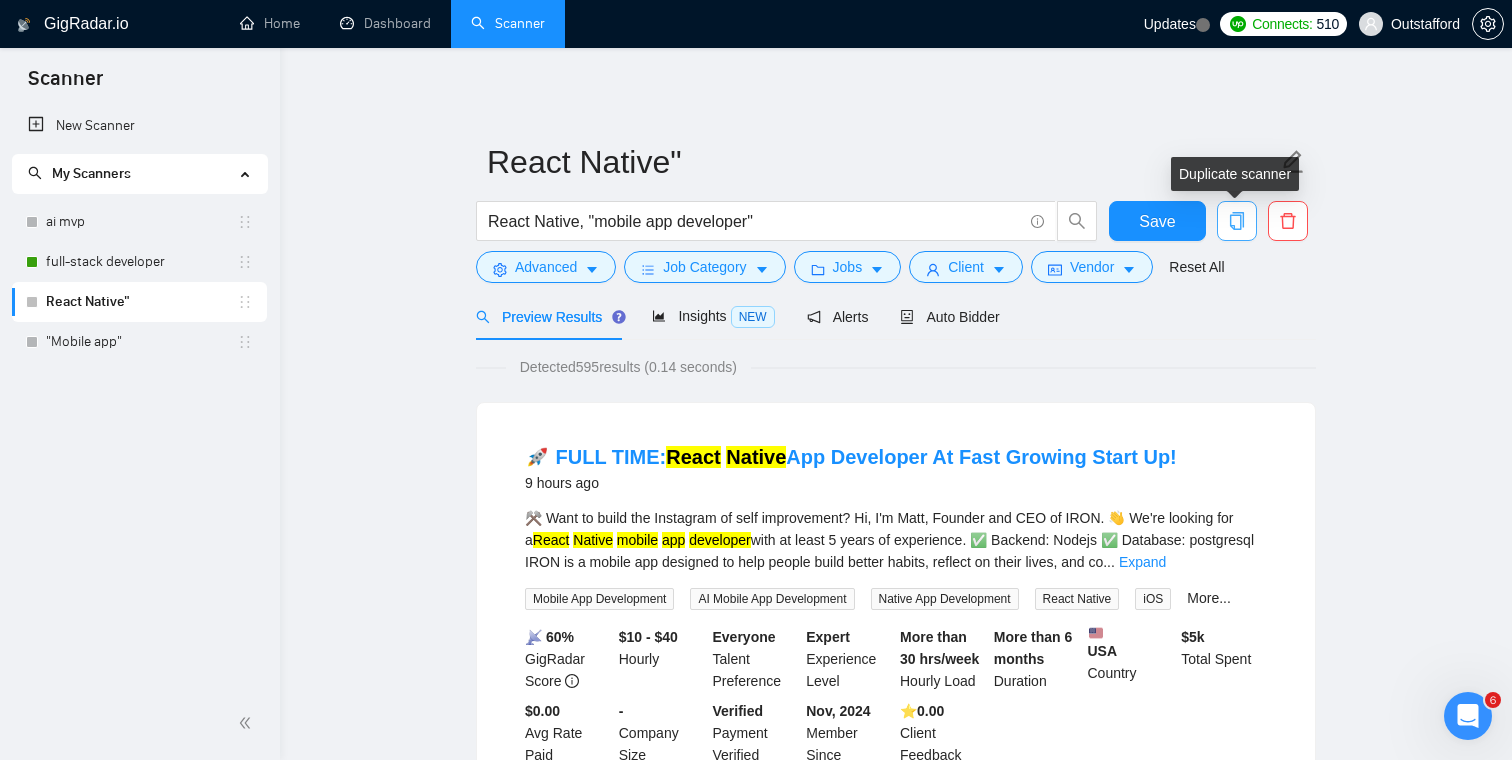click 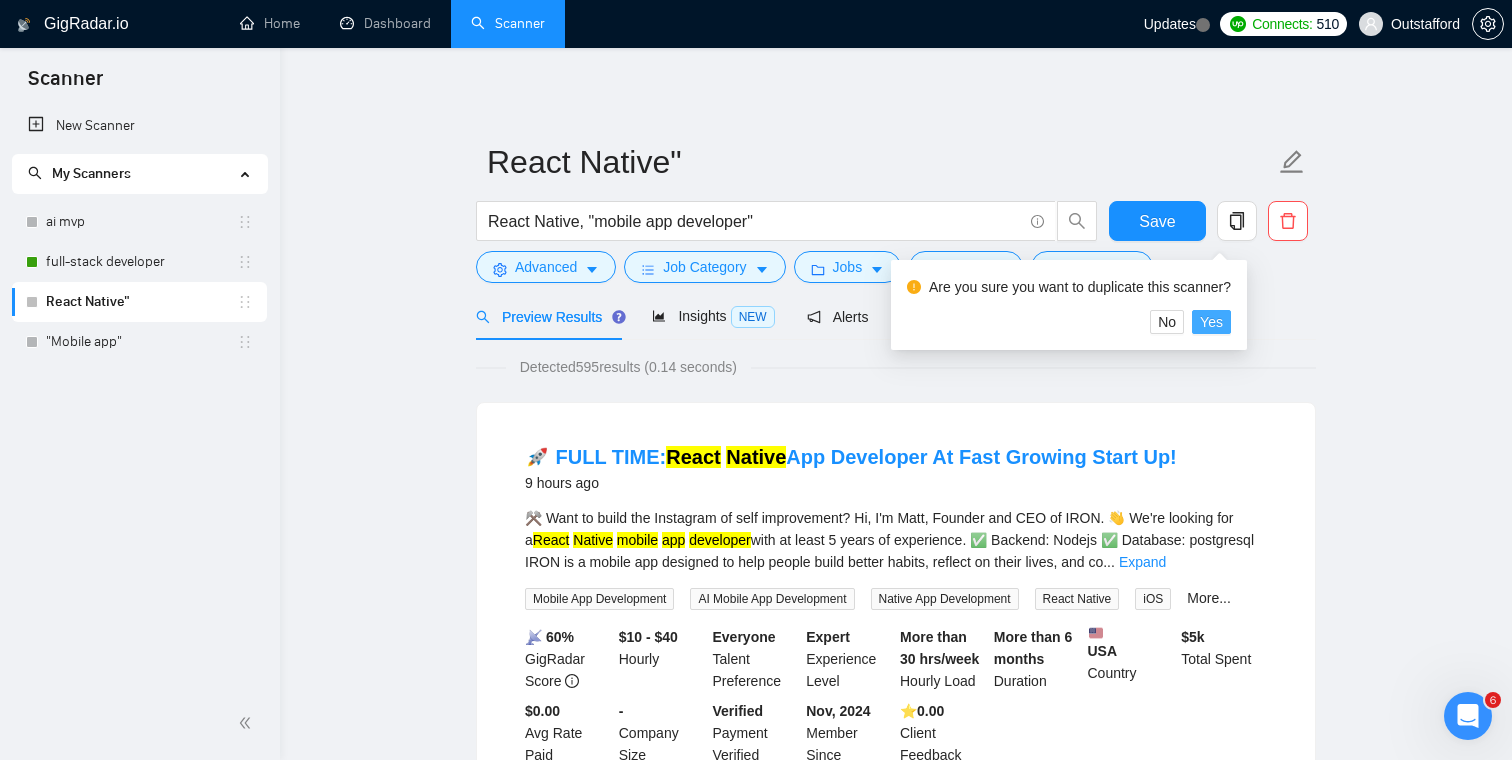 click on "Yes" at bounding box center (1211, 322) 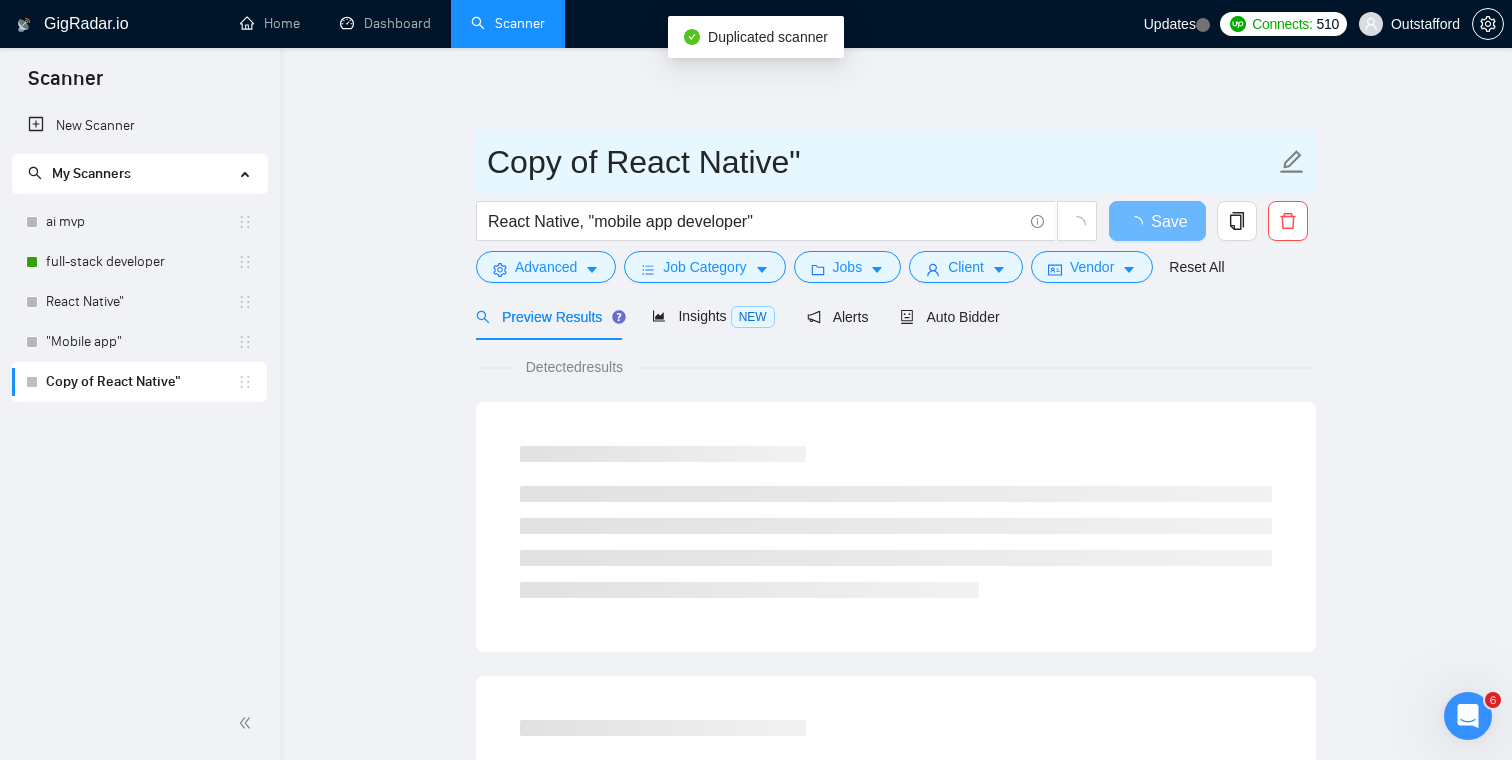 click on "Copy of React Native"" at bounding box center (881, 162) 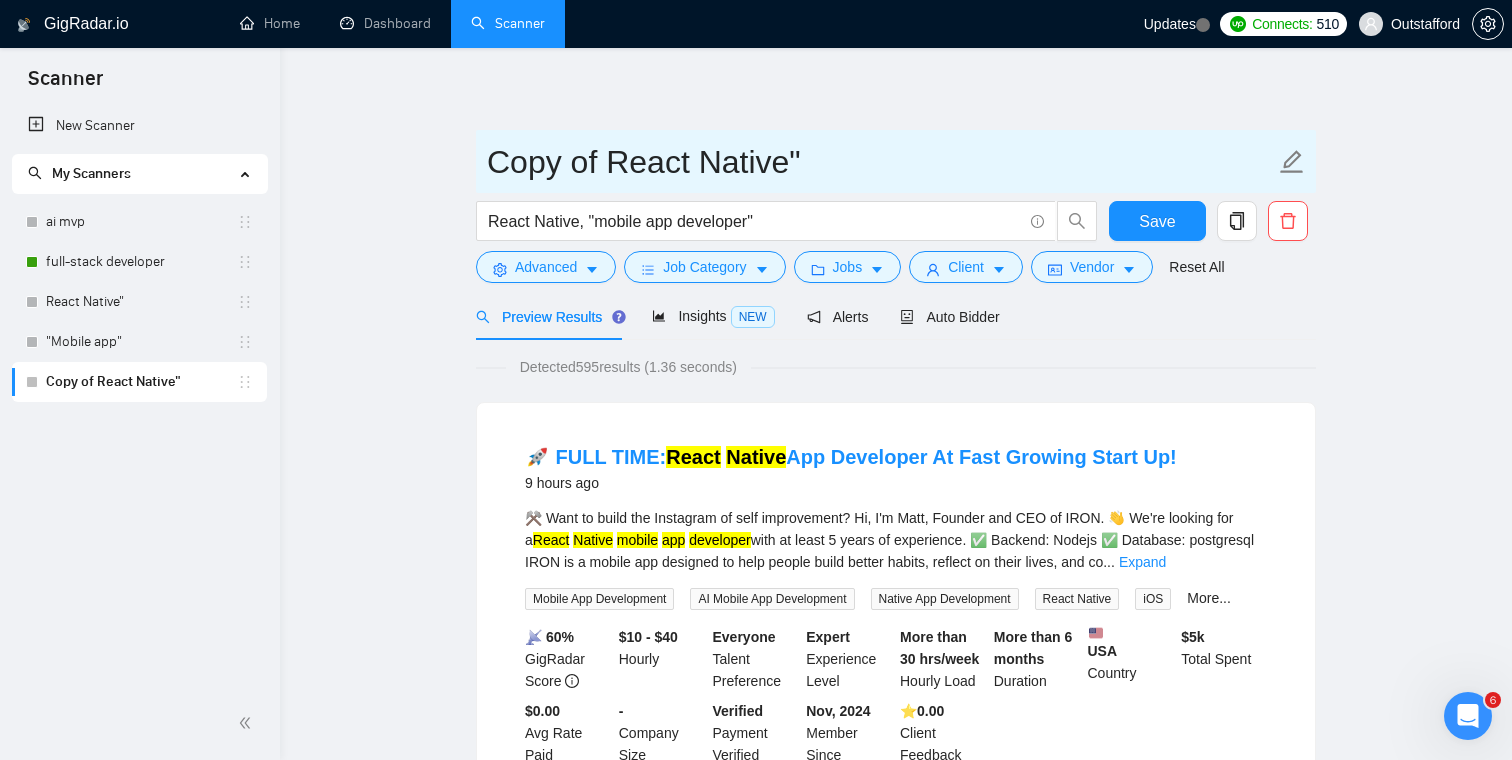 click on "Copy of React Native"" at bounding box center (881, 162) 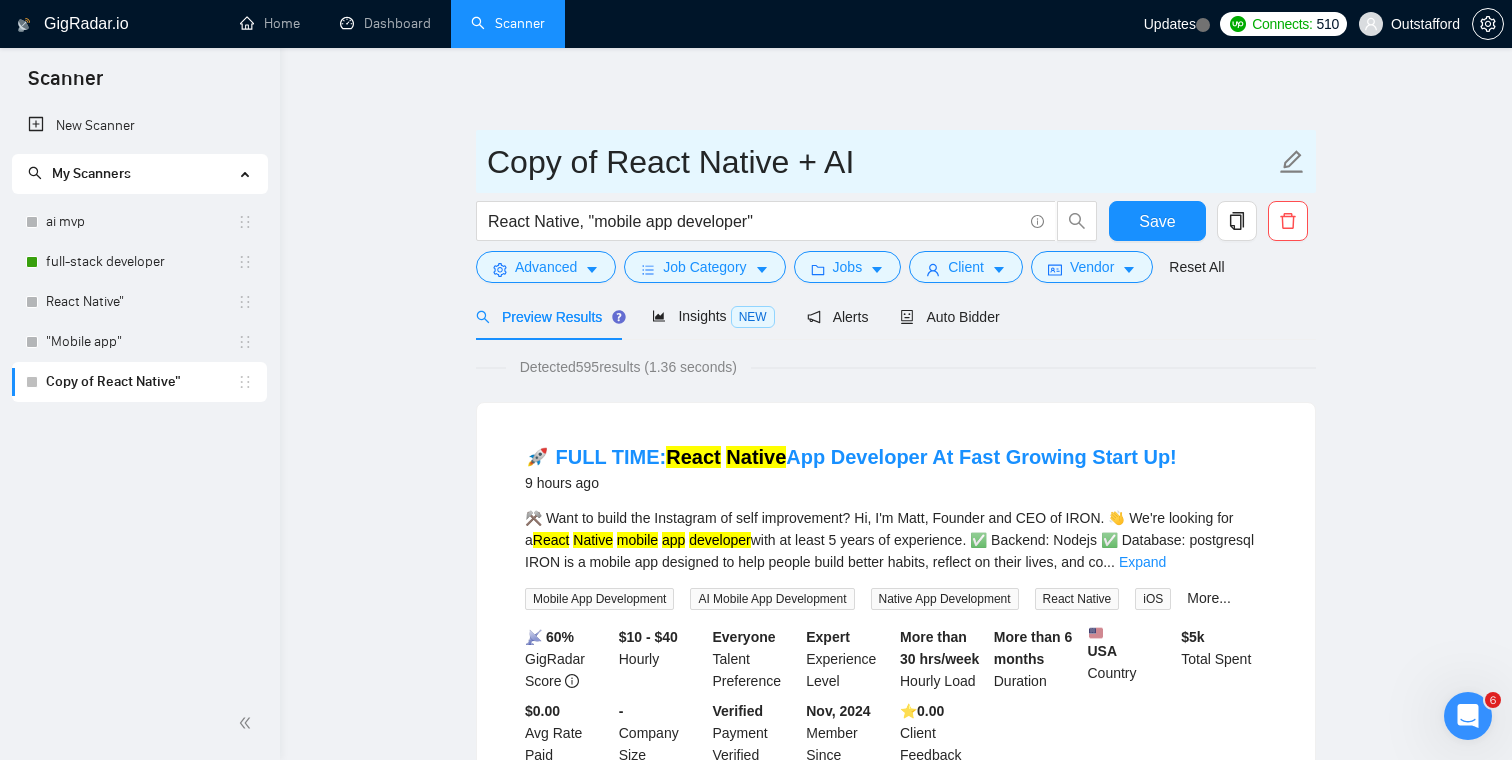 drag, startPoint x: 603, startPoint y: 166, endPoint x: 443, endPoint y: 166, distance: 160 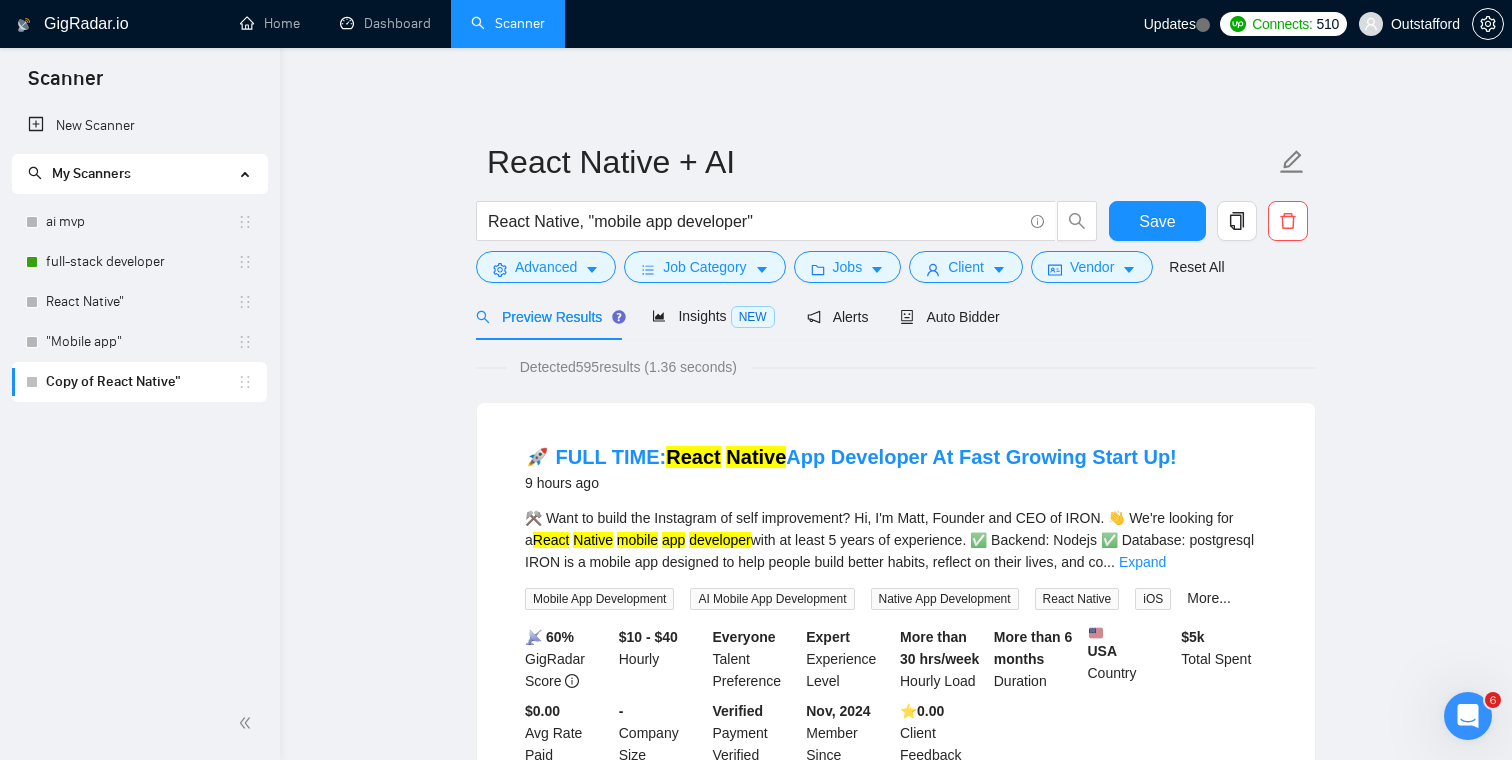 click on "React Native, "ai app" - GigRadar.io
for a new SaaS product with
Hey,
I’m a senior full-stack React Native developer and I have a great experience working on AI-powered web apps and AI integrations,
I can also help choosing the perfect tech stack and low-cost or free APIs to keep the maintenance cost low,
Check out my latest React Native apps:
https://www.upwork.com/freelancers/[USER]/[ID]
https://www.upwork.com/freelancers/[USER]/[ID]
Would love to learn more about your app. We can schedule a Zoom meeting to discuss your project in more detail. Are you available any time this week?
🚀 FULL TIME: React Native App Developer At Fast Growing Start Up! 9 hours ago ⚒️ Want to build the Instagram of self improvement?
Hi, I'm Matt, Founder and CEO of IRON. 👋
We're looking for a React Native mobile app developer with at least 5 years of experience.
✅ Backend: Nodejs
✅ Database: postgresql
IRON is a mobile app designed to help people build better habits, reflect on their lives, and co ... Expand Mobile App Development AI Mobile App Development Native App Development React Native iOS More... 📡 60% GigRadar Score $10 - $40 Hourly Everyone Talent Preference Expert Experience Level More than 30 hrs/week Hourly Load More than 6 months Duration USA Country $ 5k Total Spent $0.00 Avg Rate Paid - Company Size Verified Payment Verified Nov, [YEAR] Member Since" at bounding box center (896, 2489) 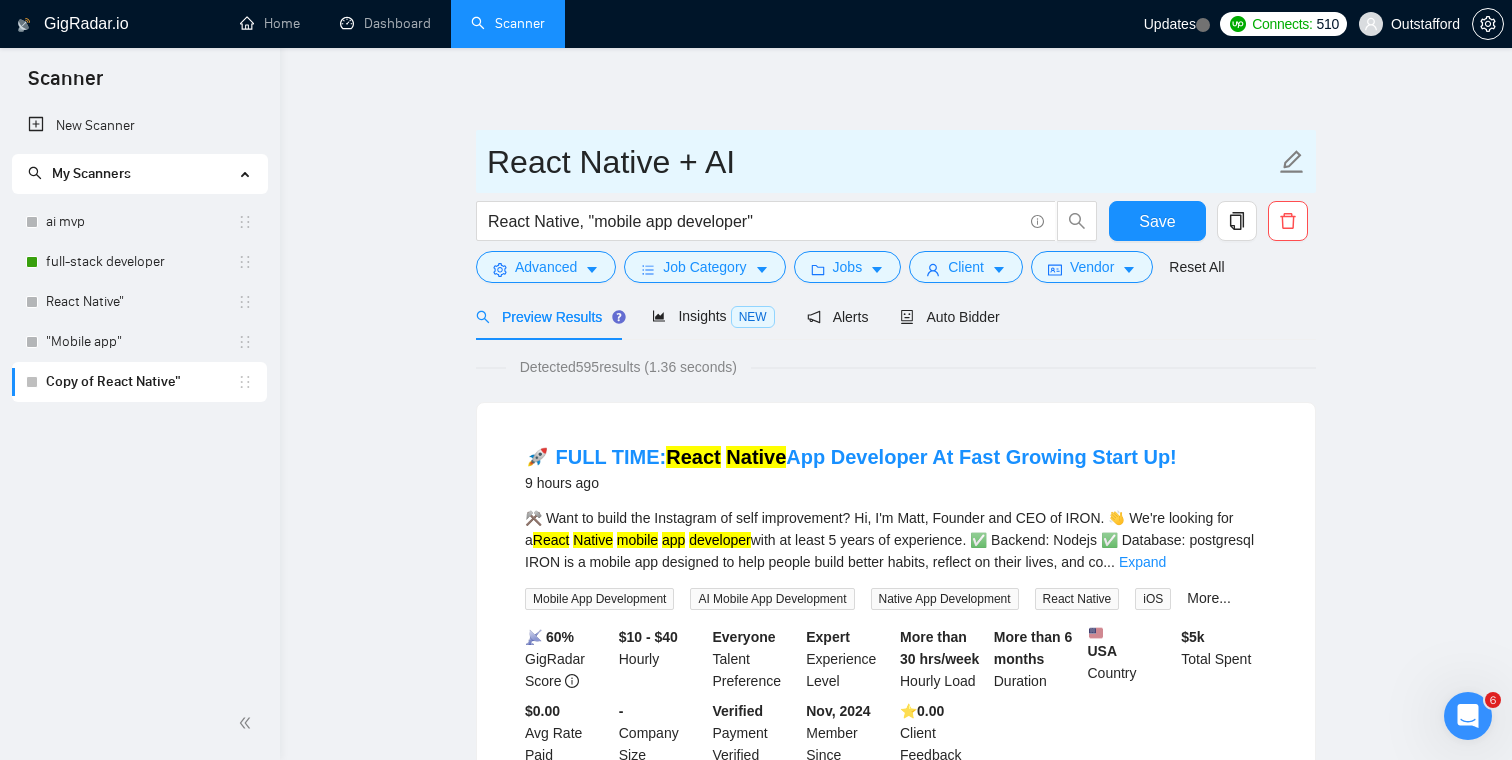 click on "React Native + AI" at bounding box center (881, 162) 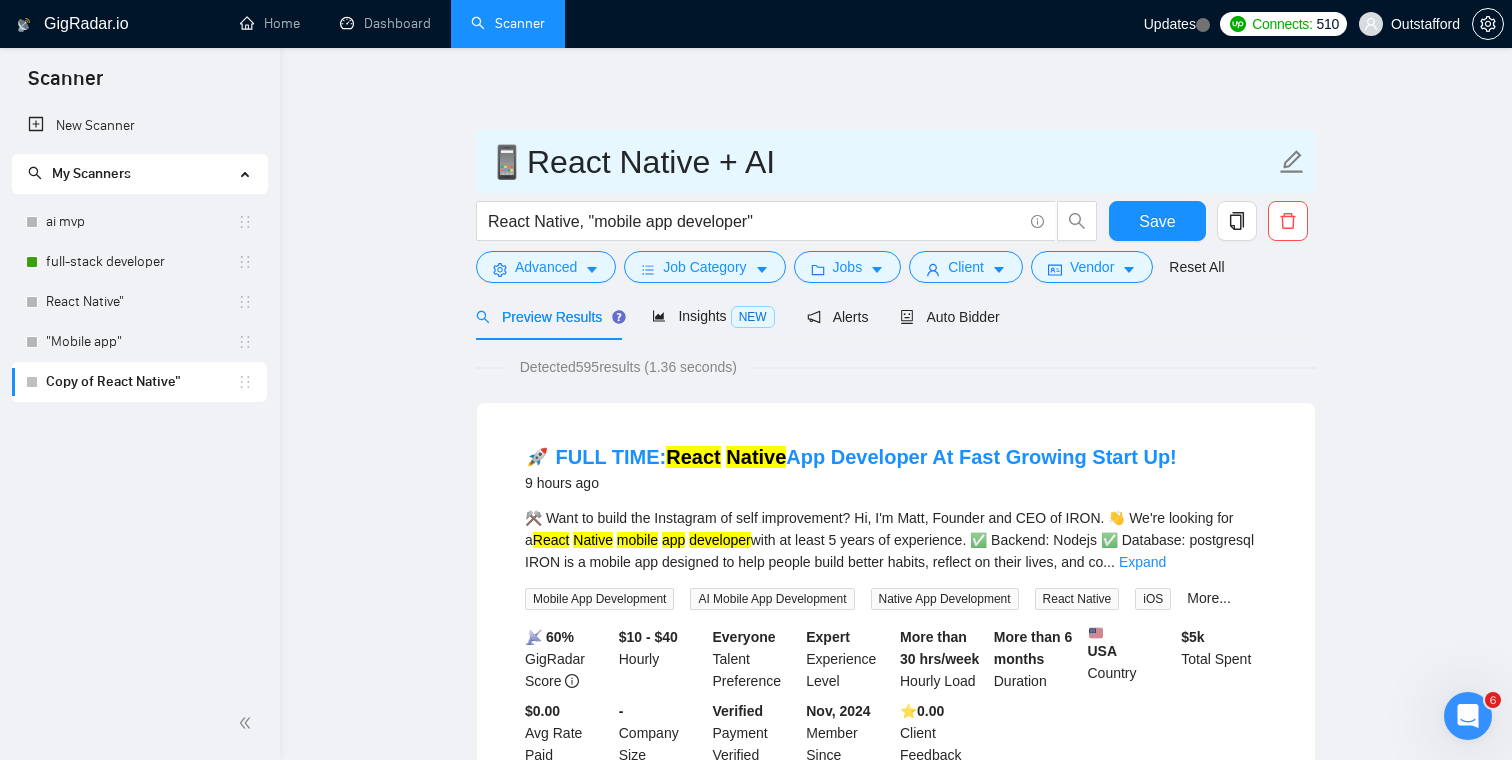type on "📱React Native + AI" 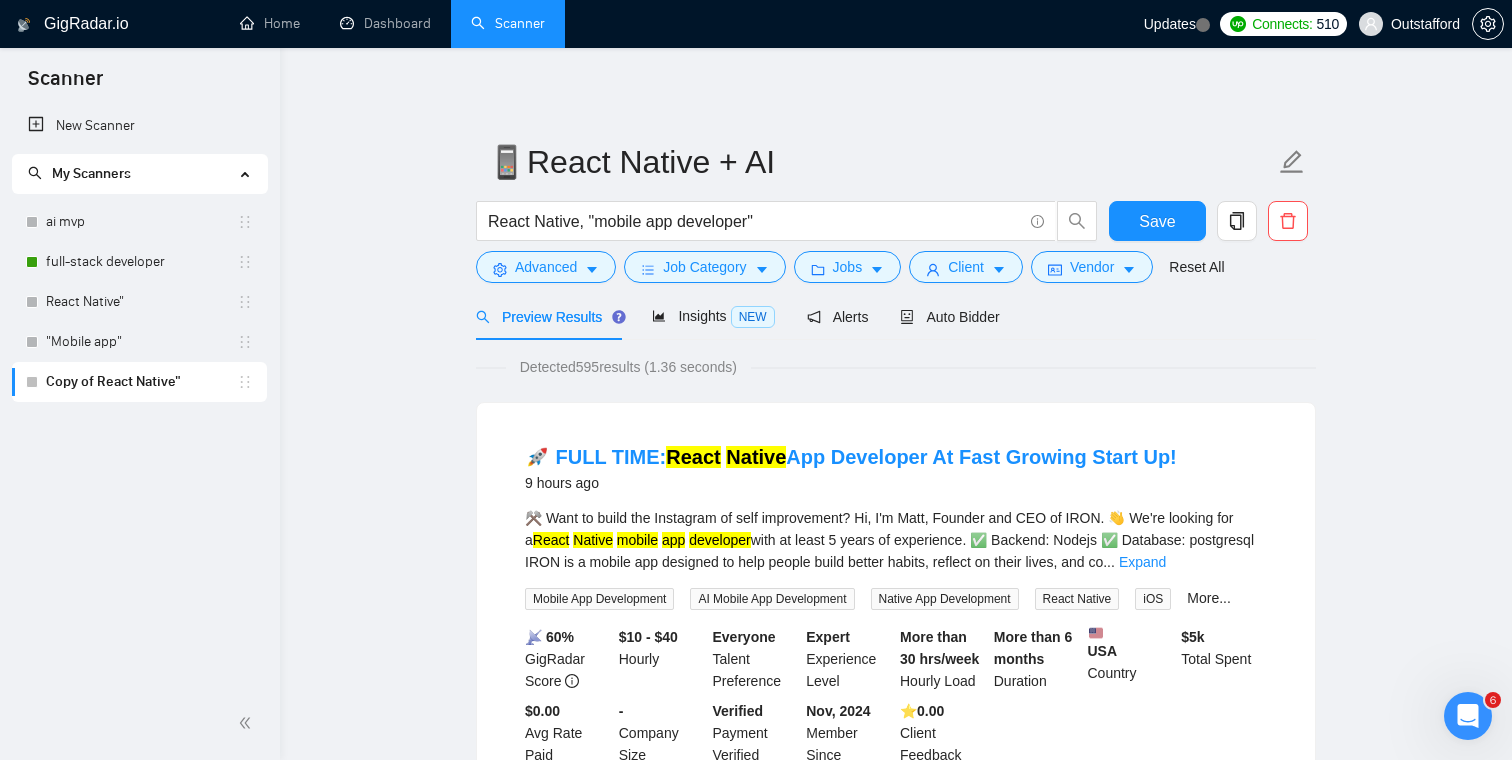 click on "📱React Native + AI React Native, "mobile app developer" Save Advanced   Job Category   Jobs   Client   Vendor   Reset All Preview Results Insights NEW Alerts Auto Bidder Detected   595  results   (1.36 seconds) 🚀 FULL TIME:  React   Native  App Developer At Fast Growing Start Up! 9 hours ago ⚒️ Want to build the Instagram of self improvement?
Hi, I'm [FIRST] [LAST], Founder and CEO of IRON. 👋
We're looking for a  React   Native   mobile   app   developer  with at least 5 years of experience.
✅ Backend: Nodejs
✅ Database: postgresql
IRON is a mobile app designed to help people build better habits, reflect on their lives, and co ... Expand Mobile App Development AI Mobile App Development Native App Development React Native iOS More... 📡   60% GigRadar Score   $10 - $40 Hourly Everyone Talent Preference Expert Experience Level More than 30 hrs/week Hourly Load More than 6 months Duration   USA Country $ 5k Total Spent $0.00 Avg Rate Paid - Company Size Verified Payment Verified Nov, 2024 ⭐️" at bounding box center [896, 2489] 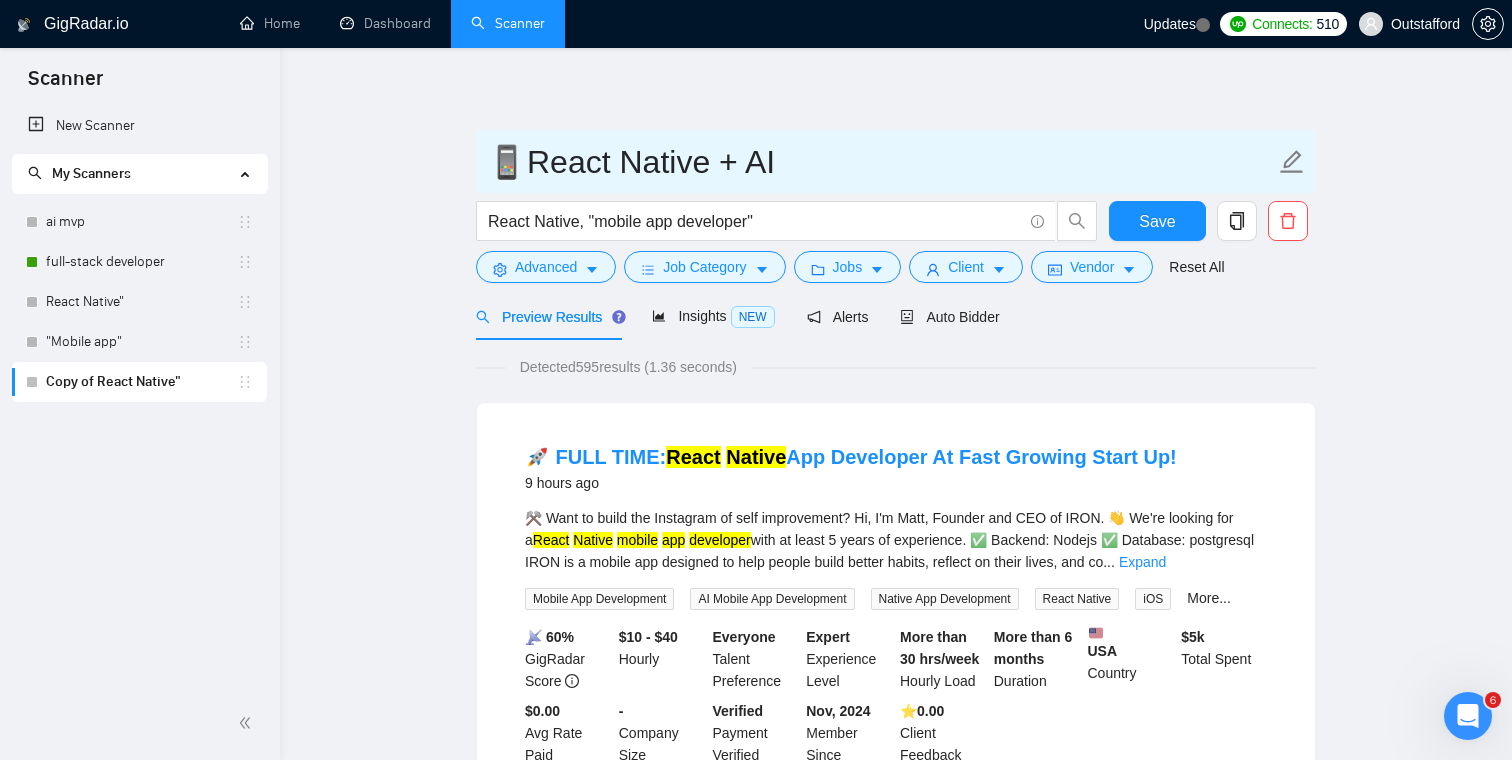 click on "📱React Native + AI" at bounding box center (881, 162) 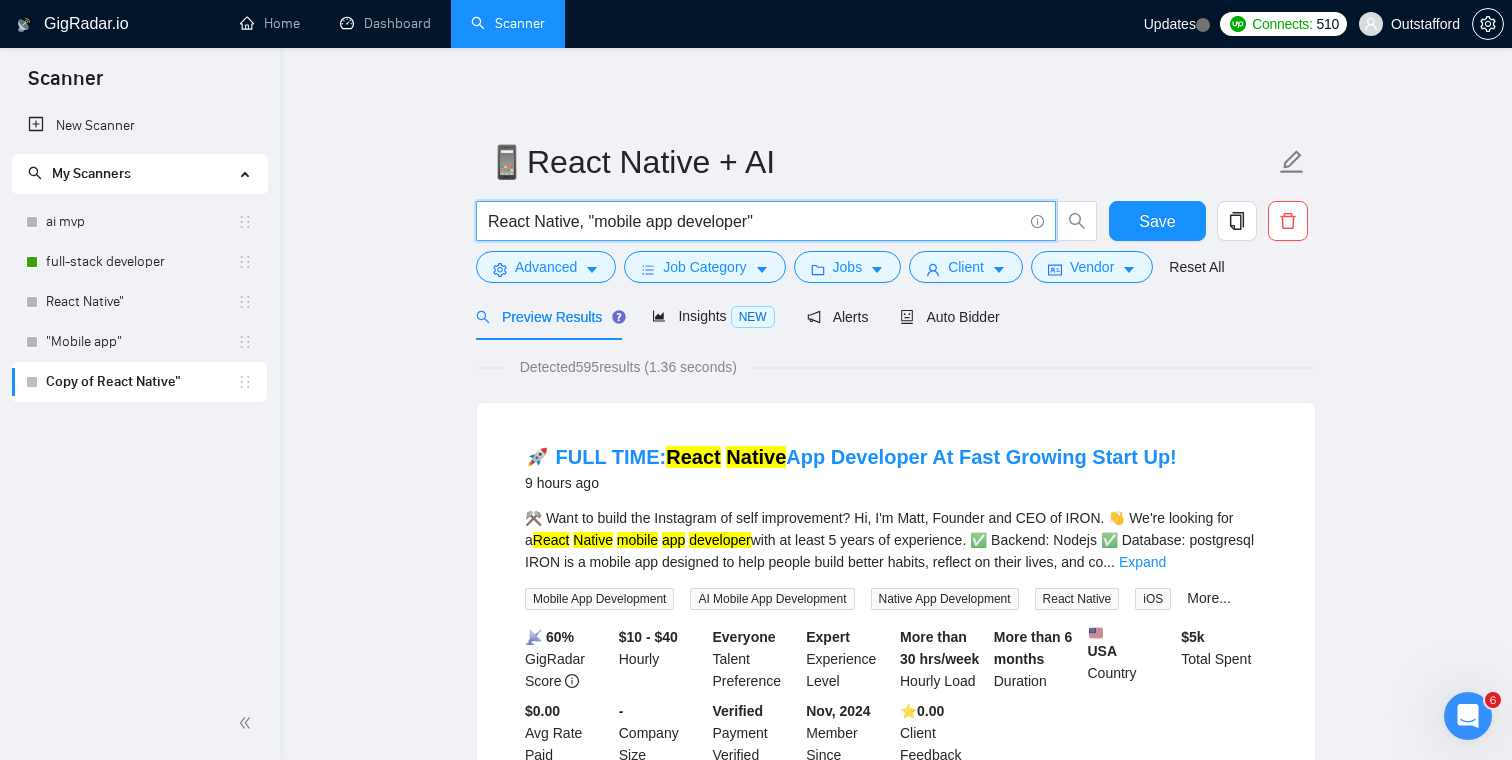 click on "React Native, "mobile app developer"" at bounding box center (755, 221) 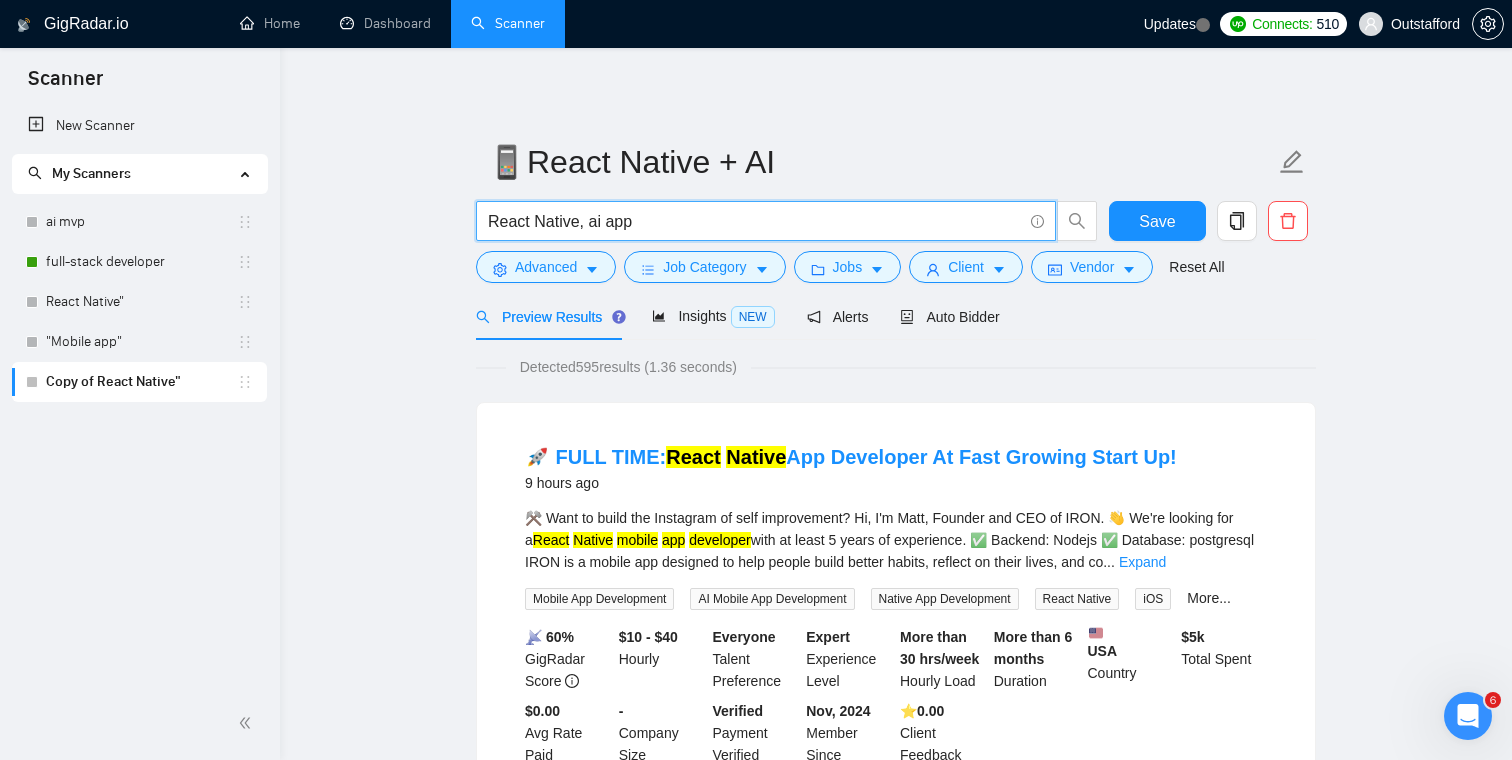 click on "📱React Native + AI React Native, ai app Save Advanced   Job Category   Jobs   Client   Vendor   Reset All Preview Results Insights NEW Alerts Auto Bidder Detected   595  results   (1.36 seconds) 🚀 FULL TIME:  React   Native  App Developer At Fast Growing Start Up! 9 hours ago ⚒️ Want to build the Instagram of self improvement?
Hi, I'm [FIRST] [LAST], Founder and CEO of IRON. 👋
We're looking for a  React   Native   mobile   app   developer  with at least 5 years of experience.
✅ Backend: Nodejs
✅ Database: postgresql
IRON is a mobile app designed to help people build better habits, reflect on their lives, and co ... Expand Mobile App Development AI Mobile App Development Native App Development React Native iOS More... 📡   60% GigRadar Score   $10 - $40 Hourly Everyone Talent Preference Expert Experience Level More than 30 hrs/week Hourly Load More than 6 months Duration   USA Country $ 5k Total Spent $0.00 Avg Rate Paid - Company Size Verified Payment Verified Nov, 2024 Member Since ⭐️  0.00" at bounding box center [896, 2489] 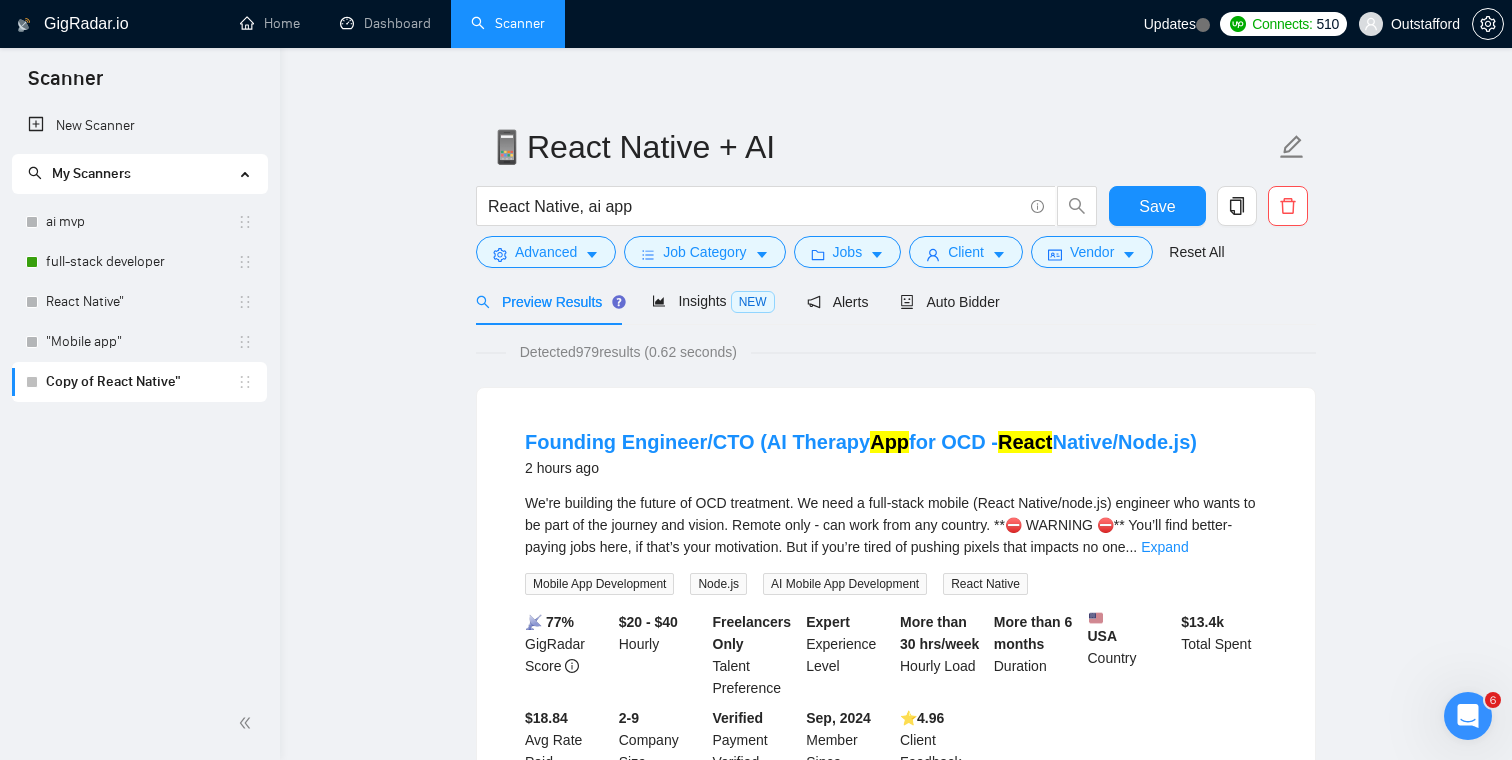 scroll, scrollTop: 11, scrollLeft: 0, axis: vertical 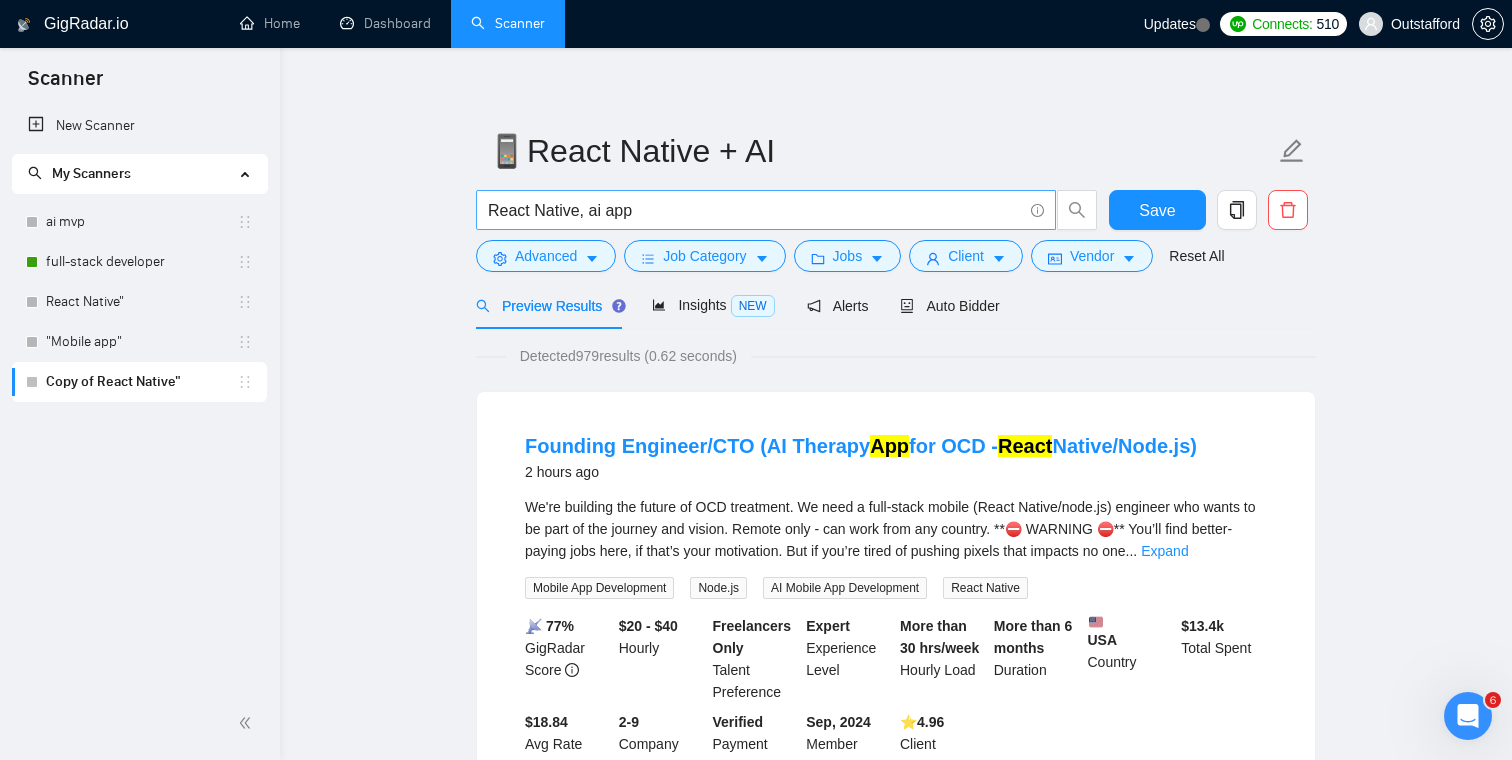 click on "React Native, ai app" at bounding box center [755, 210] 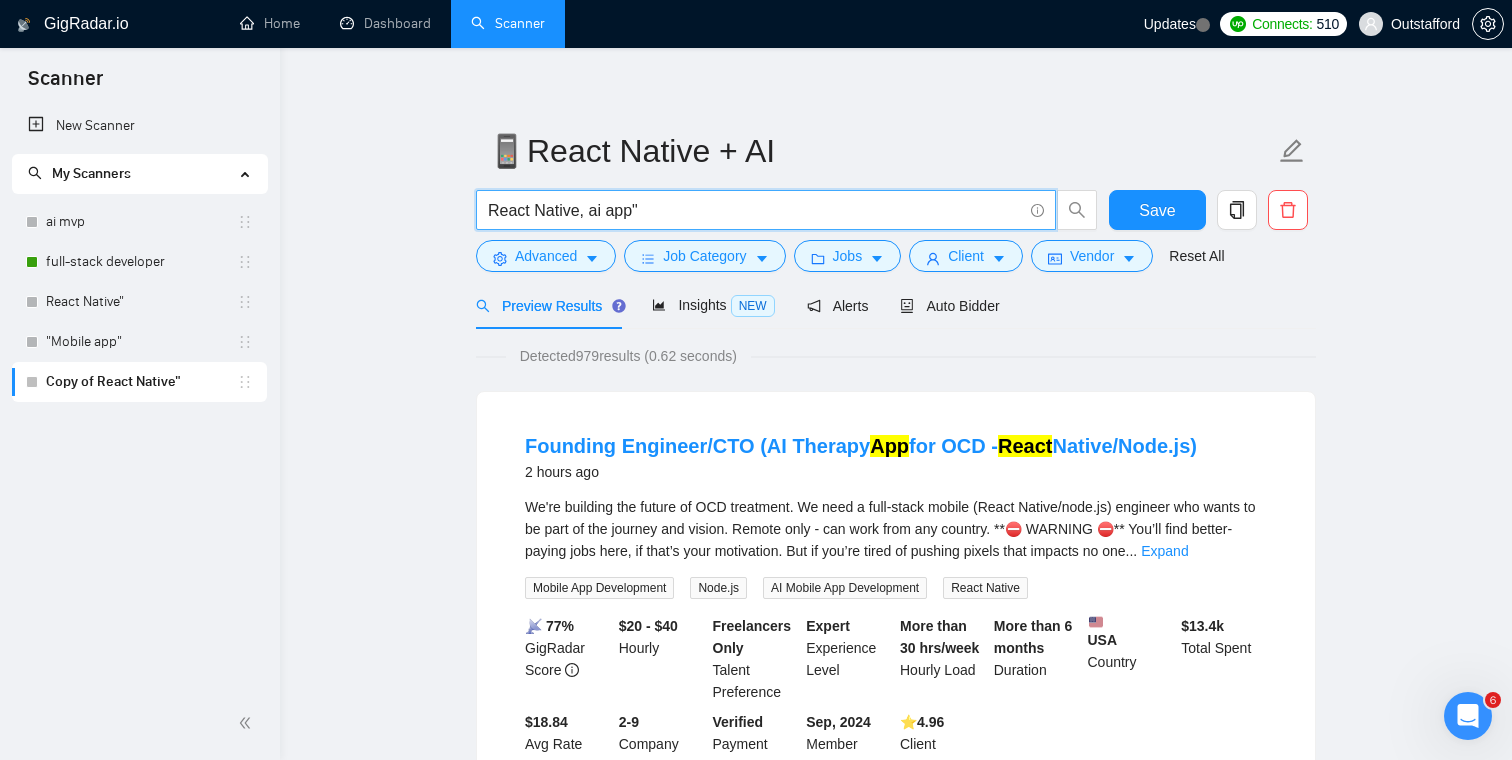 click on "React Native, ai app"" at bounding box center (755, 210) 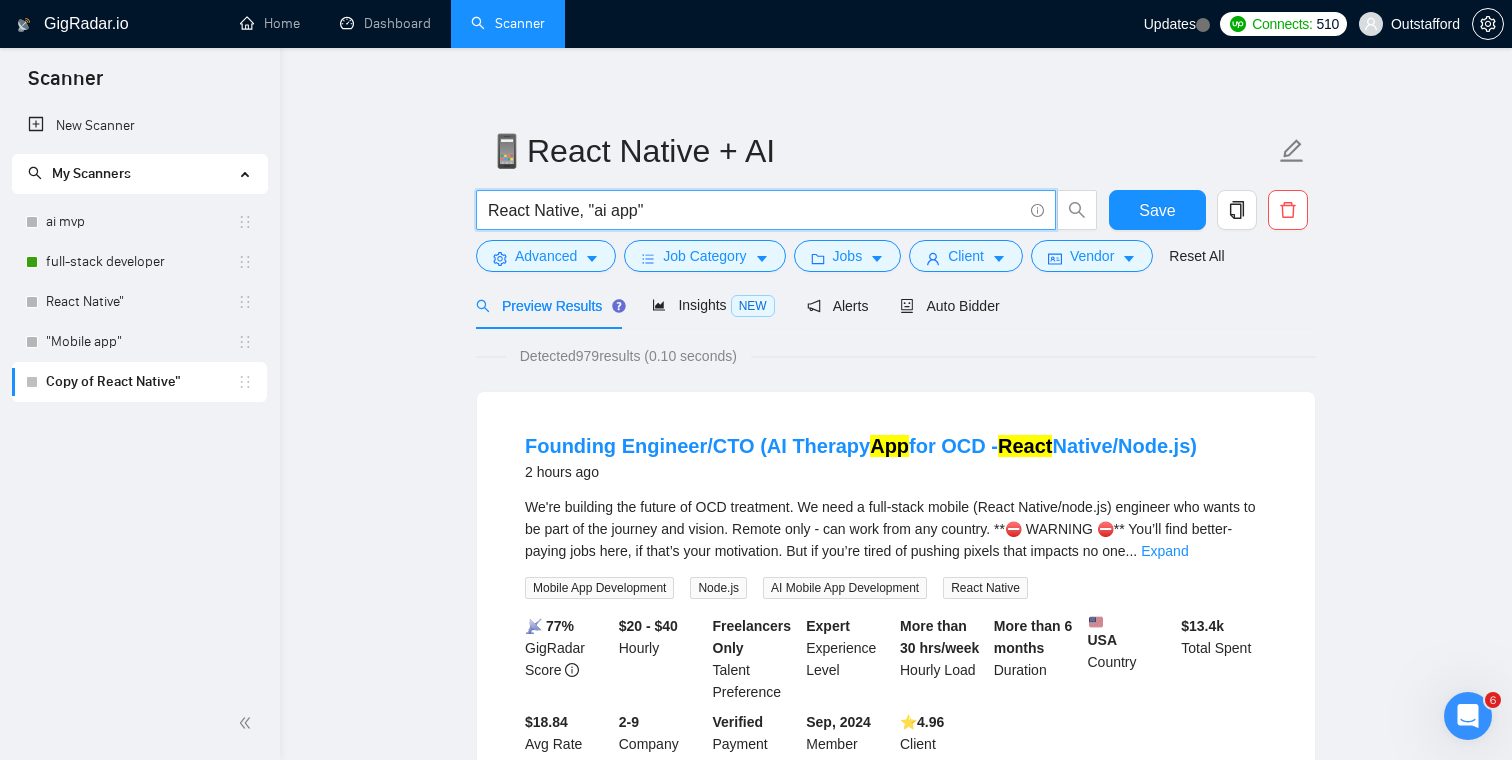 click on "React Native, "ai app"" at bounding box center (755, 210) 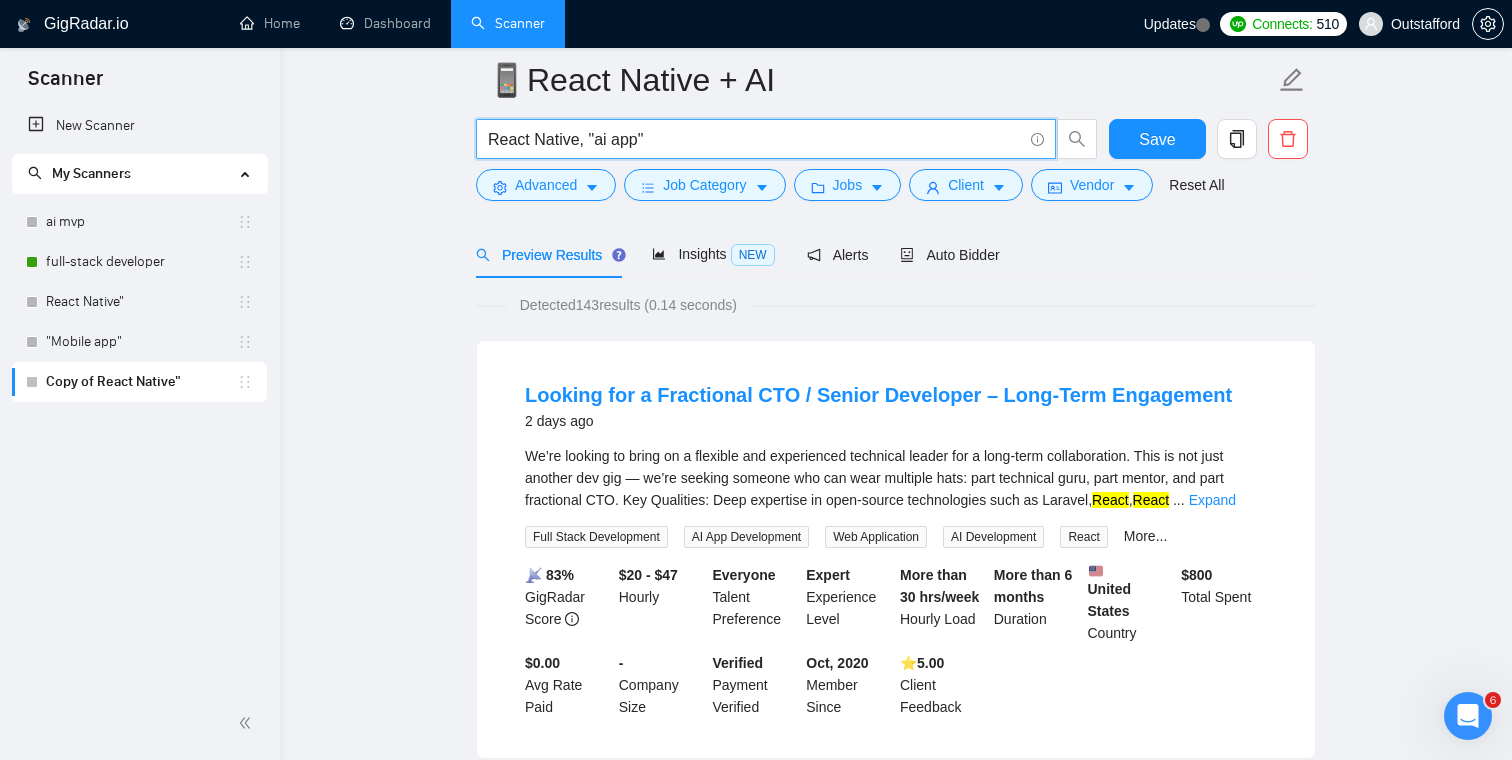 scroll, scrollTop: 122, scrollLeft: 0, axis: vertical 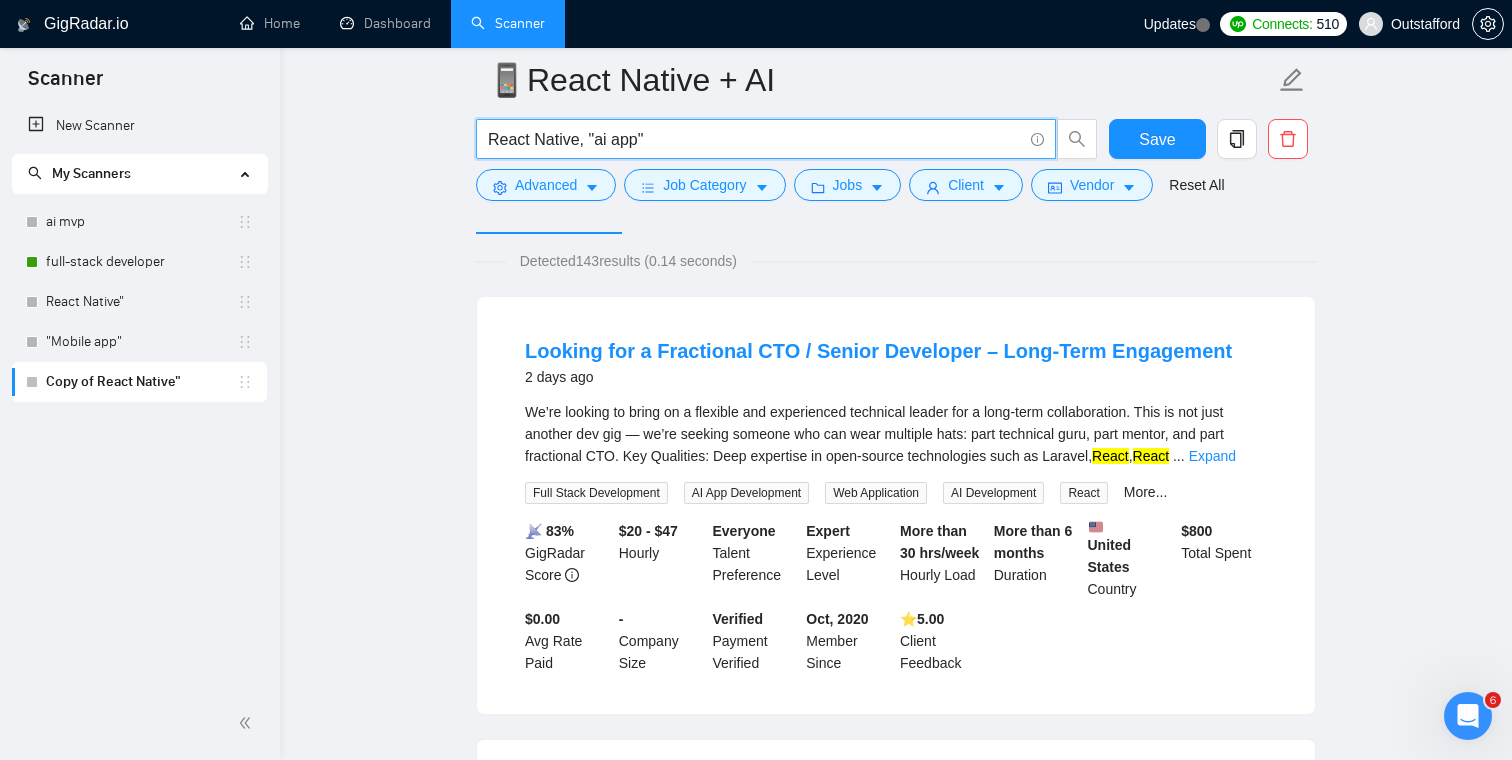 click on "We’re looking to bring on a flexible and experienced technical leader for a long-term collaboration. This is not just another dev gig — we’re seeking someone who can wear multiple hats: part technical guru, part mentor, and part fractional CTO.
Key Qualities:
Deep expertise in open-source technologies such as Laravel,  React ,  React   ... Expand" at bounding box center [896, 434] 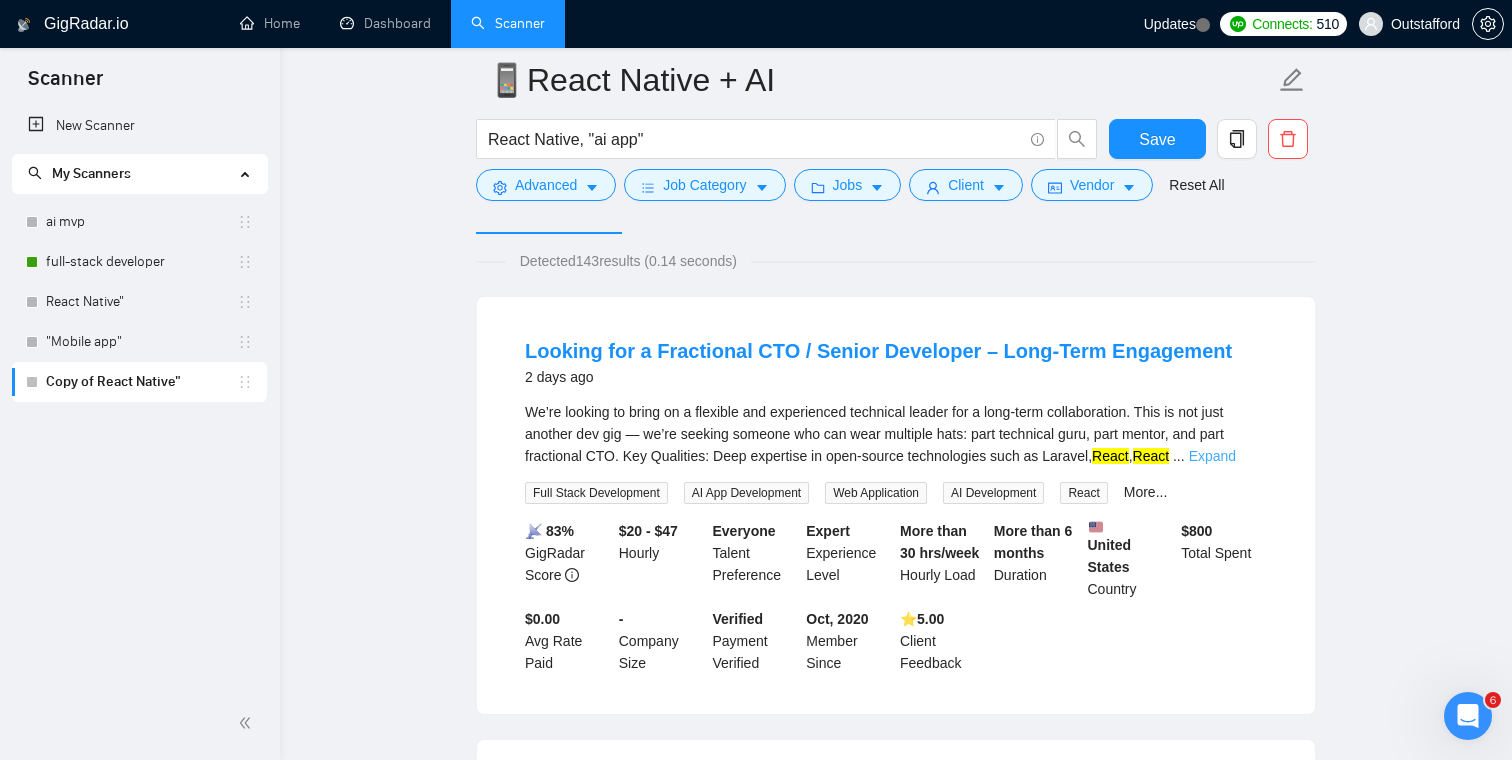 click on "Expand" at bounding box center [1212, 456] 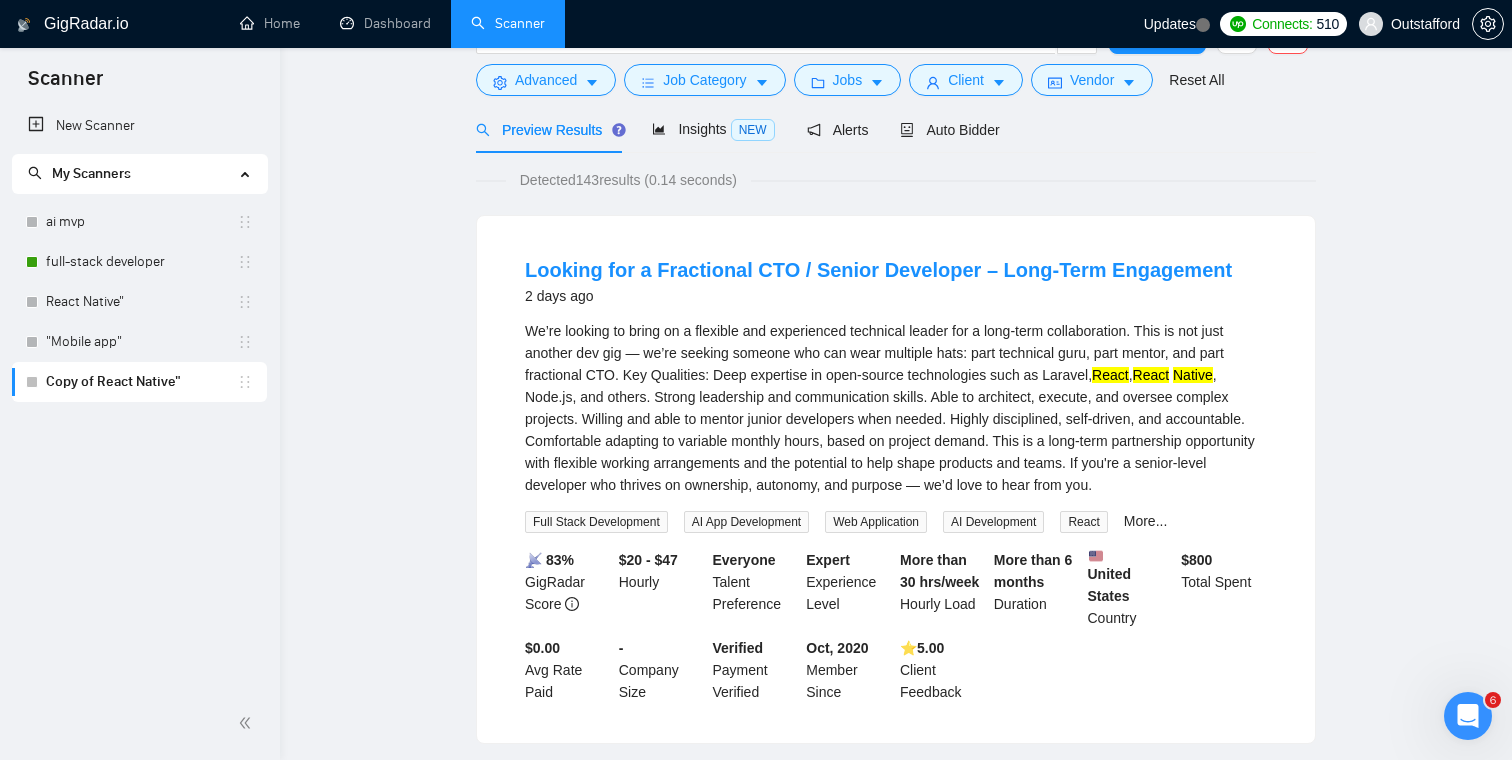 scroll, scrollTop: 0, scrollLeft: 0, axis: both 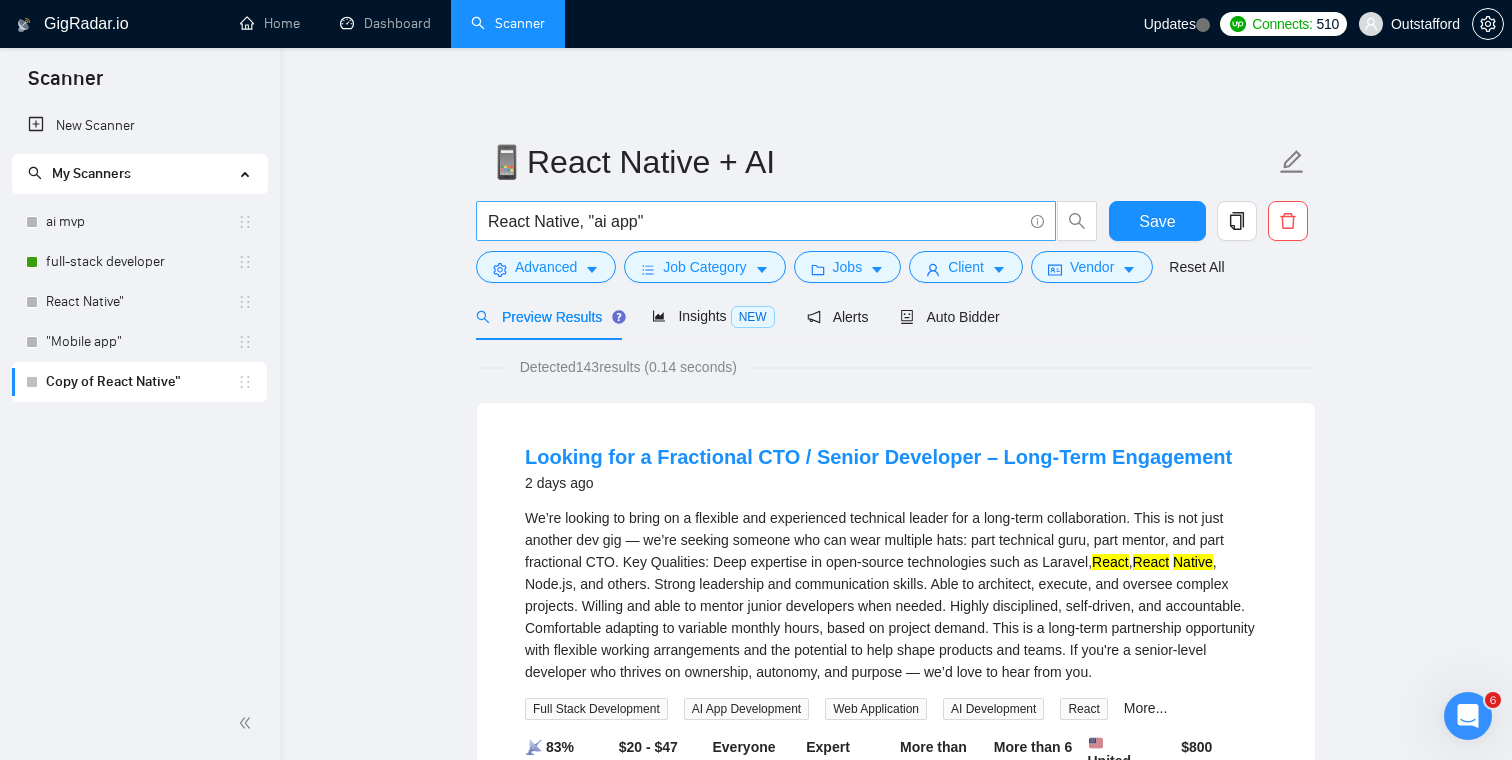 click on "React Native, "ai app"" at bounding box center (755, 221) 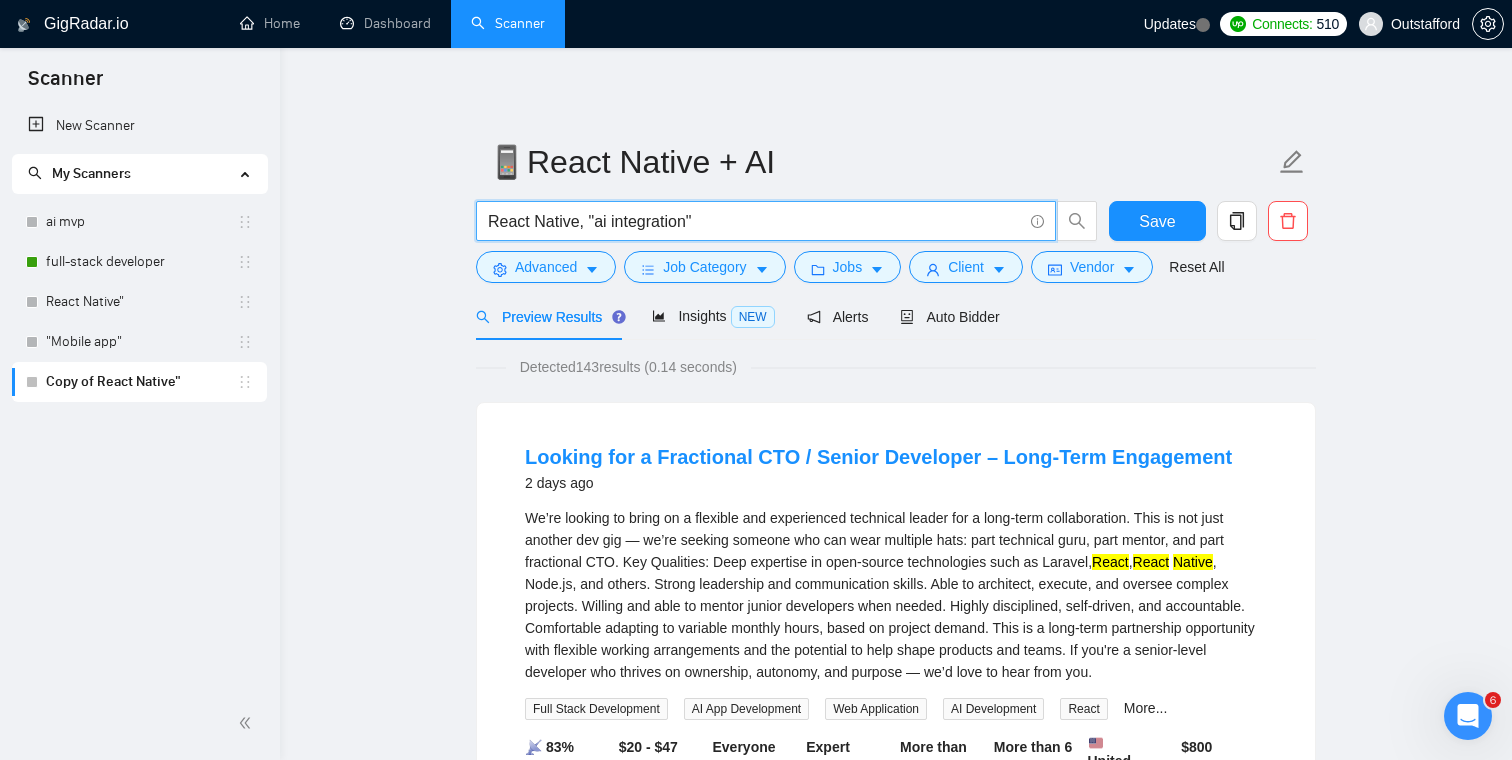type on "React Native, "ai integration"" 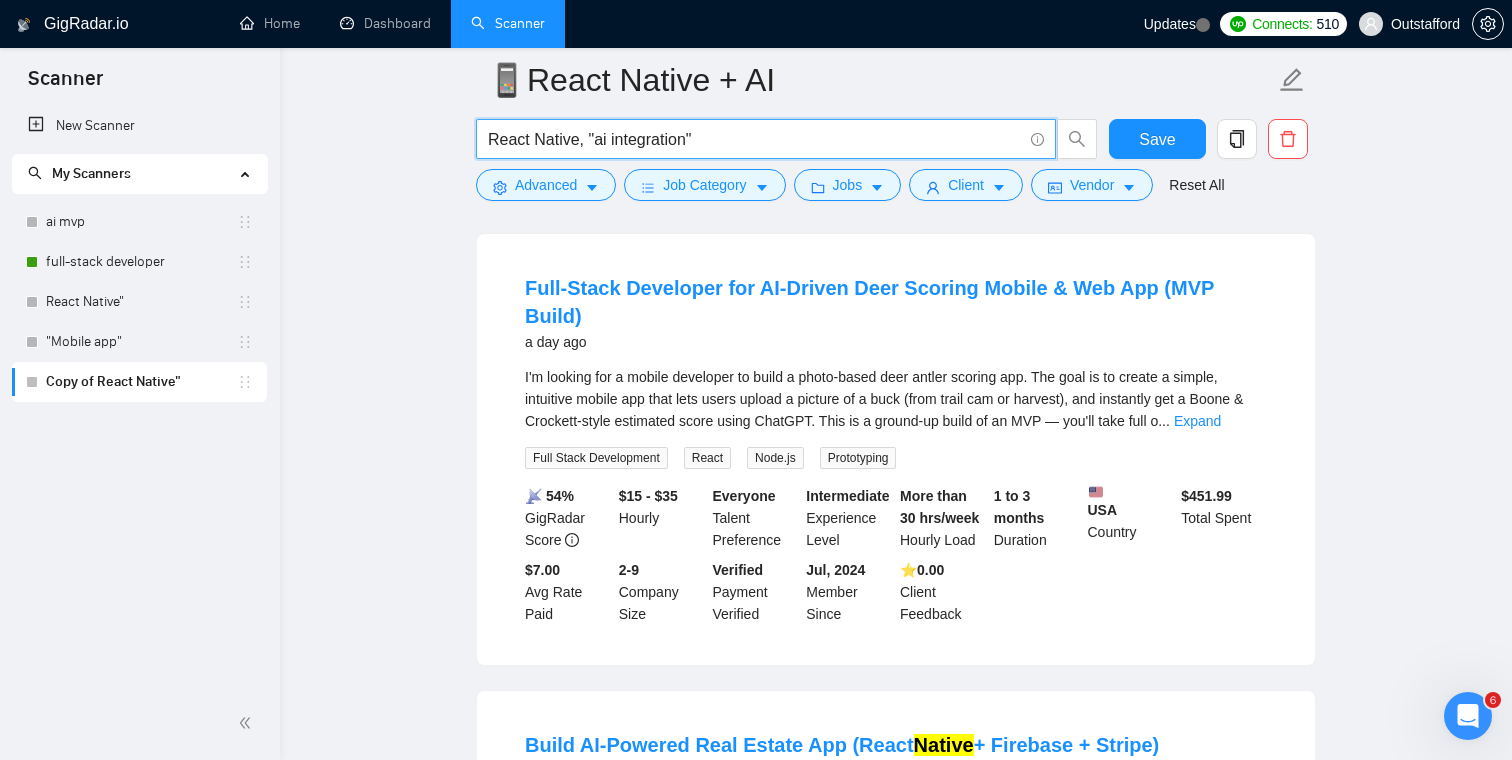 scroll, scrollTop: 171, scrollLeft: 0, axis: vertical 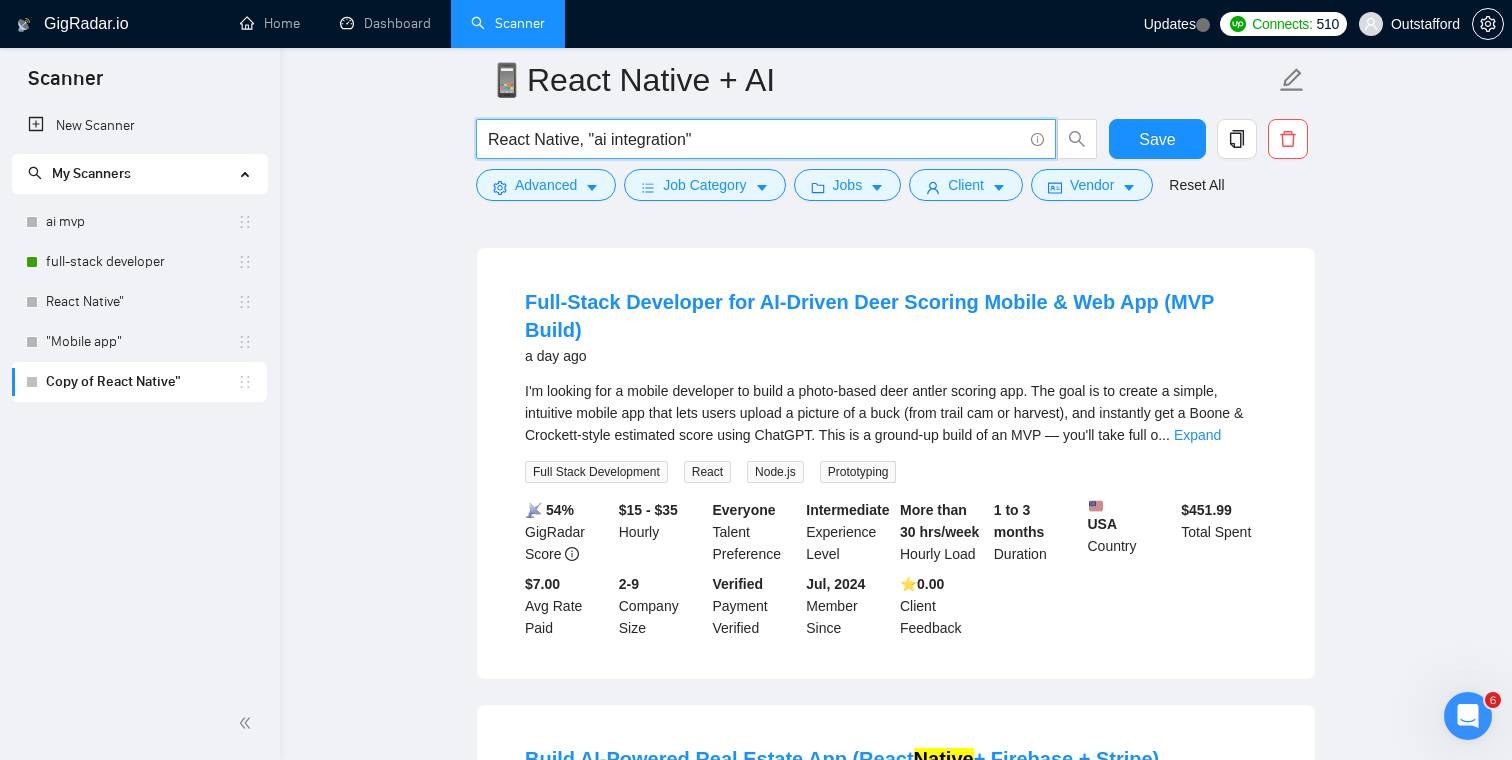 click on "I'm looking for a mobile developer to build a photo-based deer antler scoring app. The goal is to create a simple, intuitive mobile app that lets users upload a picture of a buck (from trail cam or harvest), and instantly get a Boone & Crockett-style estimated score using ChatGPT.
This is a ground-up build of an MVP — you'll take full o ... Expand" at bounding box center (896, 413) 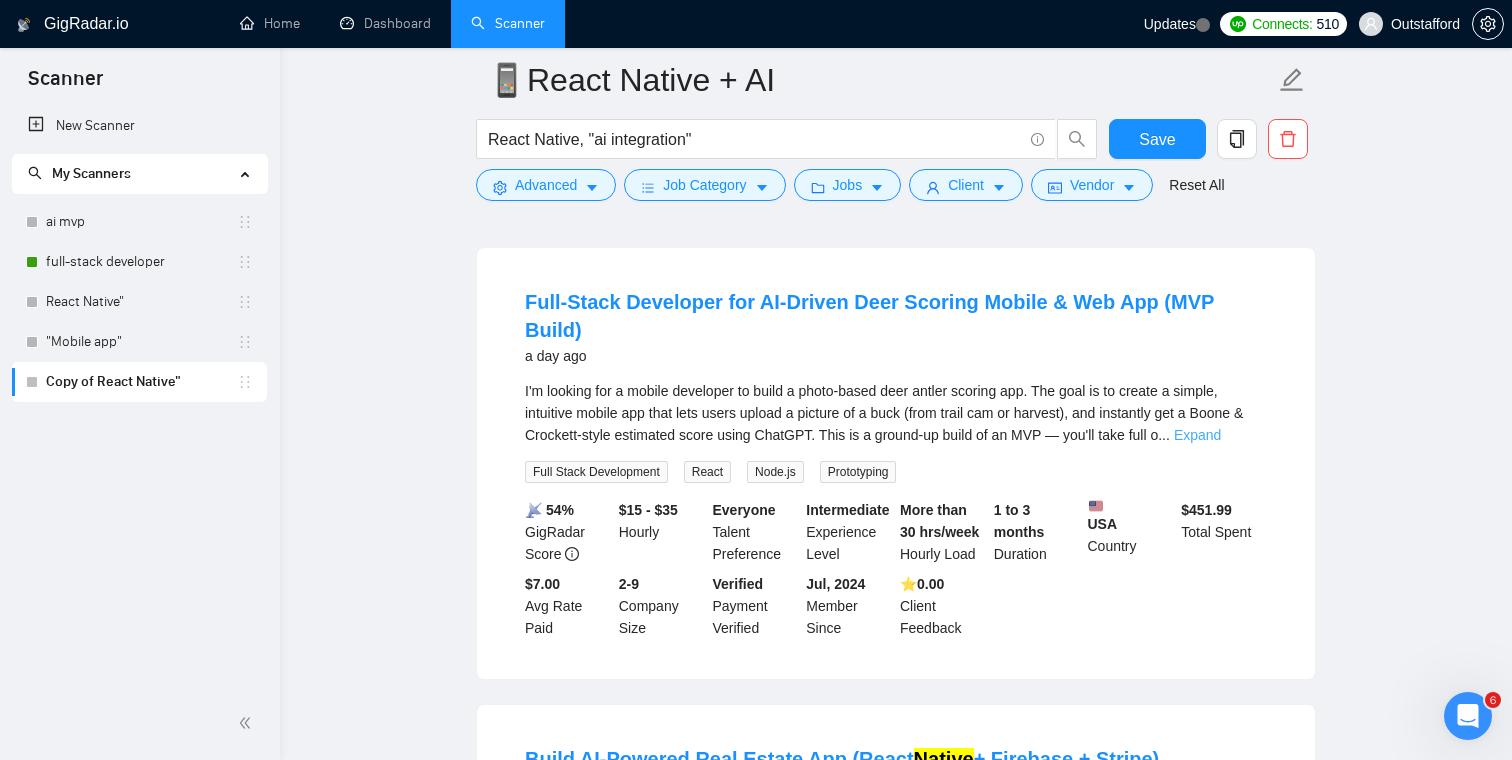 click on "Expand" at bounding box center (1197, 435) 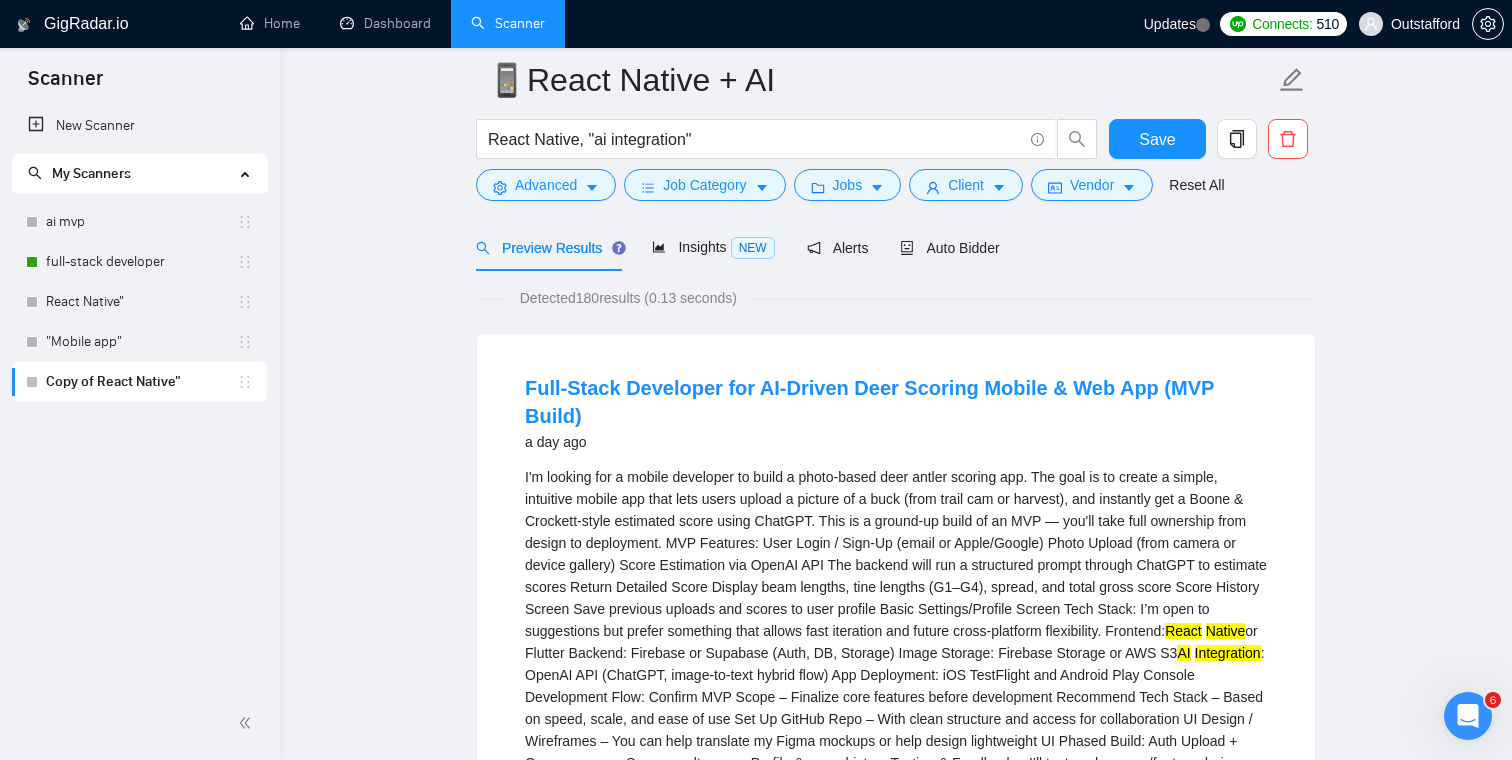 scroll, scrollTop: 0, scrollLeft: 0, axis: both 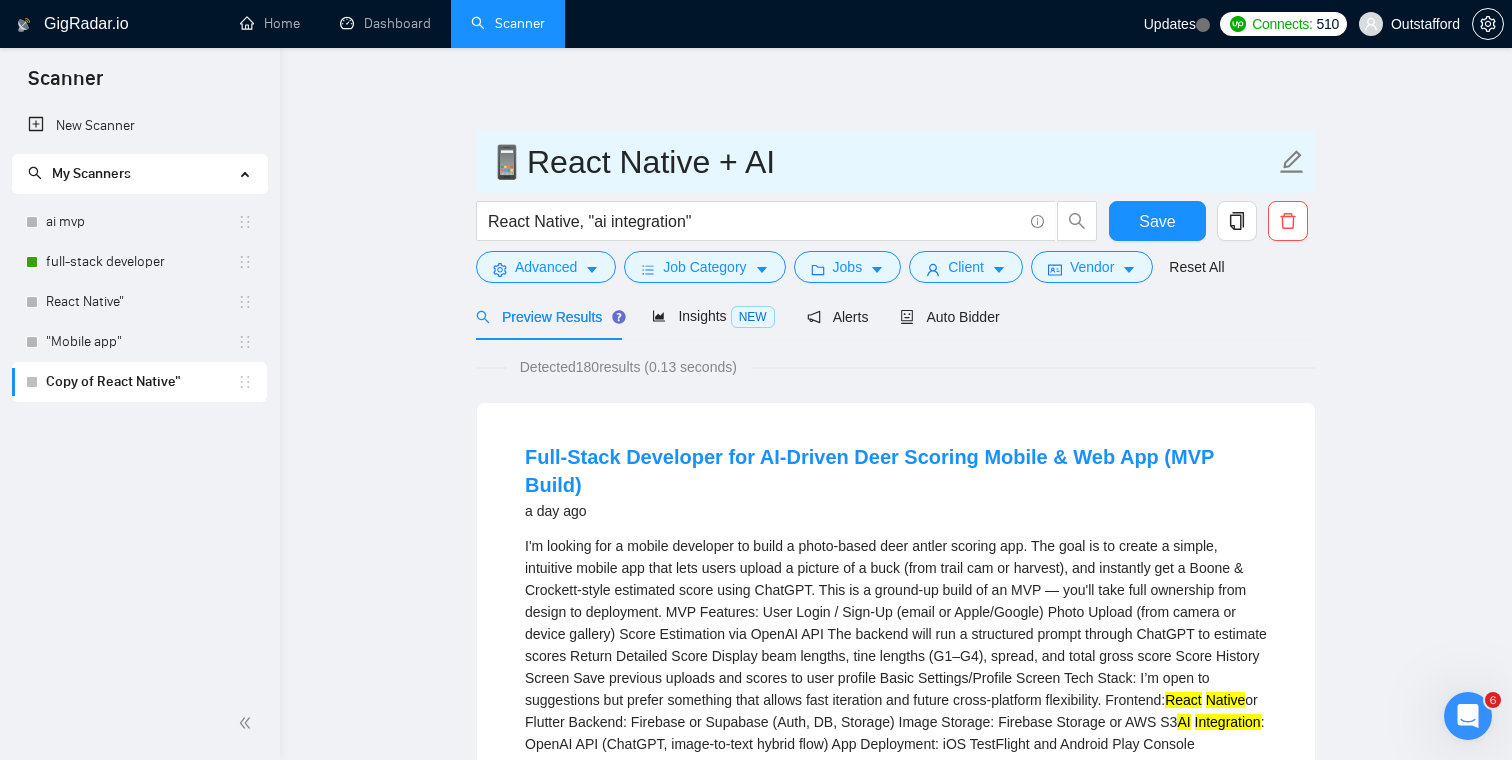 click on "📱React Native + AI" at bounding box center (881, 162) 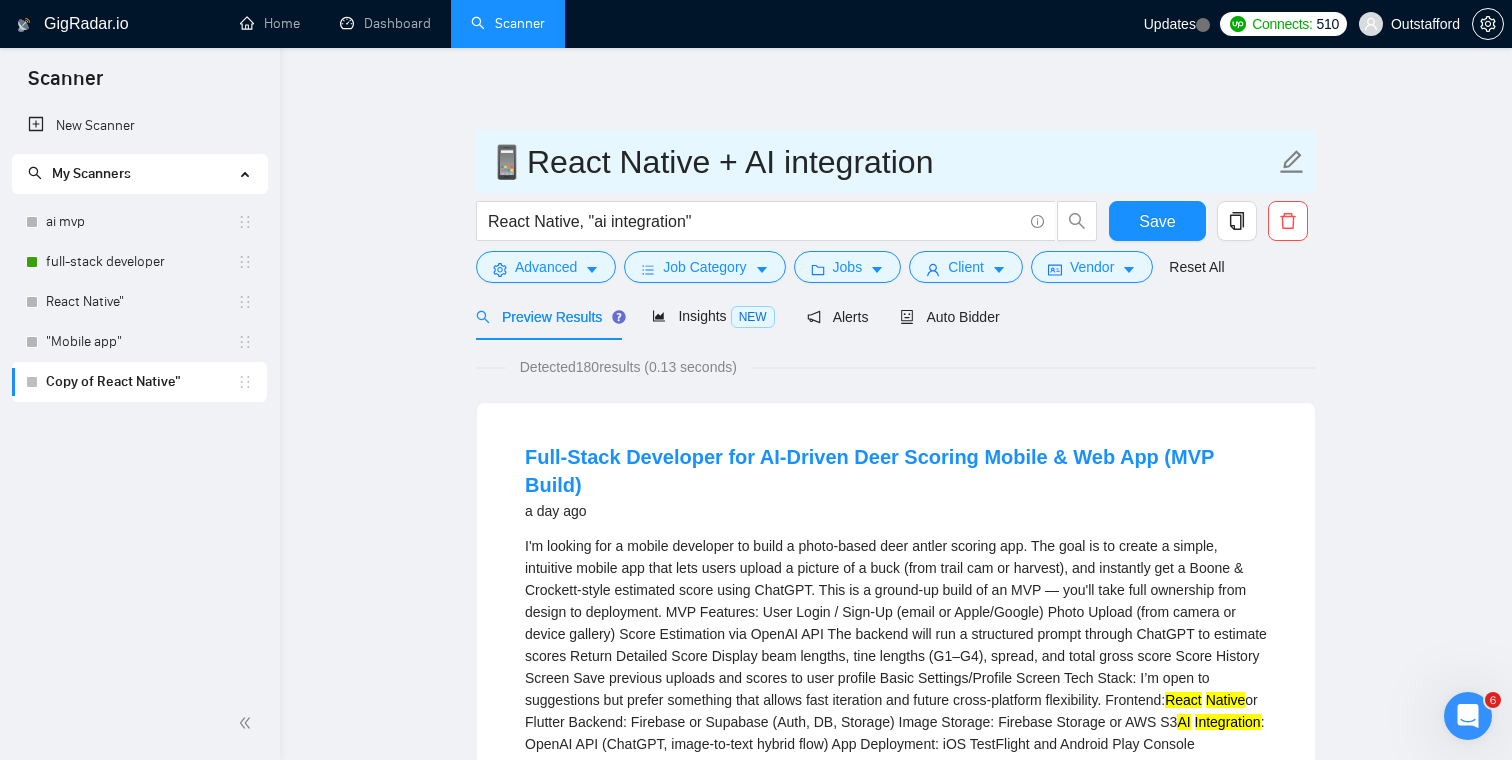 type on "📱React Native + AI integration" 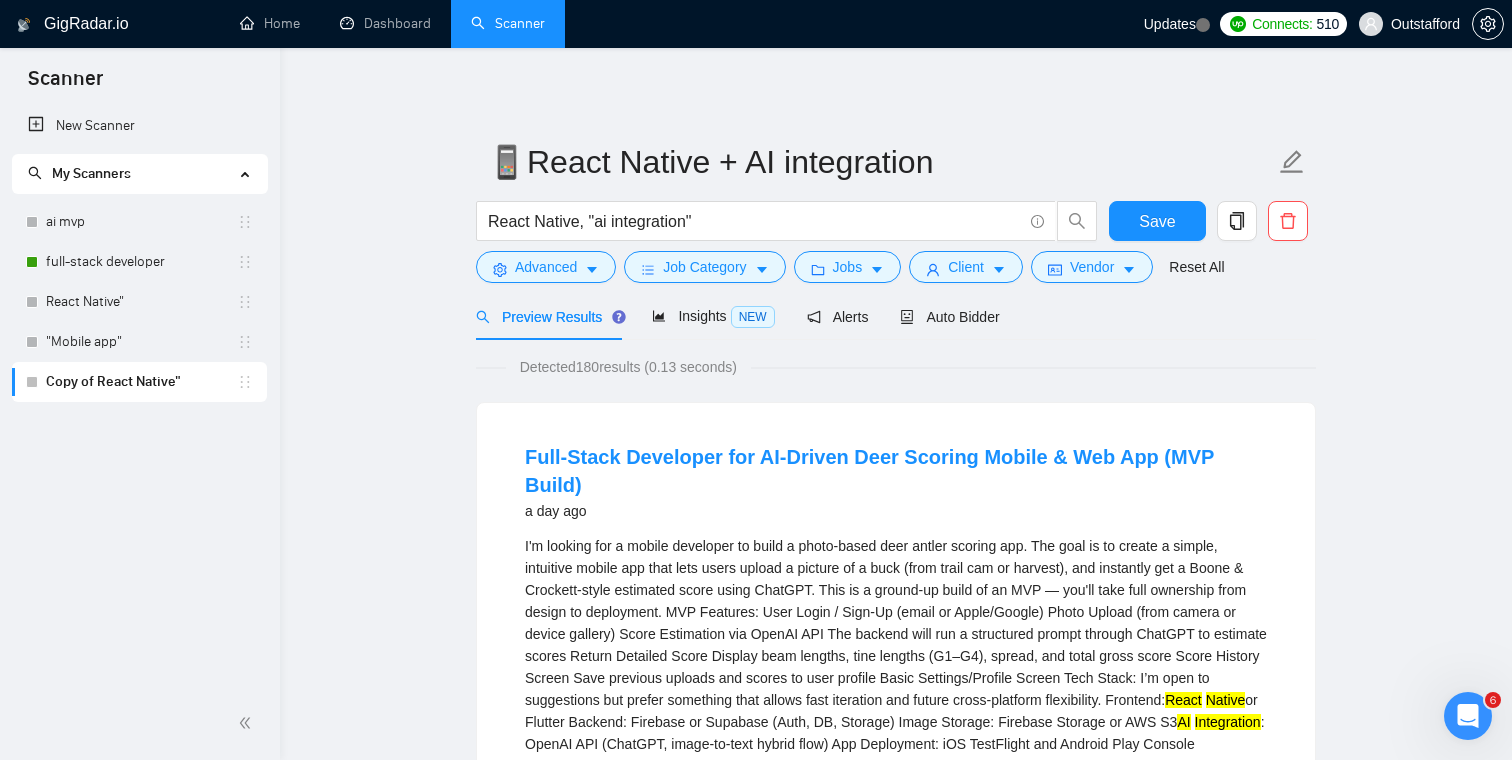 click on "📱React Native + AI integration React Native, "ai integration" Save Advanced   Job Category   Jobs   Client   Vendor   Reset All Preview Results Insights NEW Alerts Auto Bidder Detected   180  results   (0.13 seconds) Full-Stack Developer for AI-Driven Deer Scoring Mobile & Web App (MVP Build) a day ago React   Native  or Flutter
Backend: Firebase or Supabase (Auth, DB, Storage)
Image Storage: Firebase Storage or AWS S3
AI   Integration Native Full Stack Development React Node.js Prototyping 📡   54% GigRadar Score   $15 - $35 Hourly Everyone Talent Preference Intermediate Experience Level More than 30 hrs/week Hourly Load 1 to 3 months Duration   USA Country $ 451.99 Total Spent $7.00 Avg Rate Paid 2-9 Company Size Verified Payment Verified Jul, 2024 Member Since ⭐️  0.00 Client Feedback Build AI-Powered Real Estate App (React  Native  + Firebase + Stripe) 2 days ago ... Expand Mobile App Development Mobile App Bug Fix React Native Firebase React More... 📡   74% GigRadar Score   $20 - $40   $" at bounding box center (896, 2688) 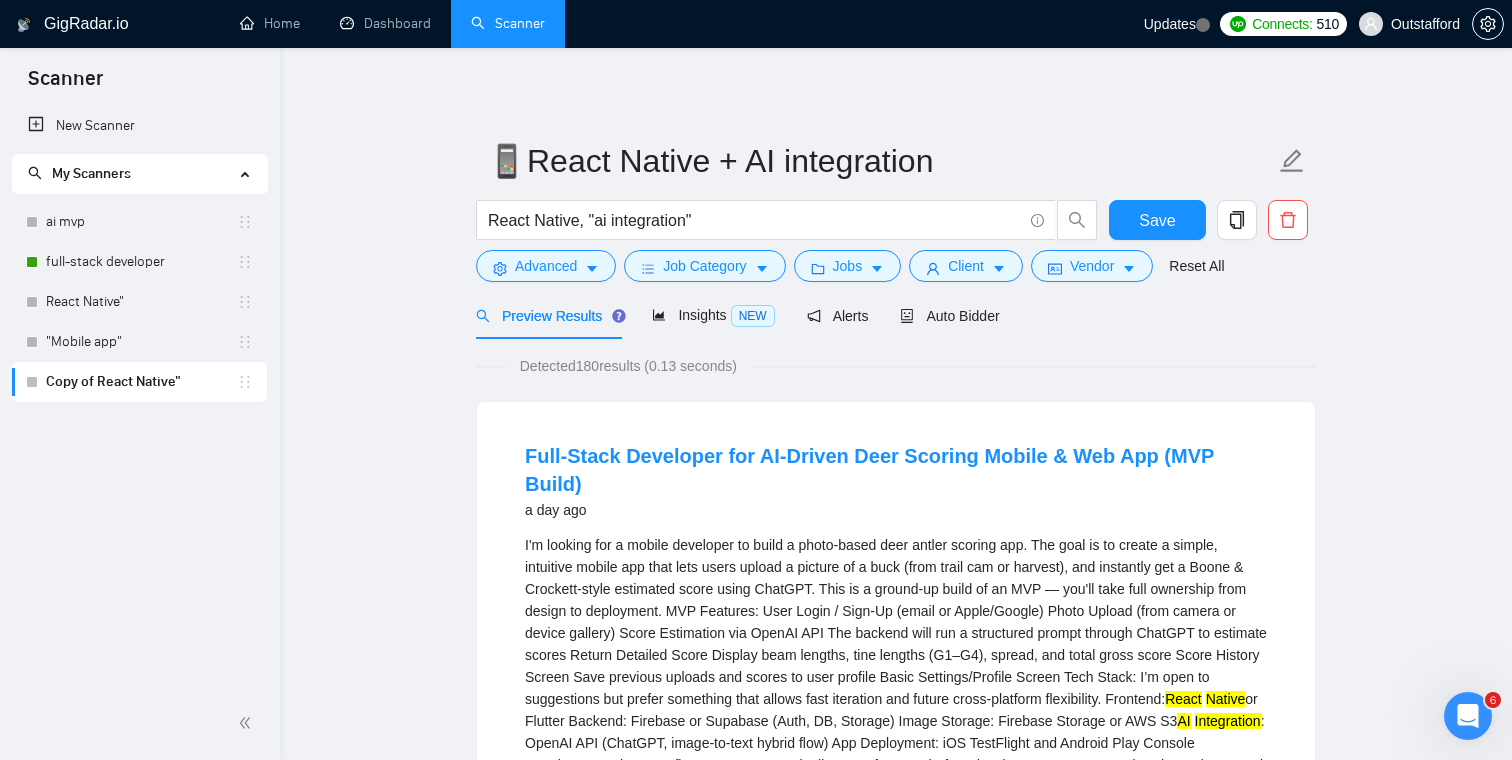 scroll, scrollTop: 0, scrollLeft: 0, axis: both 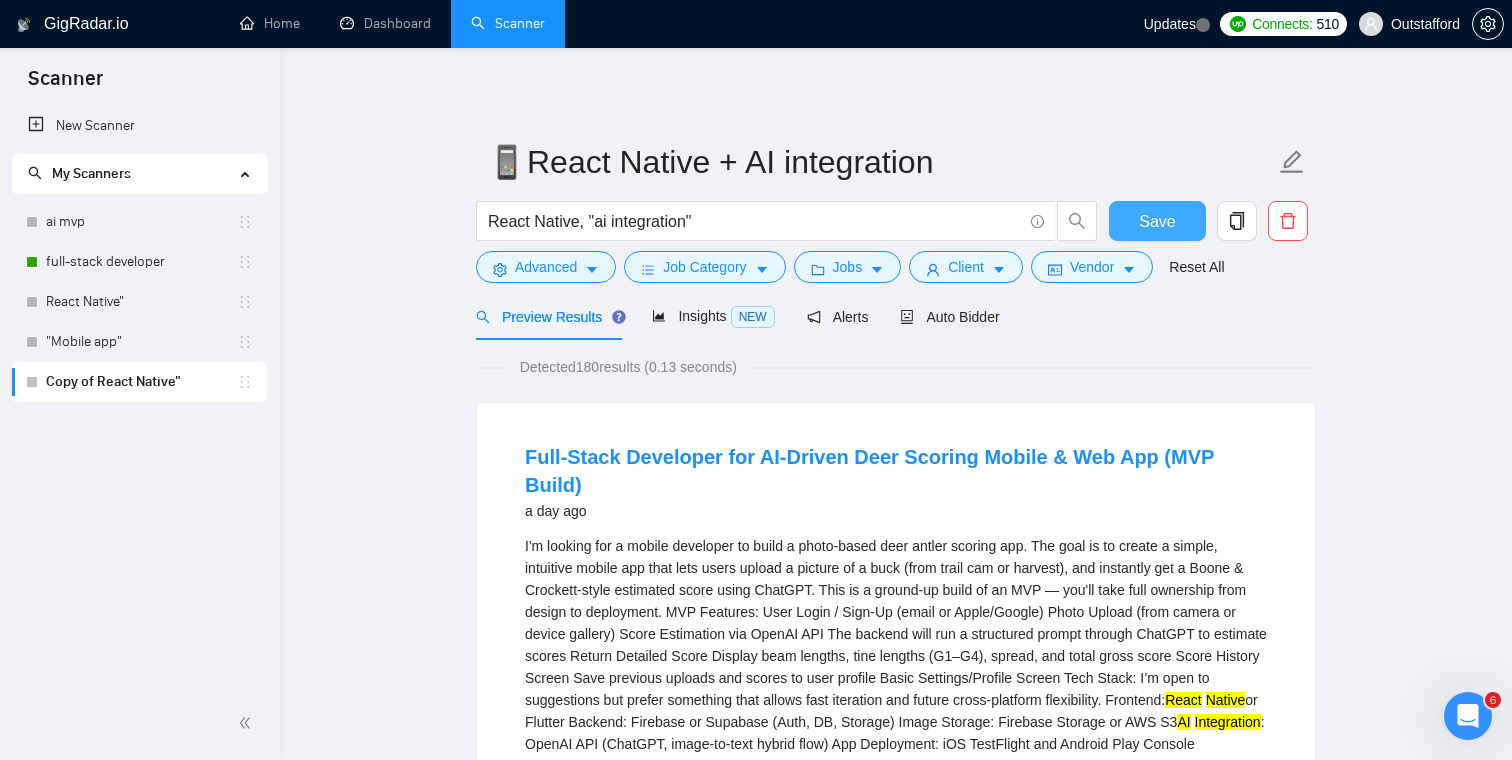 click on "Save" at bounding box center [1157, 221] 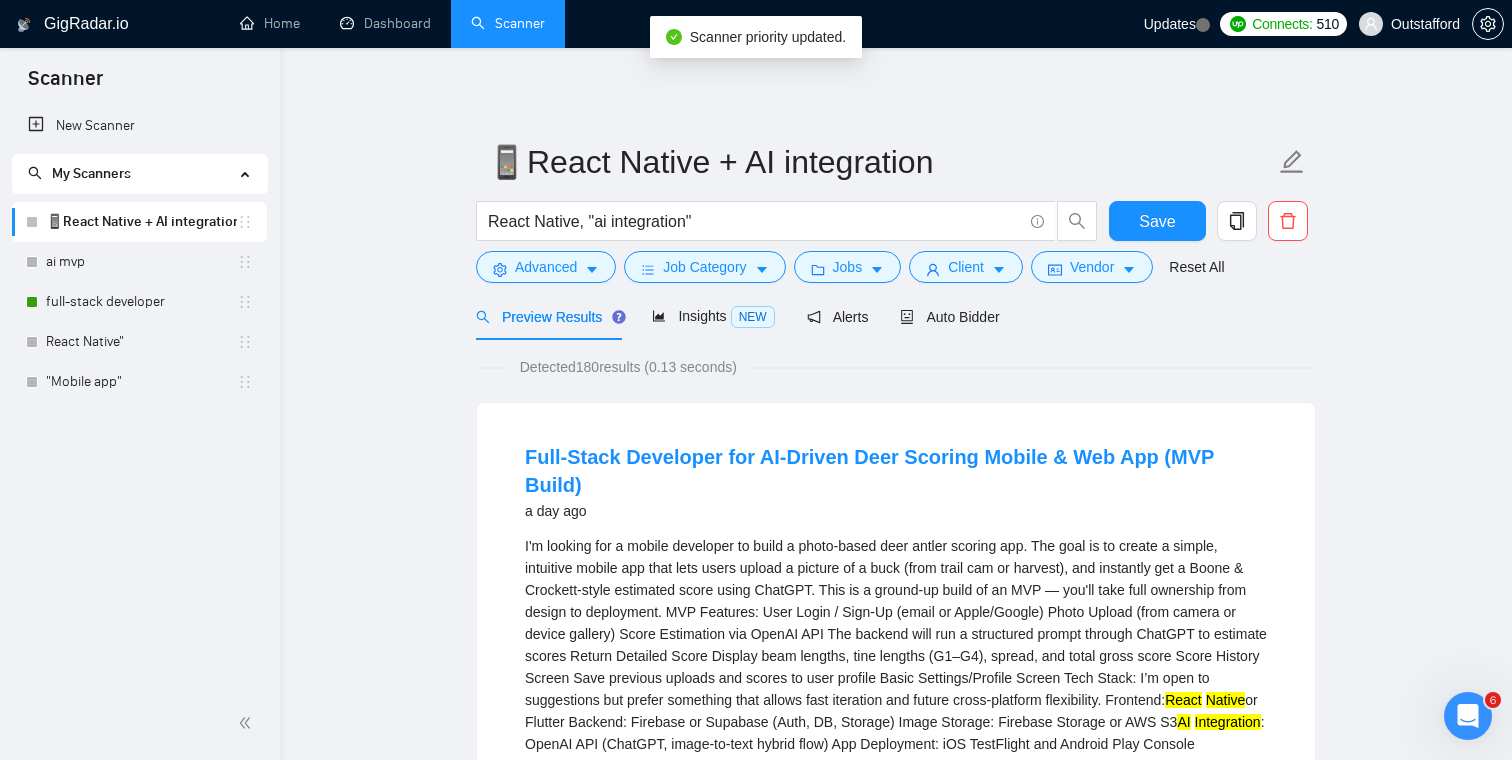 click on "📱React Native + AI integration React Native, "ai integration" Save Advanced   Job Category   Jobs   Client   Vendor   Reset All Preview Results Insights NEW Alerts Auto Bidder Detected   180  results   (0.13 seconds) Full-Stack Developer for AI-Driven Deer Scoring Mobile & Web App (MVP Build) a day ago React   Native  or Flutter
Backend: Firebase or Supabase (Auth, DB, Storage)
Image Storage: Firebase Storage or AWS S3
AI   Integration Native Full Stack Development React Node.js Prototyping 📡   54% GigRadar Score   $15 - $35 Hourly Everyone Talent Preference Intermediate Experience Level More than 30 hrs/week Hourly Load 1 to 3 months Duration   USA Country $ 451.99 Total Spent $7.00 Avg Rate Paid 2-9 Company Size Verified Payment Verified Jul, 2024 Member Since ⭐️  0.00 Client Feedback Build AI-Powered Real Estate App (React  Native  + Firebase + Stripe) 2 days ago ... Expand Mobile App Development Mobile App Bug Fix React Native Firebase React More... 📡   74% GigRadar Score   $20 - $40   $" at bounding box center [896, 2688] 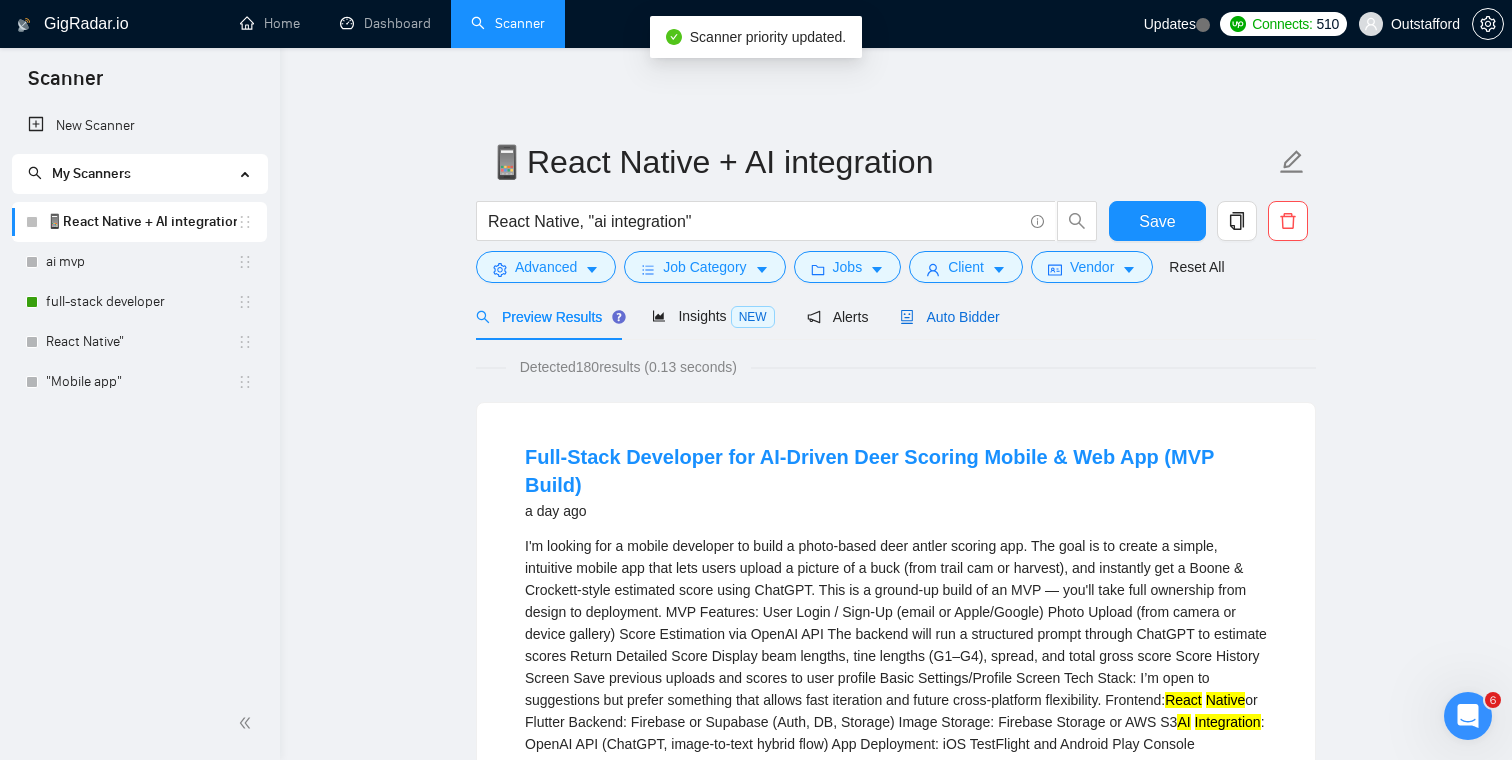click on "Auto Bidder" at bounding box center [949, 317] 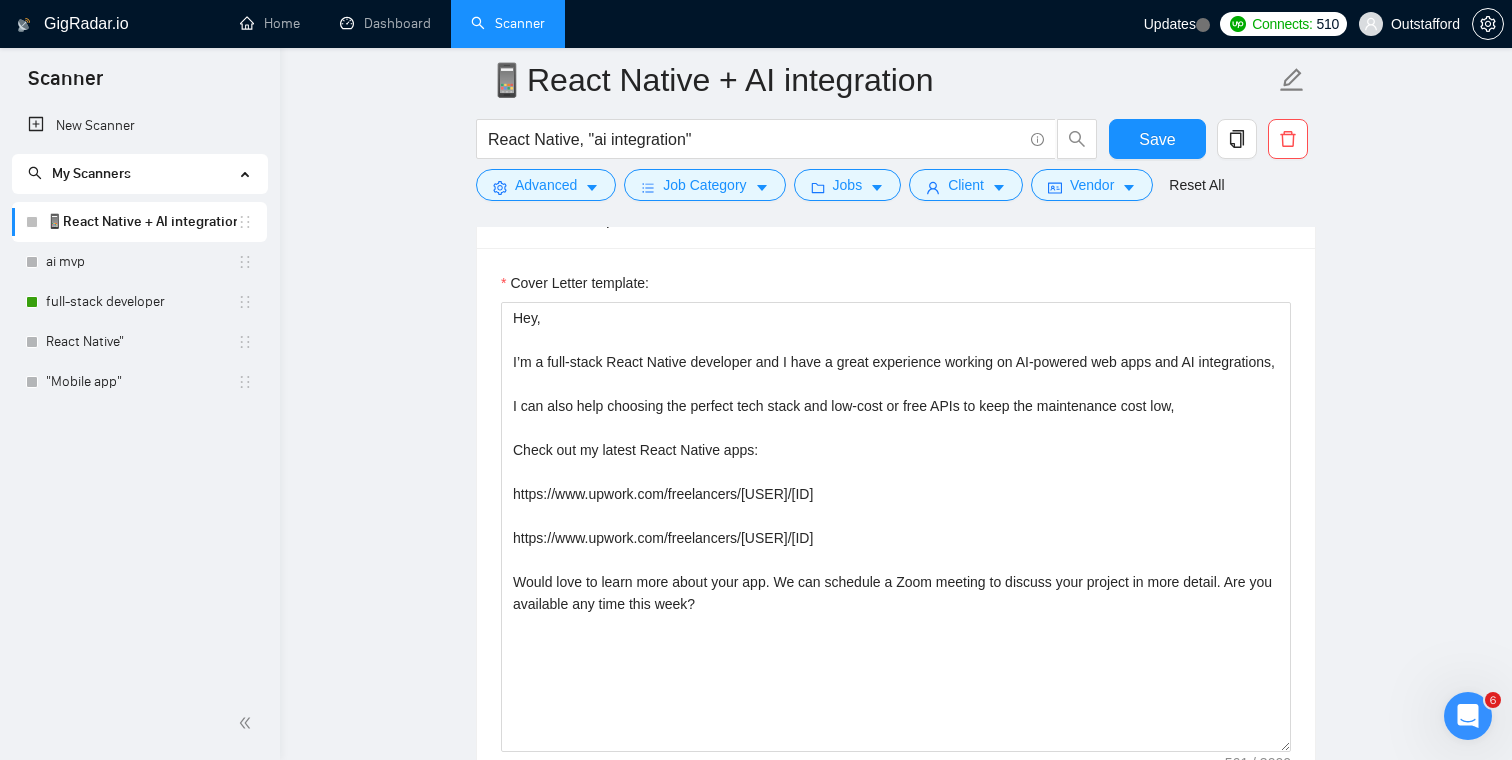 scroll, scrollTop: 1310, scrollLeft: 0, axis: vertical 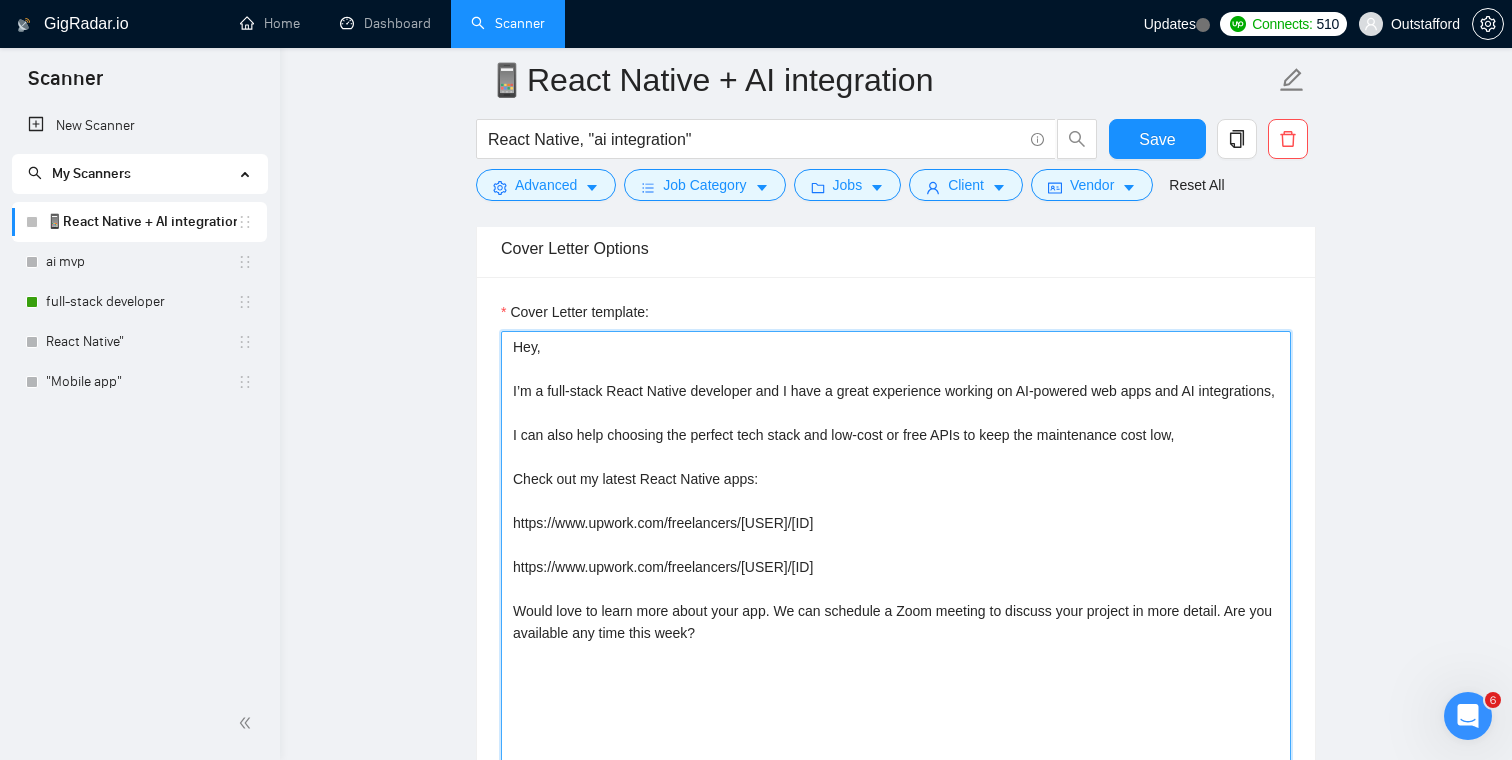 drag, startPoint x: 1230, startPoint y: 388, endPoint x: 1113, endPoint y: 387, distance: 117.00427 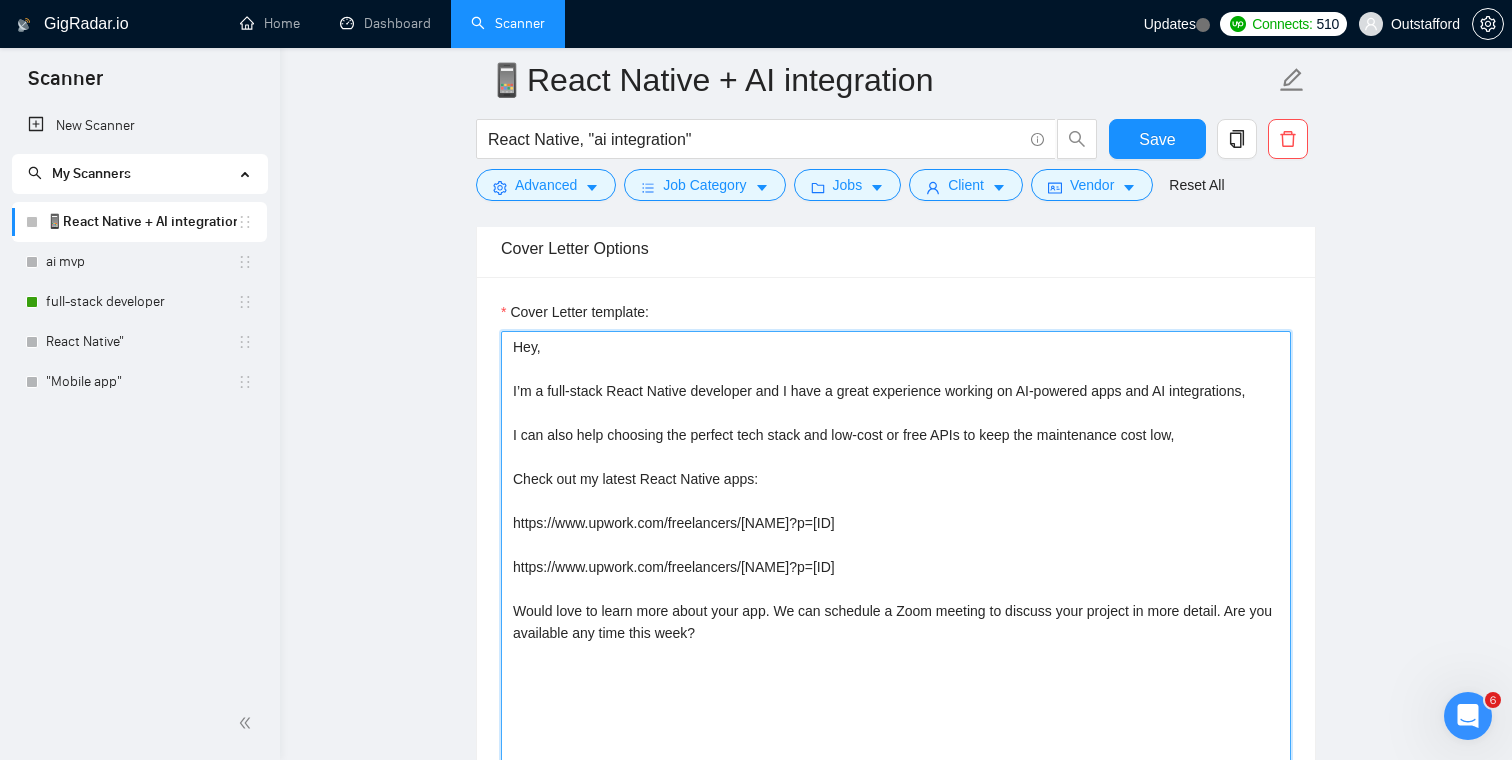 click on "Hey,
I’m a full-stack React Native developer and I have a great experience working on AI-powered apps and AI integrations,
I can also help choosing the perfect tech stack and low-cost or free APIs to keep the maintenance cost low,
Check out my latest React Native apps:
https://www.upwork.com/freelancers/[NAME]?p=[ID]
https://www.upwork.com/freelancers/[NAME]?p=[ID]
Would love to learn more about your app. We can schedule a Zoom meeting to discuss your project in more detail. Are you available any time this week?" at bounding box center (896, 556) 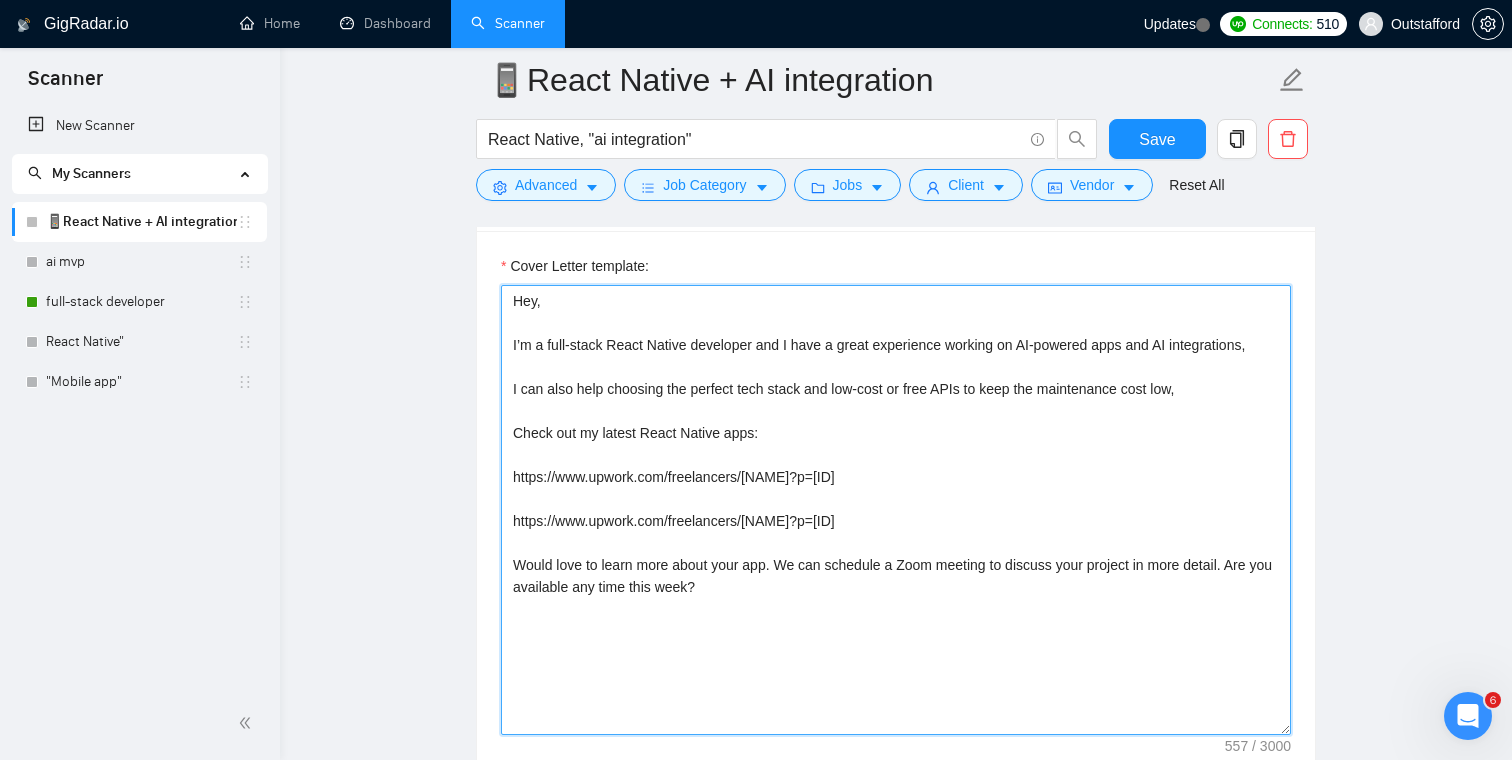 scroll, scrollTop: 1374, scrollLeft: 0, axis: vertical 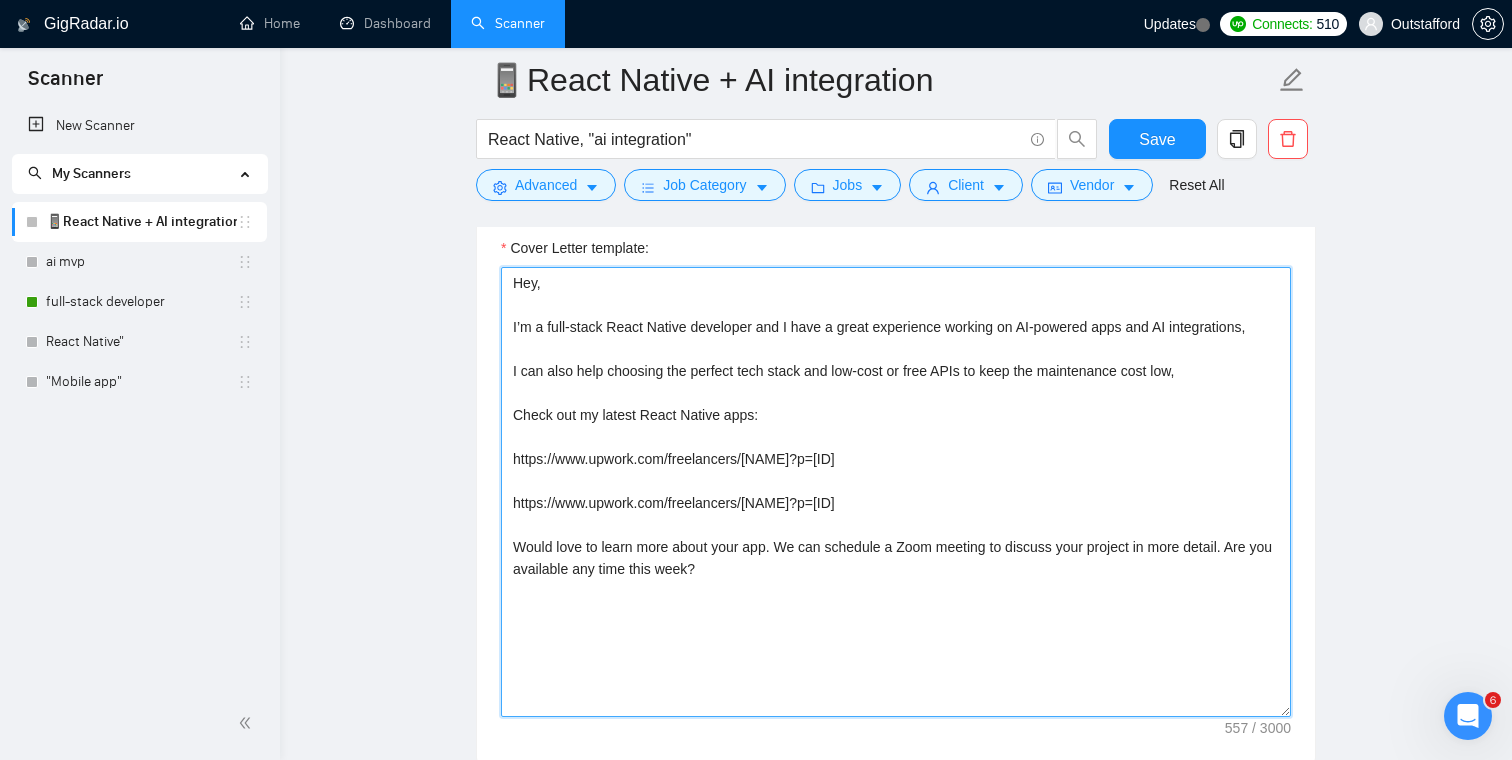 drag, startPoint x: 639, startPoint y: 414, endPoint x: 608, endPoint y: 414, distance: 31 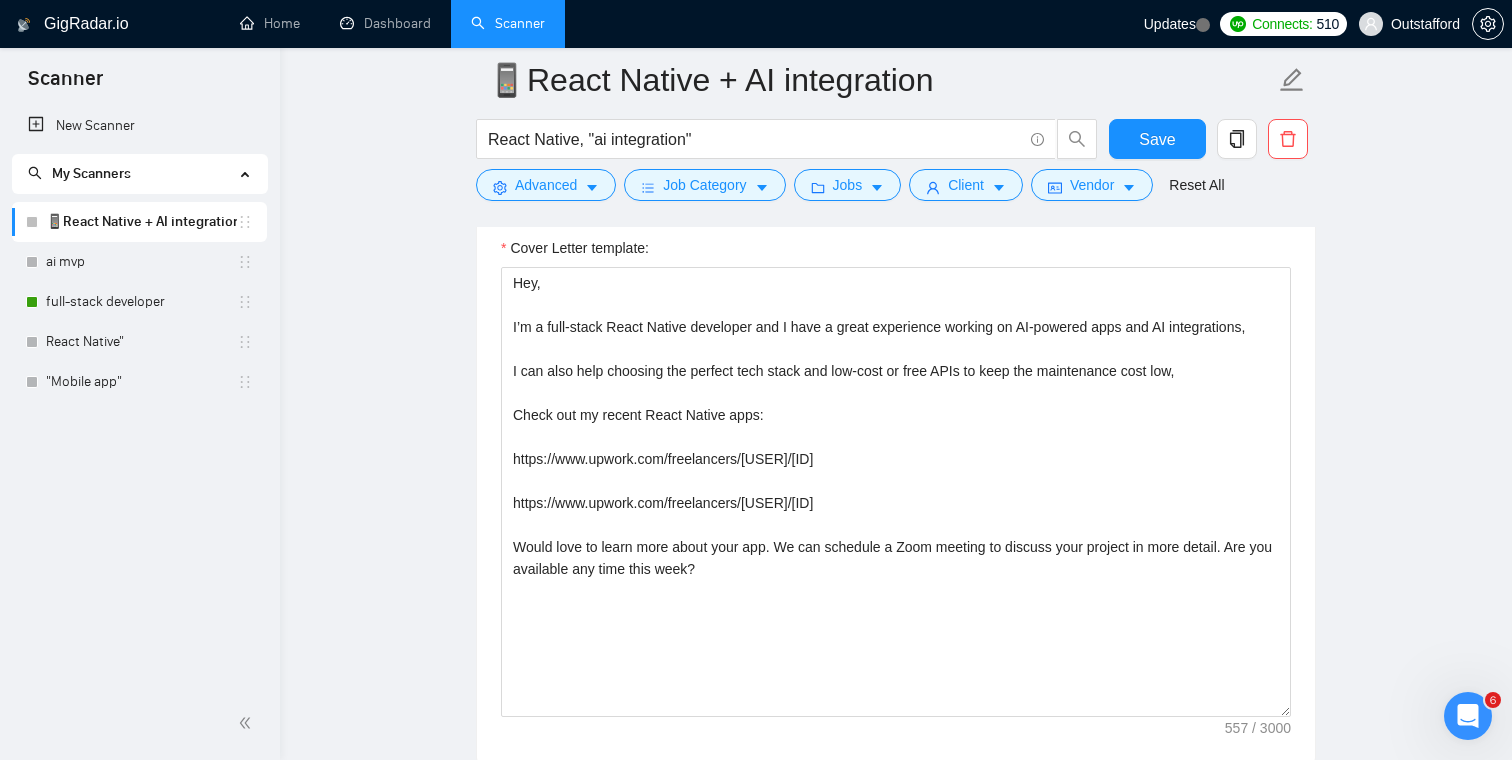 click on "📱React Native + AI integration React Native, "ai integration" Save Advanced   Job Category   Jobs   Client   Vendor   Reset All Preview Results Insights NEW Alerts Auto Bidder Auto Bidding Enabled Auto Bidding Enabled: OFF Auto Bidder Schedule Auto Bidding Type: Automated (recommended) Semi-automated Auto Bidding Schedule: 24/7 Custom Custom Auto Bidder Schedule Repeat every week on Monday Tuesday Wednesday Thursday Friday Saturday Sunday Active Hours ( America/Los_Angeles ): From: To: ( 24  hours) America/Los_Angeles Auto Bidding Type Select your bidding algorithm: Choose the algorithm for you bidding. The price per proposal does not include your connects expenditure. Template Bidder Works great for narrow segments and short cover letters that don't change. 0.50  credits / proposal Sardor AI 🤖 Personalise your cover letter with ai [placeholders] 1.00  credits / proposal Experimental Laziza AI  👑   NEW   Learn more 2.00  credits / proposal $7.07 savings Team & Freelancer Select team: [FREELANCER_NAME]   50" at bounding box center [896, 1001] 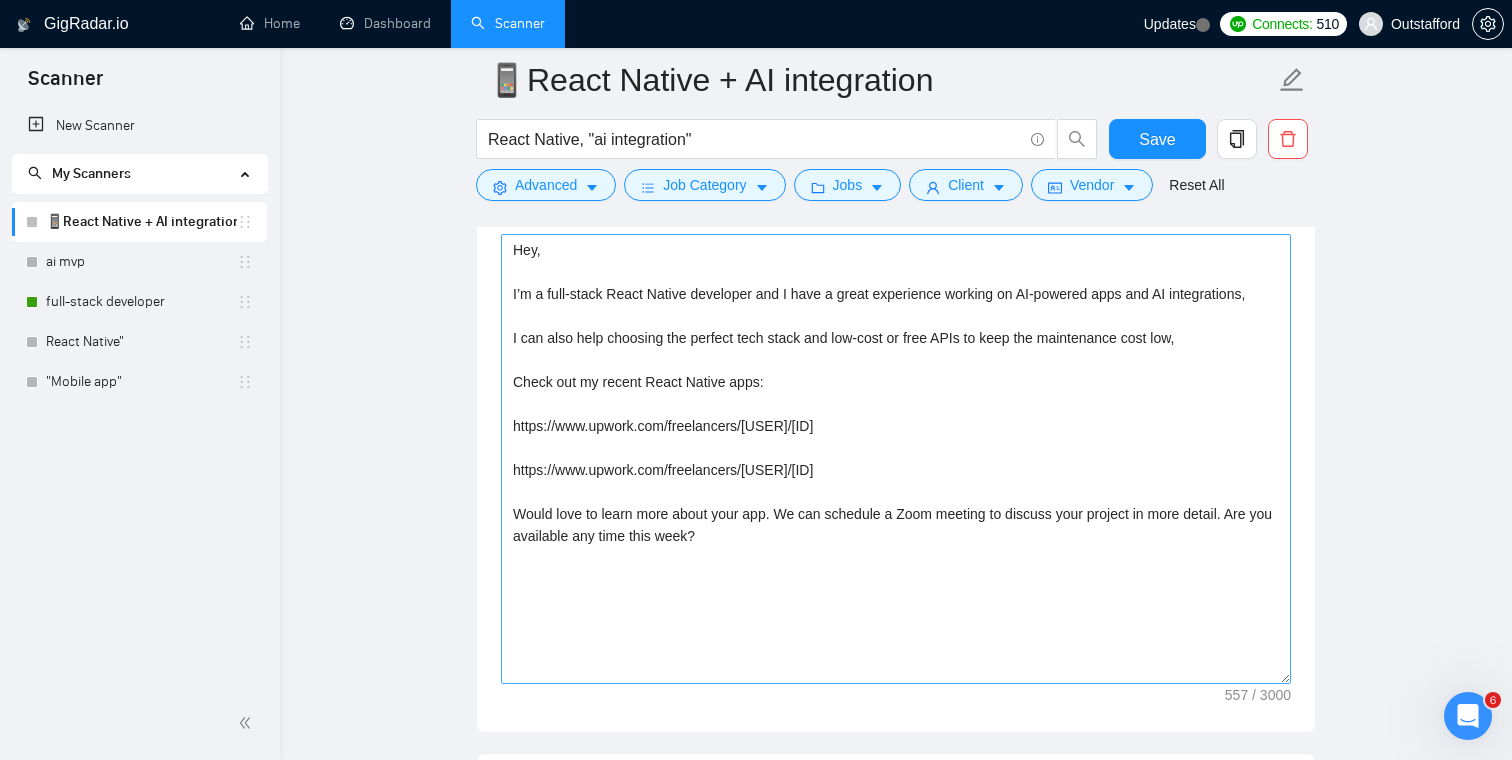 scroll, scrollTop: 1367, scrollLeft: 0, axis: vertical 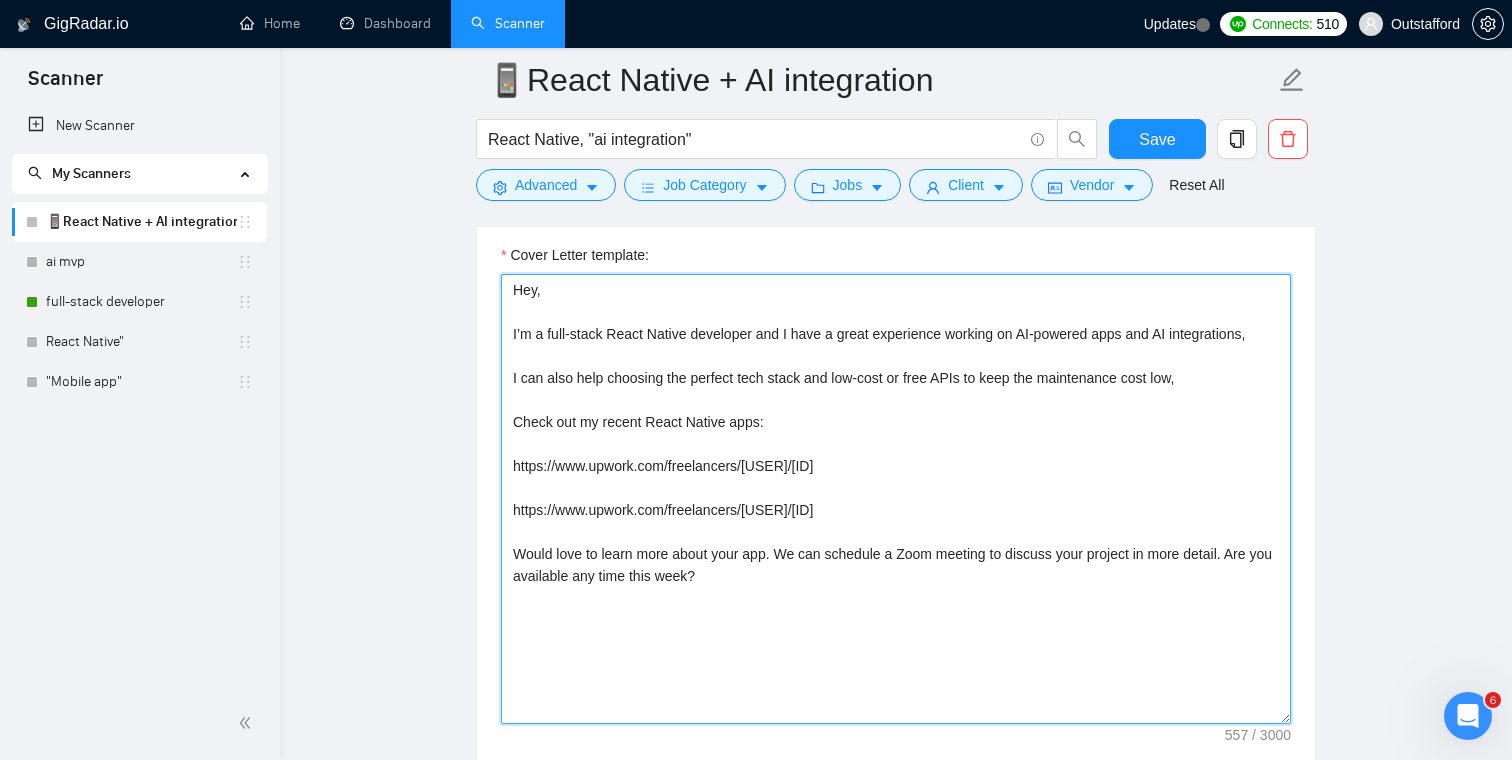 click on "Hey,
I’m a full-stack React Native developer and I have a great experience working on AI-powered apps and AI integrations,
I can also help choosing the perfect tech stack and low-cost or free APIs to keep the maintenance cost low,
Check out my recent React Native apps:
https://www.upwork.com/freelancers/[USER]/[ID]
https://www.upwork.com/freelancers/[USER]/[ID]
Would love to learn more about your app. We can schedule a Zoom meeting to discuss your project in more detail. Are you available any time this week?" at bounding box center [896, 499] 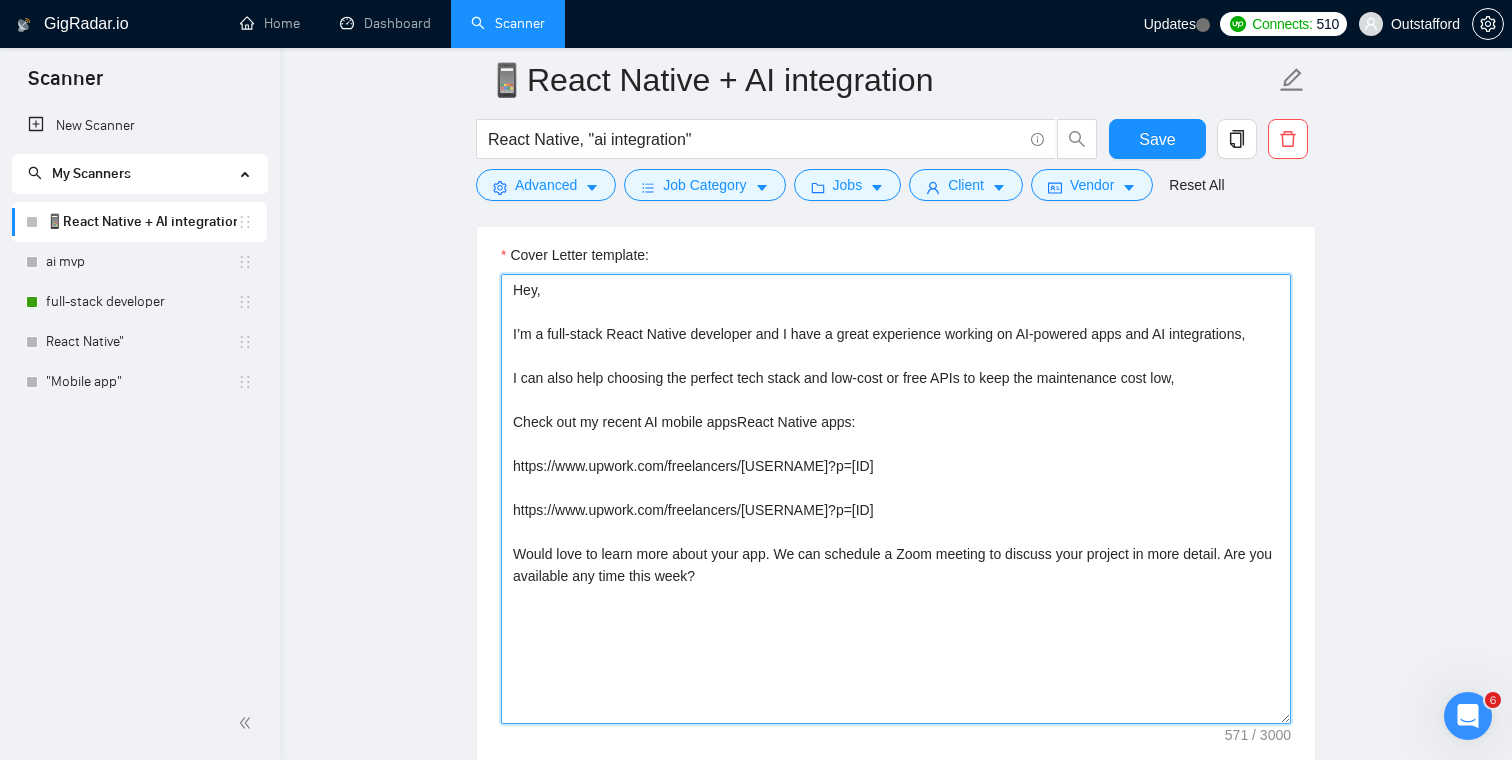 click on "Hey,
I’m a full-stack React Native developer and I have a great experience working on AI-powered apps and AI integrations,
I can also help choosing the perfect tech stack and low-cost or free APIs to keep the maintenance cost low,
Check out my recent AI mobile appsReact Native apps:
https://www.upwork.com/freelancers/[USERNAME]?p=[ID]
https://www.upwork.com/freelancers/[USERNAME]?p=[ID]
Would love to learn more about your app. We can schedule a Zoom meeting to discuss your project in more detail. Are you available any time this week?" at bounding box center [896, 499] 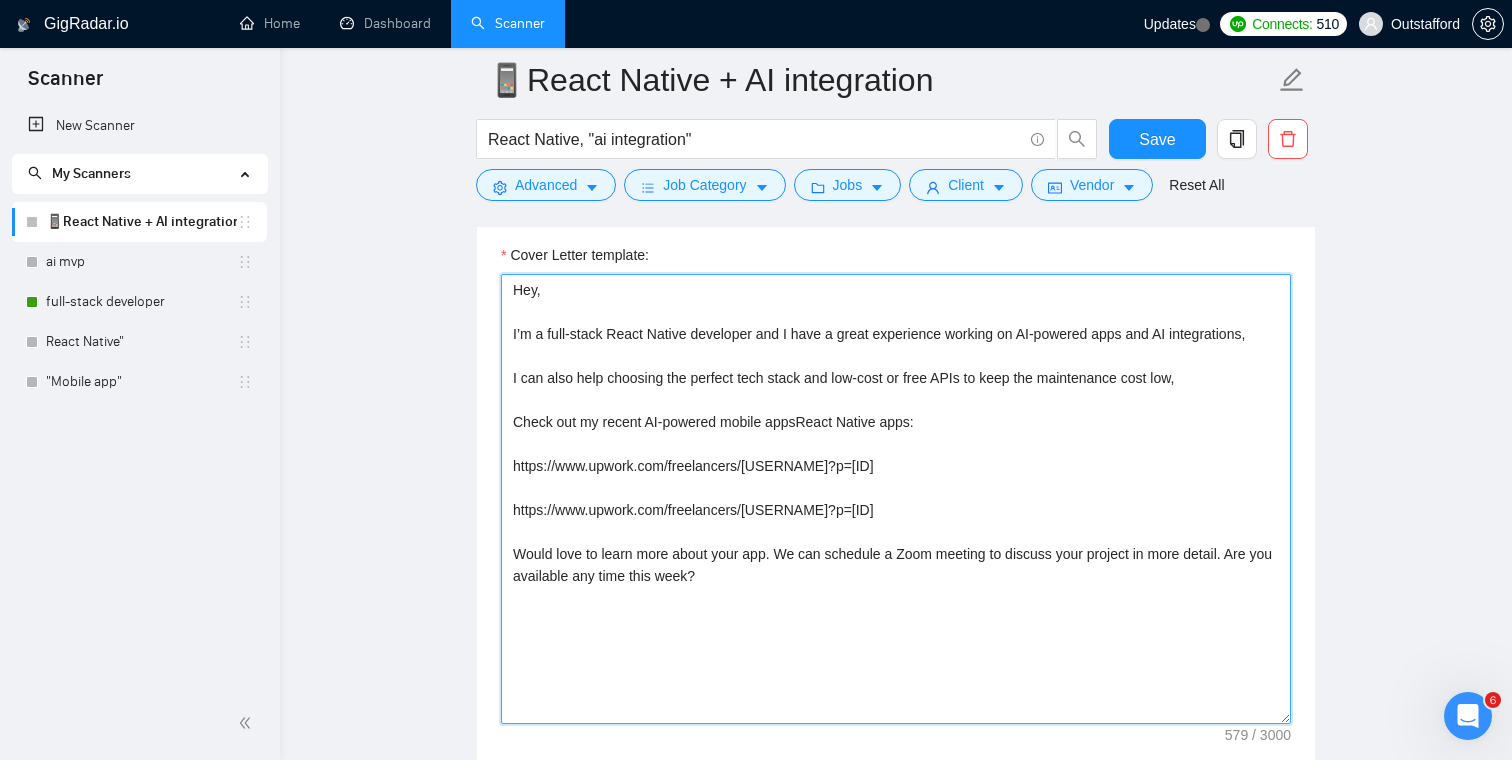 drag, startPoint x: 921, startPoint y: 421, endPoint x: 809, endPoint y: 421, distance: 112 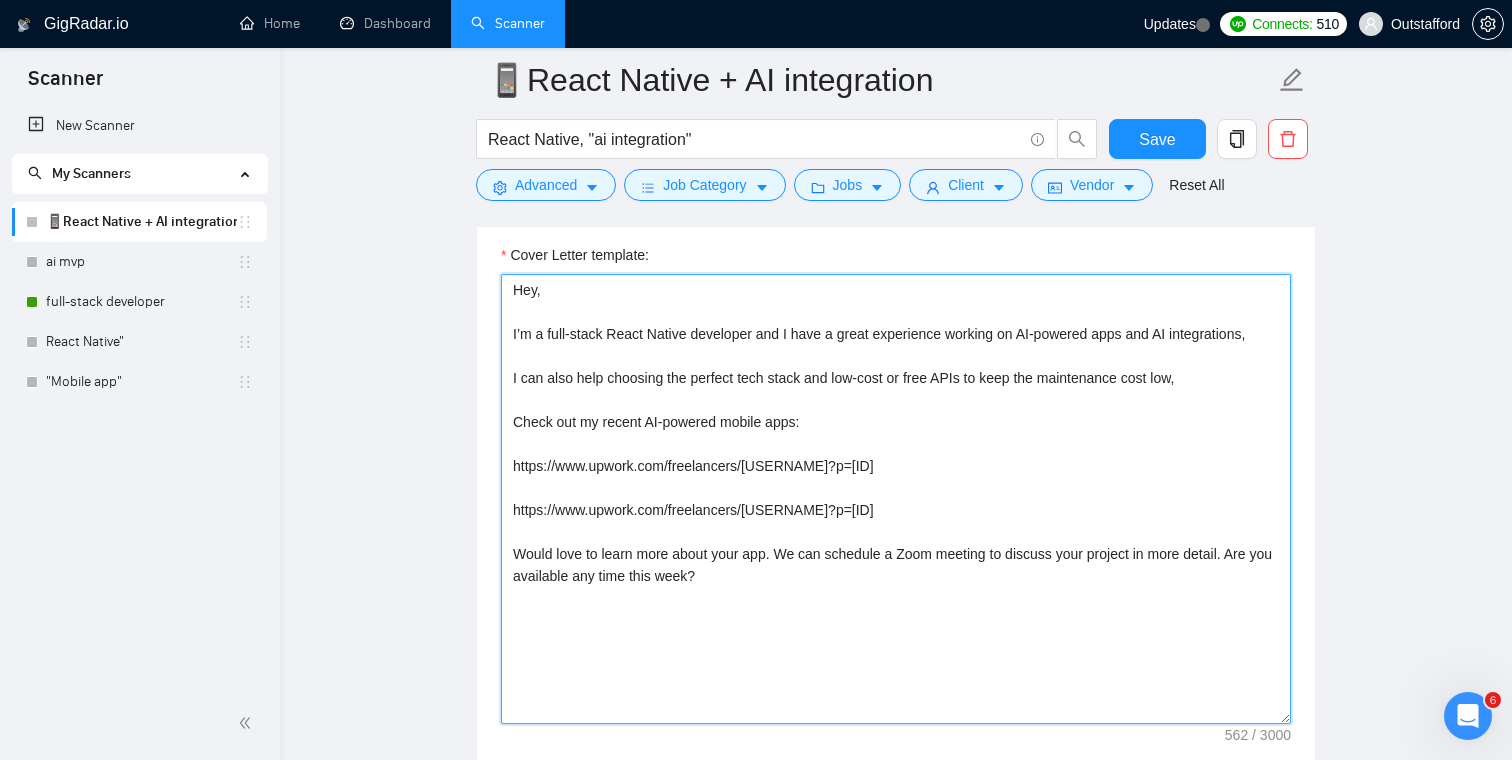 click on "Hey,
I’m a full-stack React Native developer and I have a great experience working on AI-powered apps and AI integrations,
I can also help choosing the perfect tech stack and low-cost or free APIs to keep the maintenance cost low,
Check out my recent AI-powered mobile apps:
https://www.upwork.com/freelancers/[USERNAME]?p=[ID]
https://www.upwork.com/freelancers/[USERNAME]?p=[ID]
Would love to learn more about your app. We can schedule a Zoom meeting to discuss your project in more detail. Are you available any time this week?" at bounding box center (896, 499) 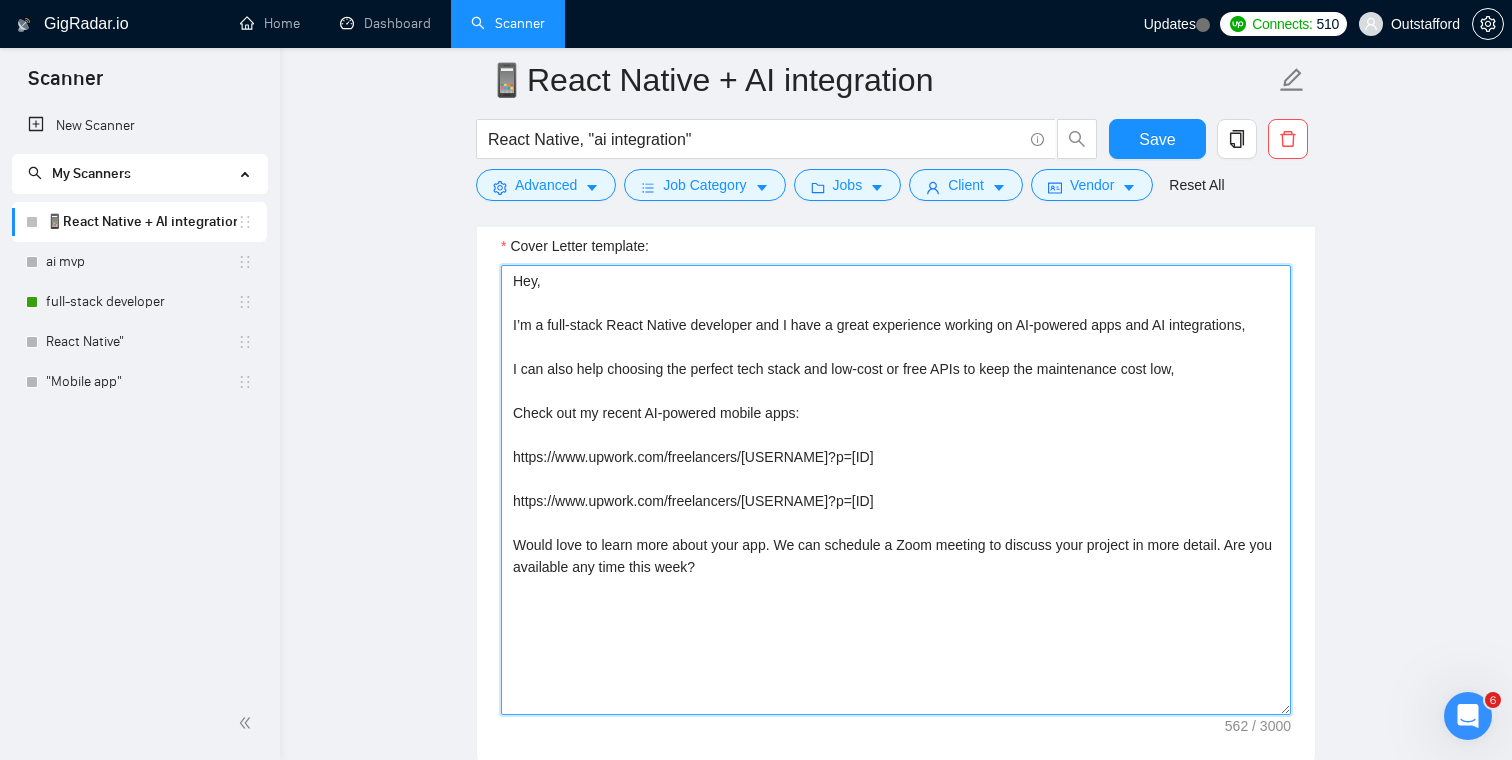 scroll, scrollTop: 1396, scrollLeft: 0, axis: vertical 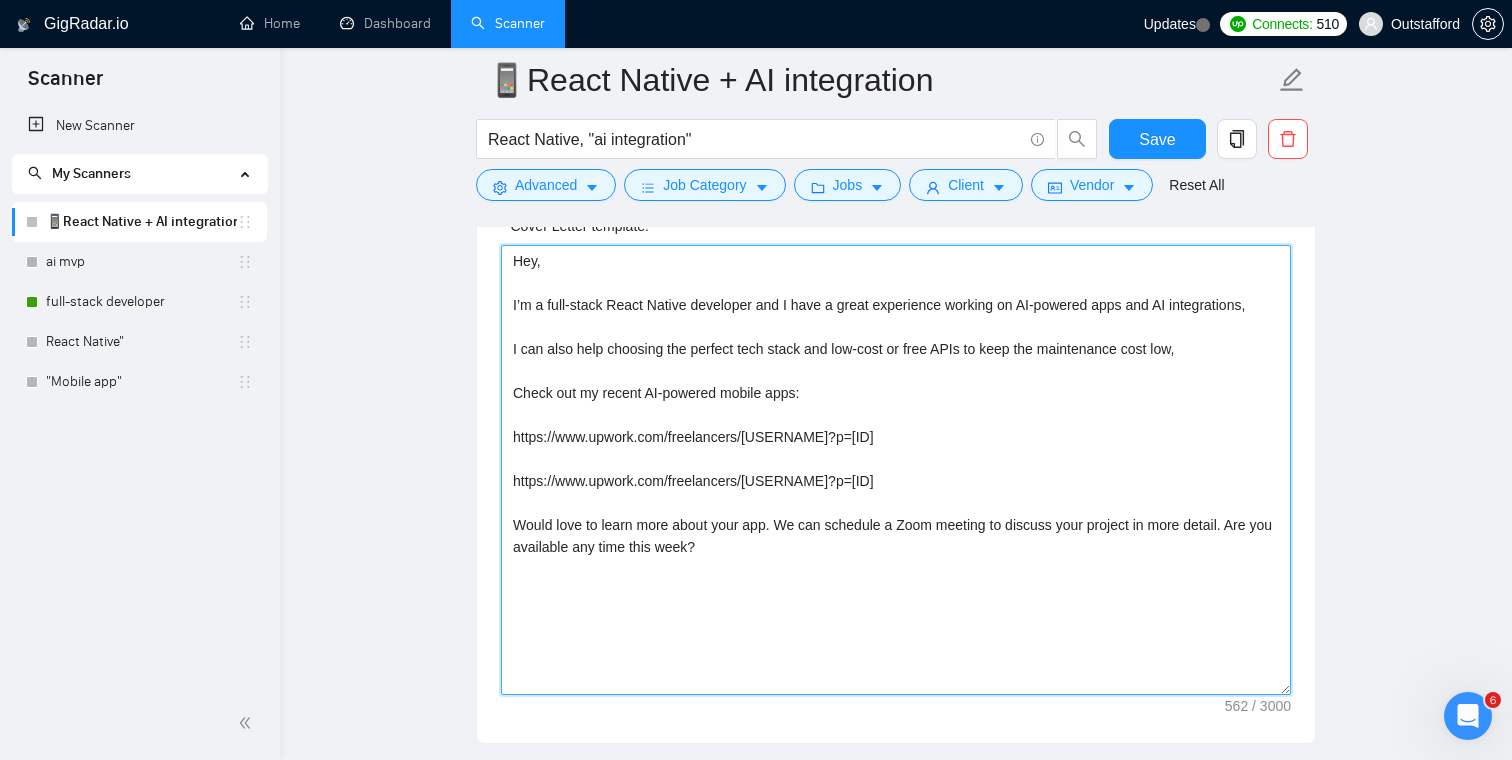 drag, startPoint x: 995, startPoint y: 434, endPoint x: 498, endPoint y: 434, distance: 497 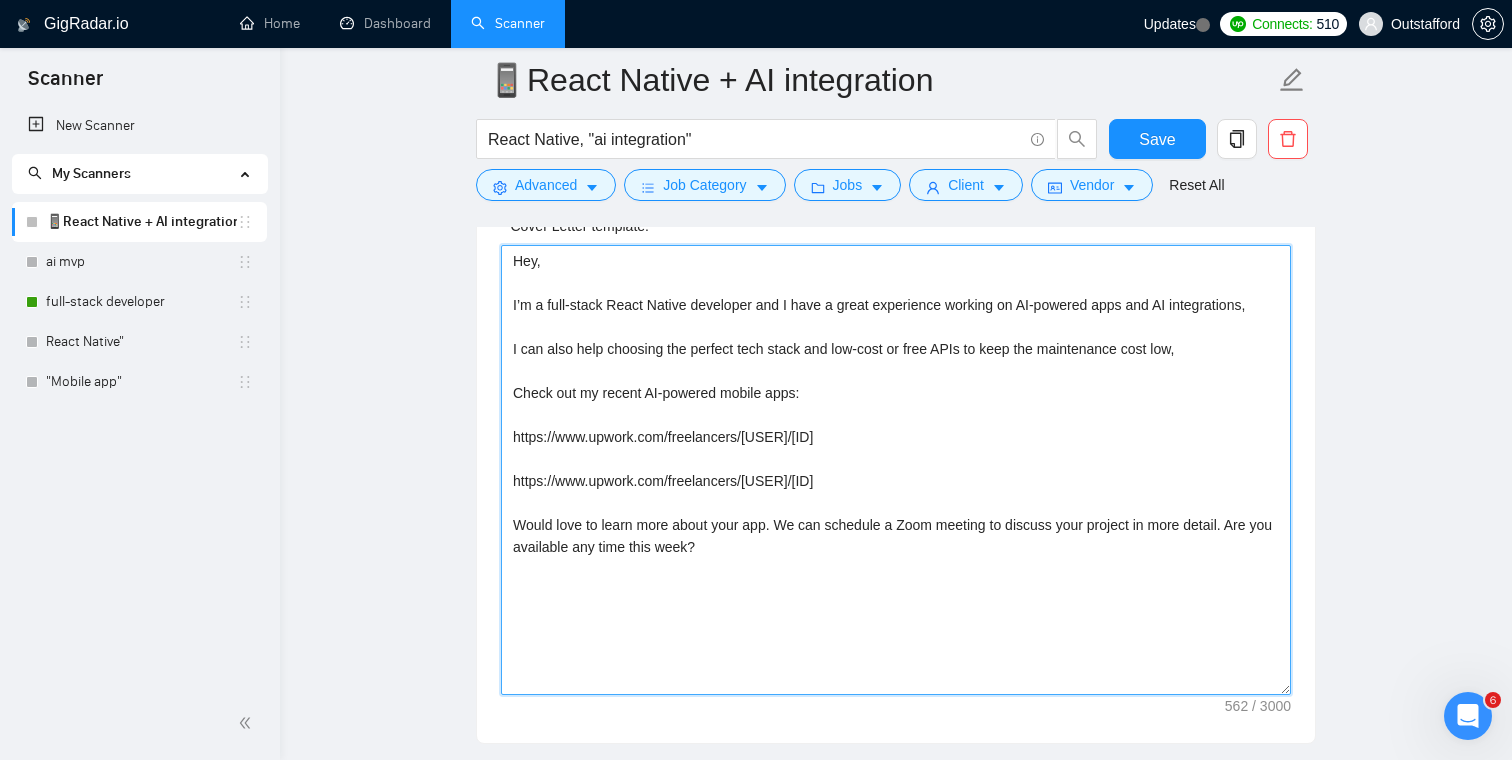 drag, startPoint x: 996, startPoint y: 478, endPoint x: 438, endPoint y: 479, distance: 558.0009 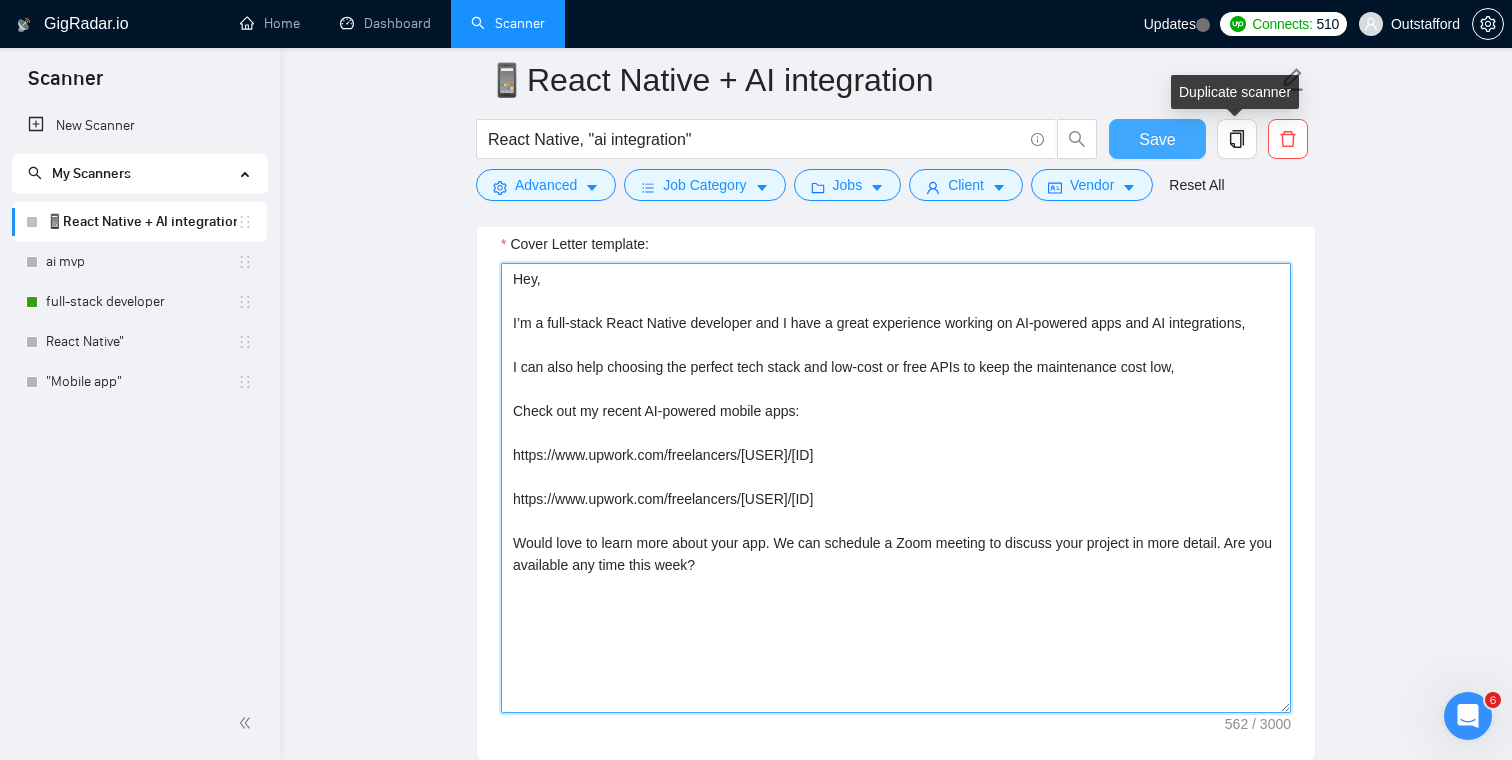 type on "Hey,
I’m a full-stack React Native developer and I have a great experience working on AI-powered apps and AI integrations,
I can also help choosing the perfect tech stack and low-cost or free APIs to keep the maintenance cost low,
Check out my recent AI-powered mobile apps:
https://www.upwork.com/freelancers/[USER]/[ID]
https://www.upwork.com/freelancers/[USER]/[ID]
Would love to learn more about your app. We can schedule a Zoom meeting to discuss your project in more detail. Are you available any time this week?" 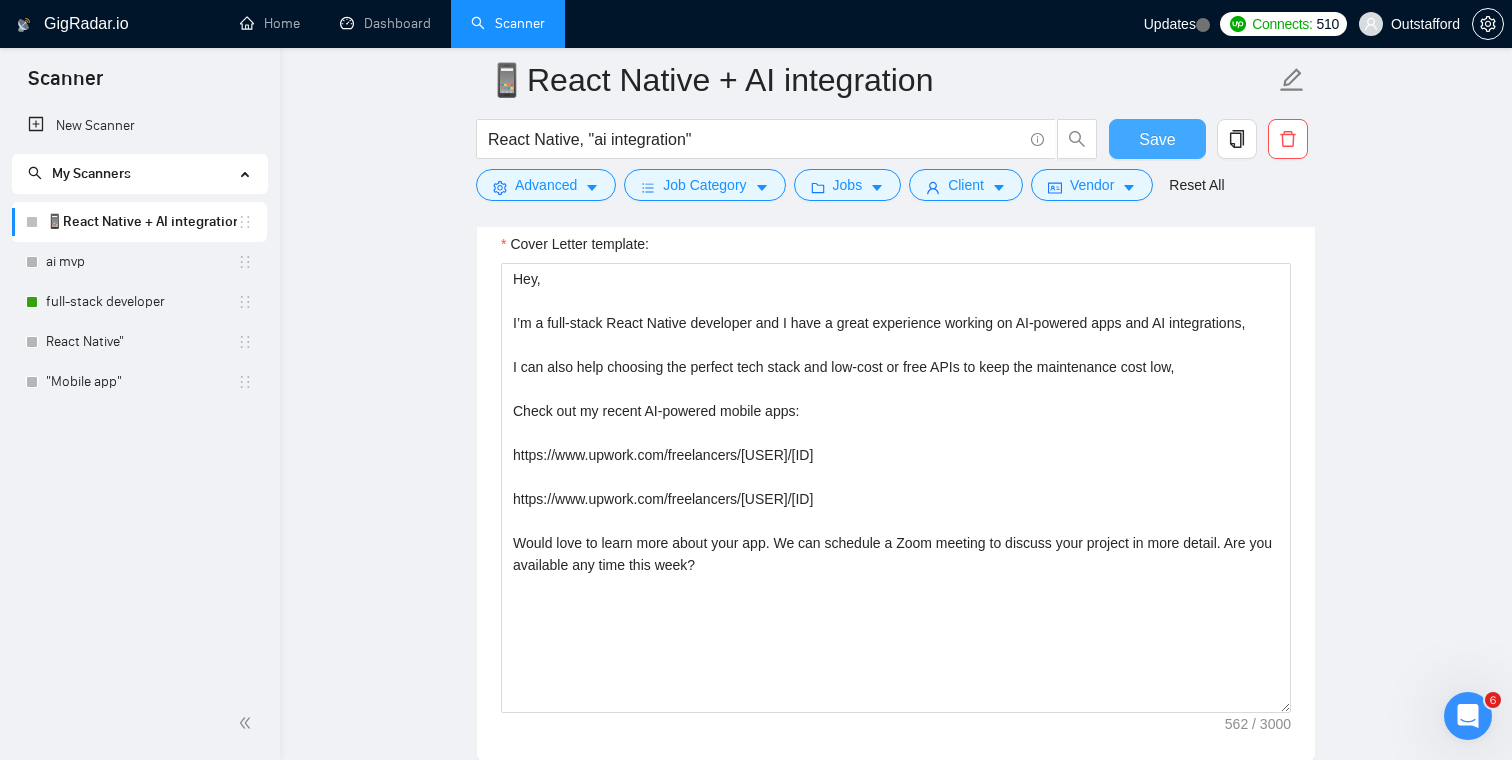 click on "Save" at bounding box center (1157, 139) 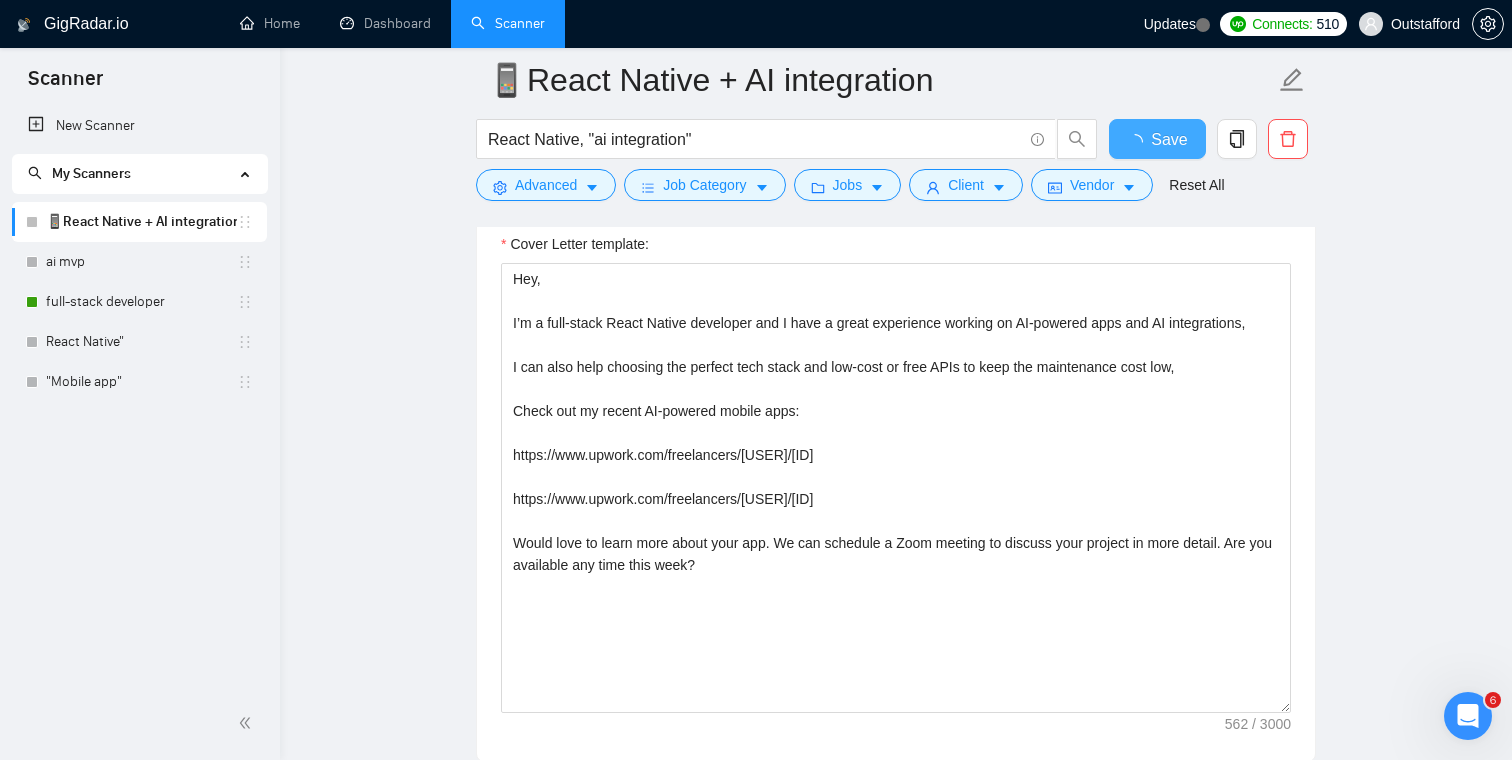 type 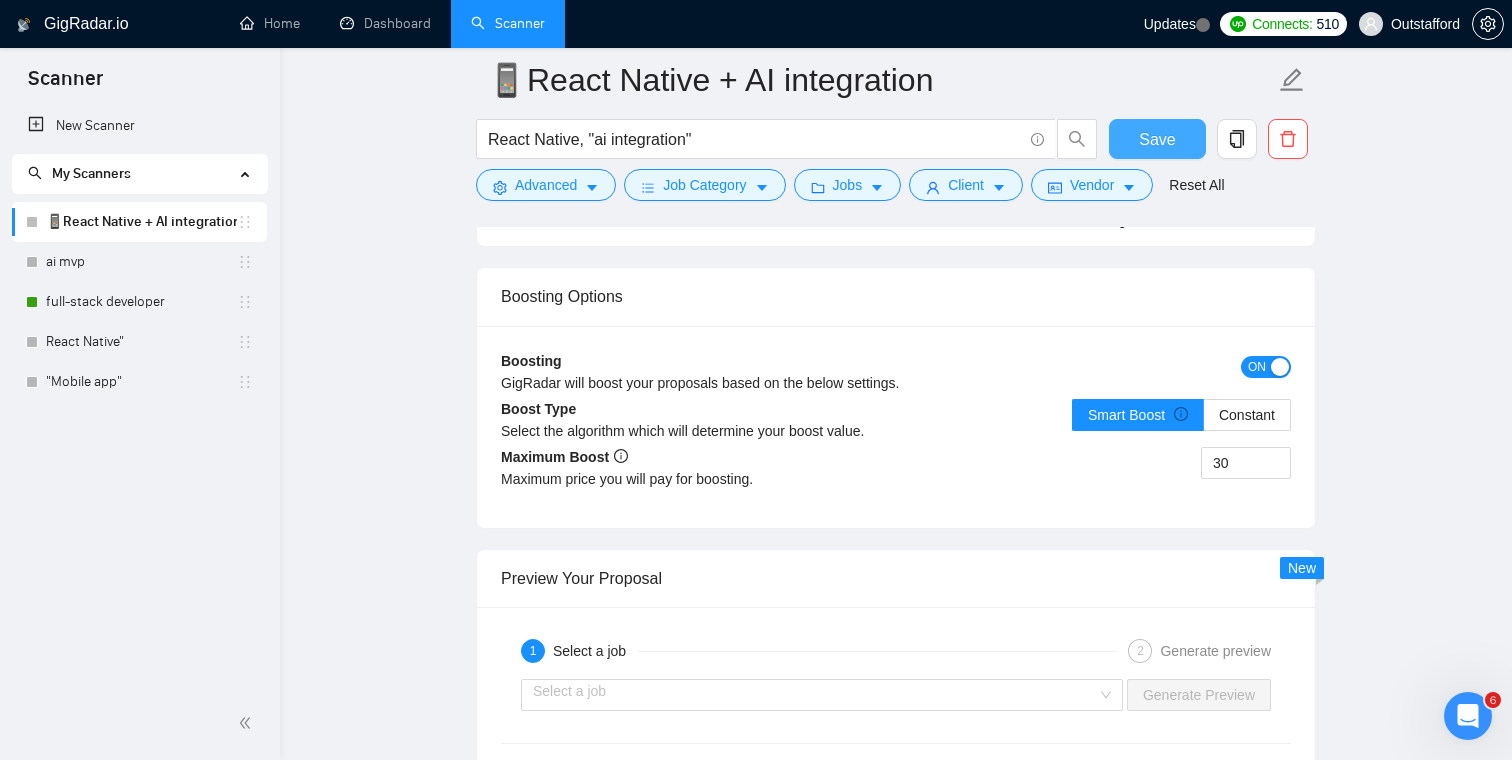 scroll, scrollTop: 2716, scrollLeft: 0, axis: vertical 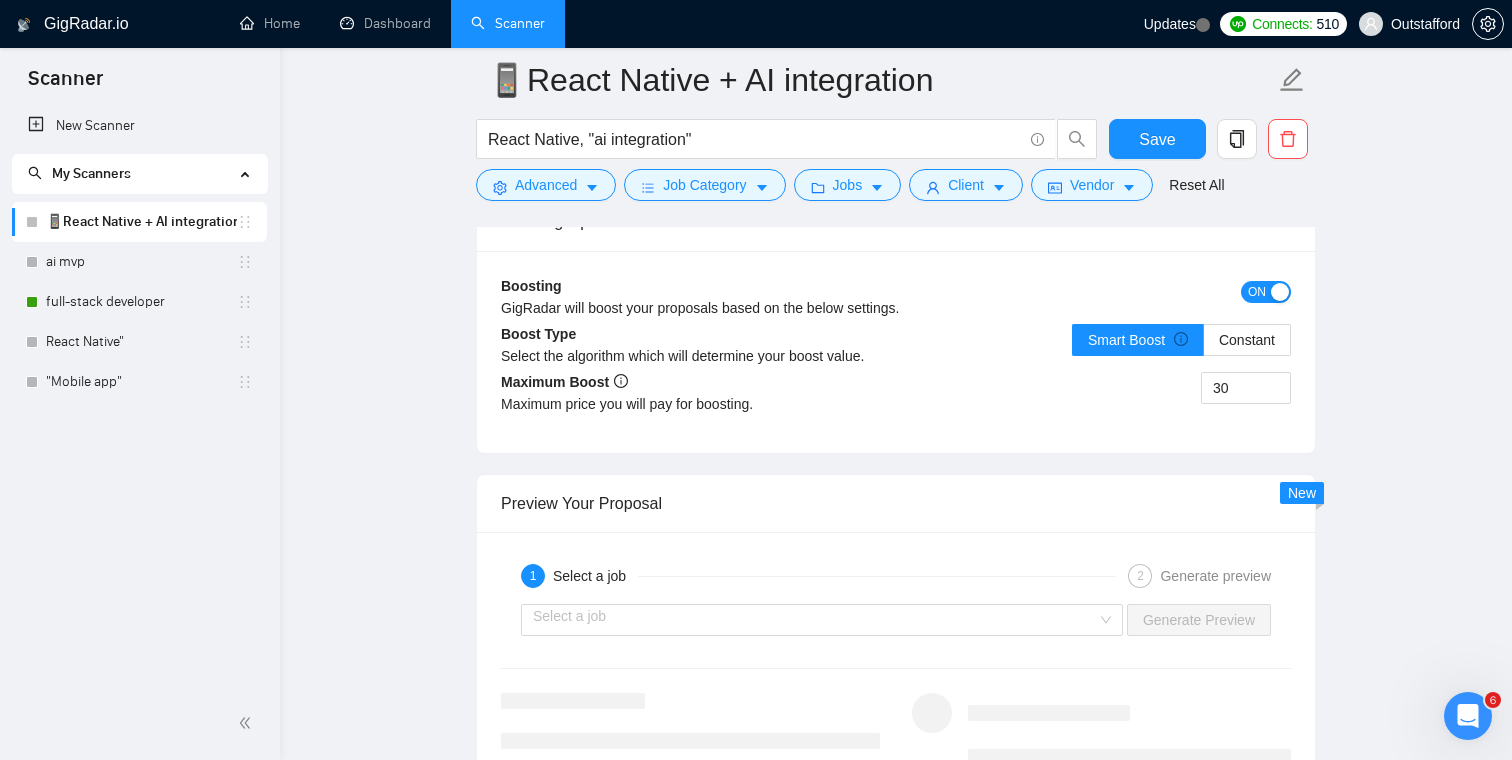 click on "Select the algorithm which will determine your boost value." at bounding box center (698, 356) 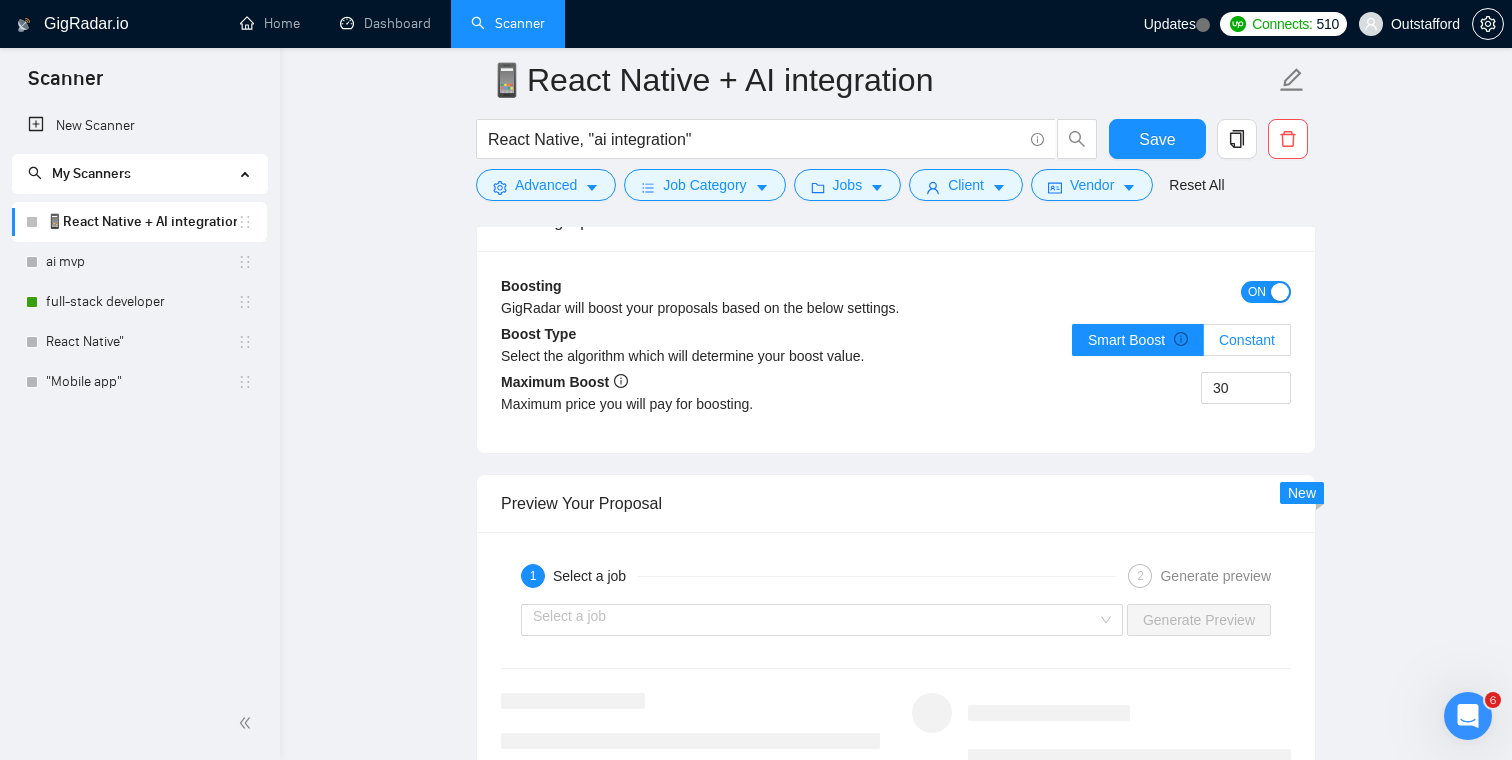click on "Constant" at bounding box center (1247, 340) 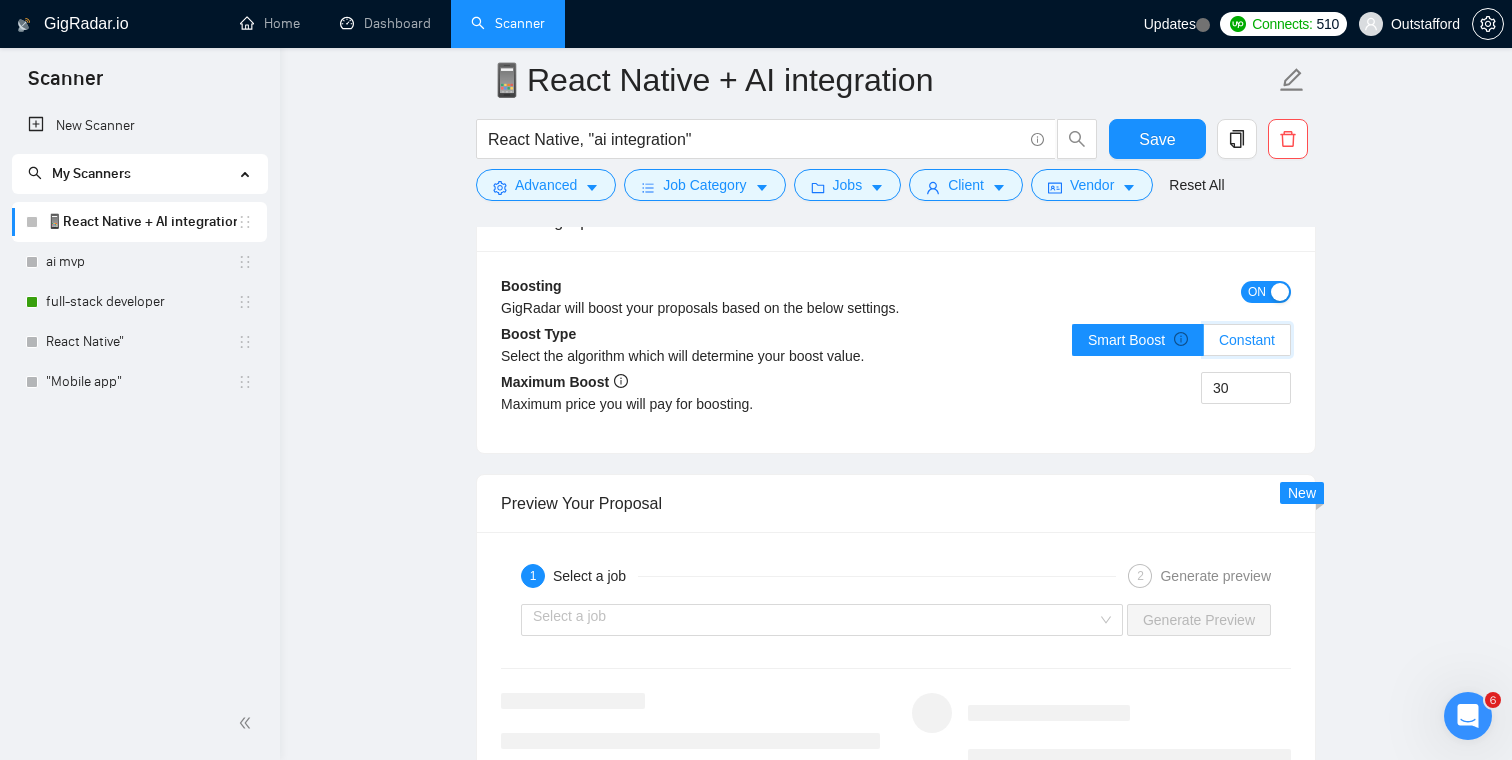 click on "Constant" at bounding box center [1204, 345] 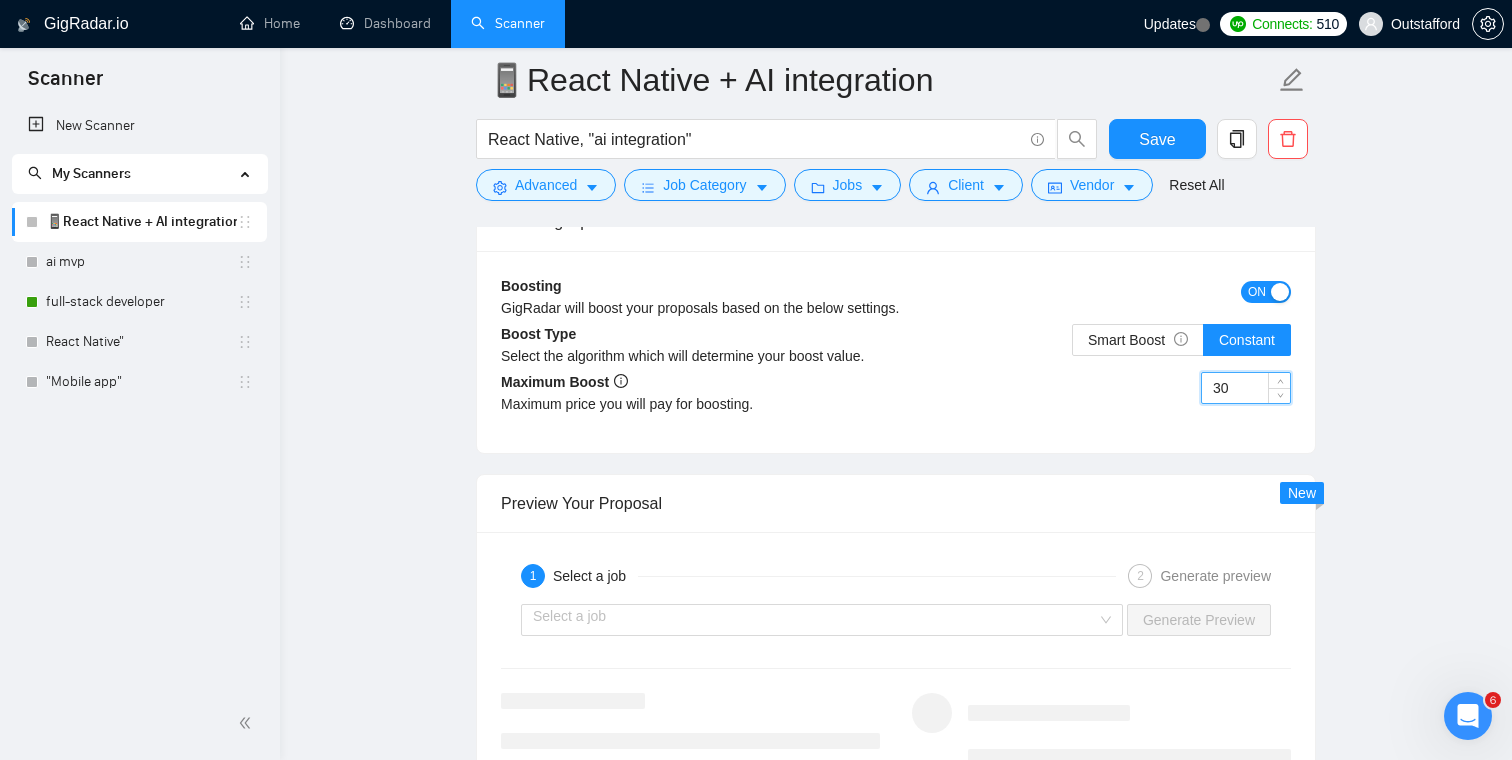 drag, startPoint x: 1245, startPoint y: 389, endPoint x: 1141, endPoint y: 388, distance: 104.00481 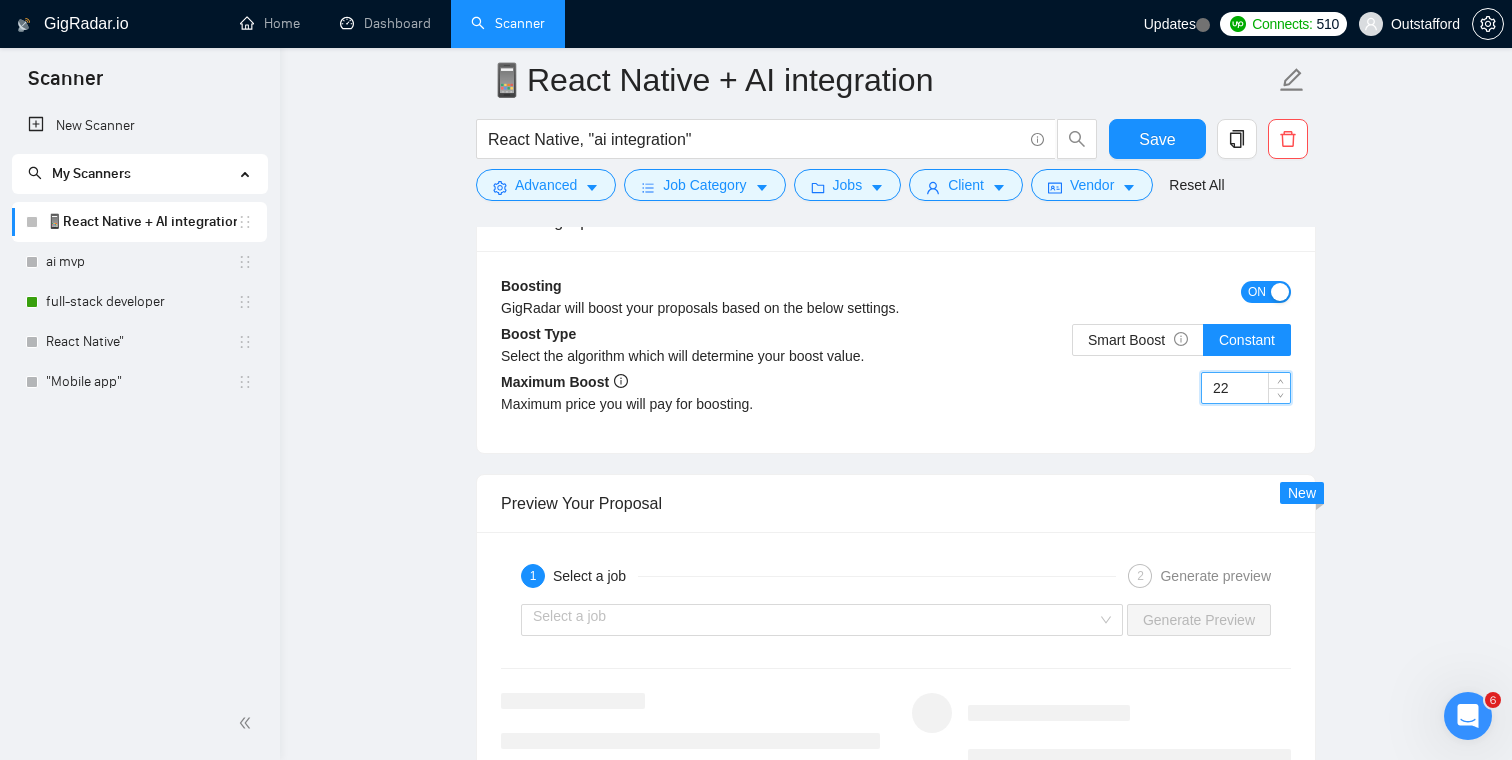 type on "2" 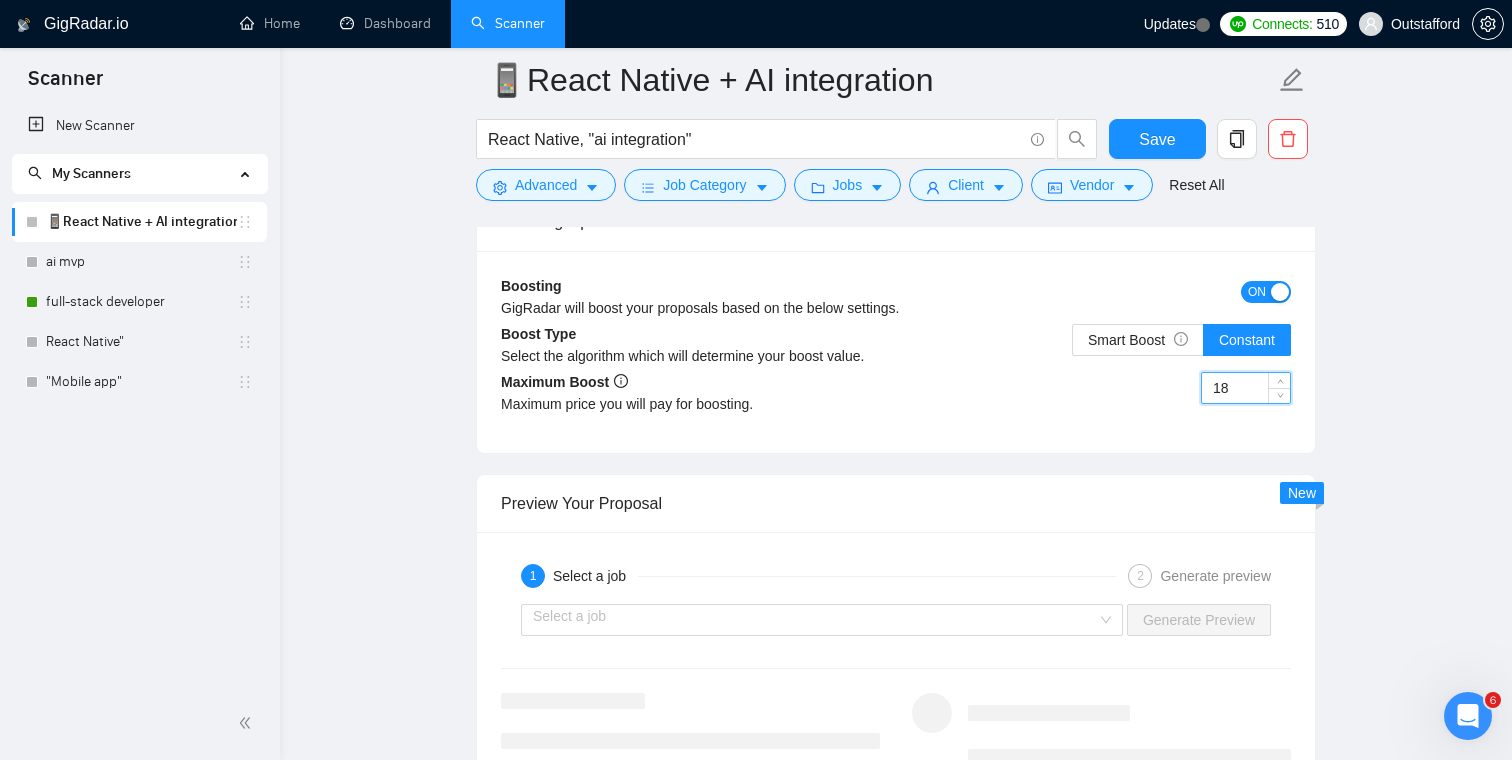 type on "18" 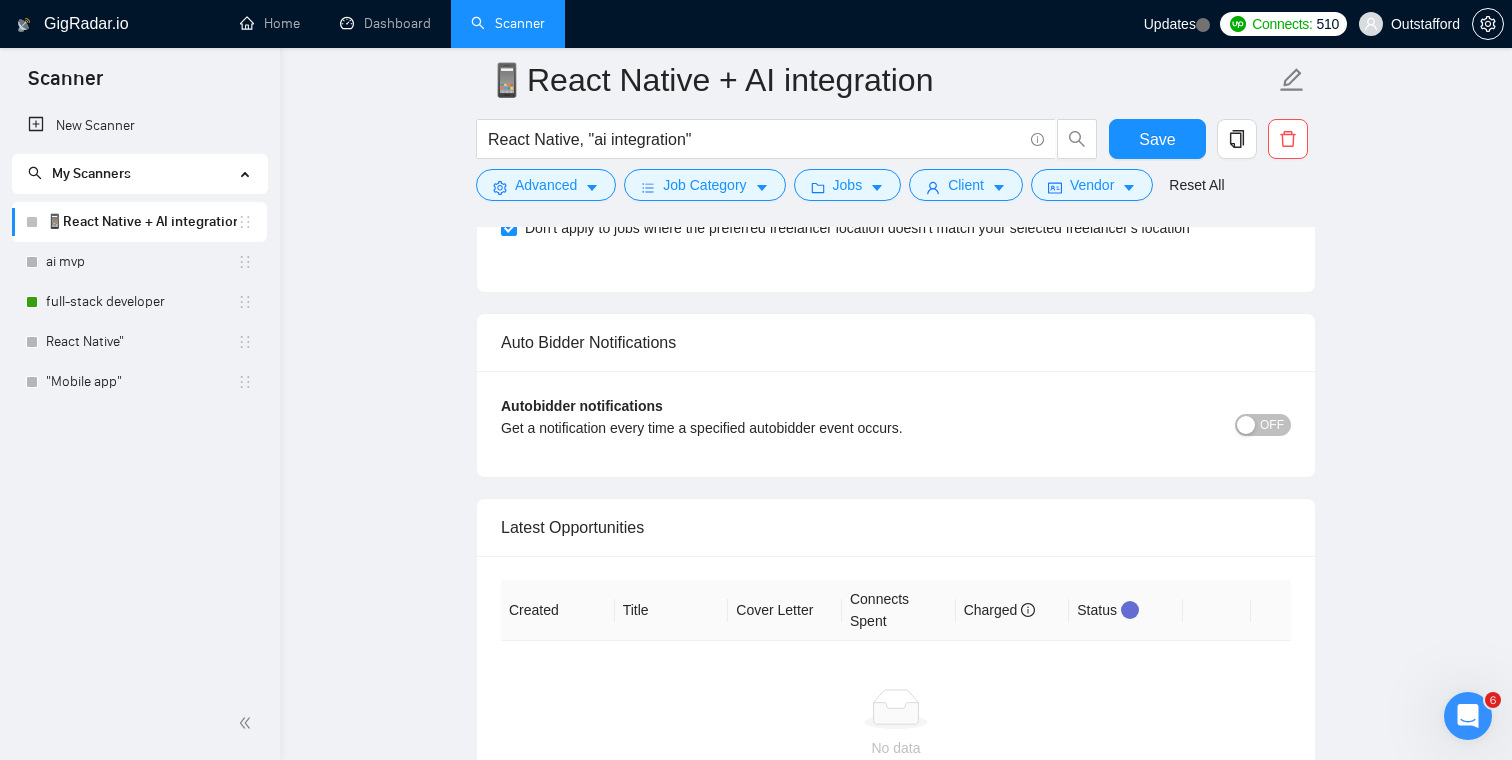 scroll, scrollTop: 3900, scrollLeft: 0, axis: vertical 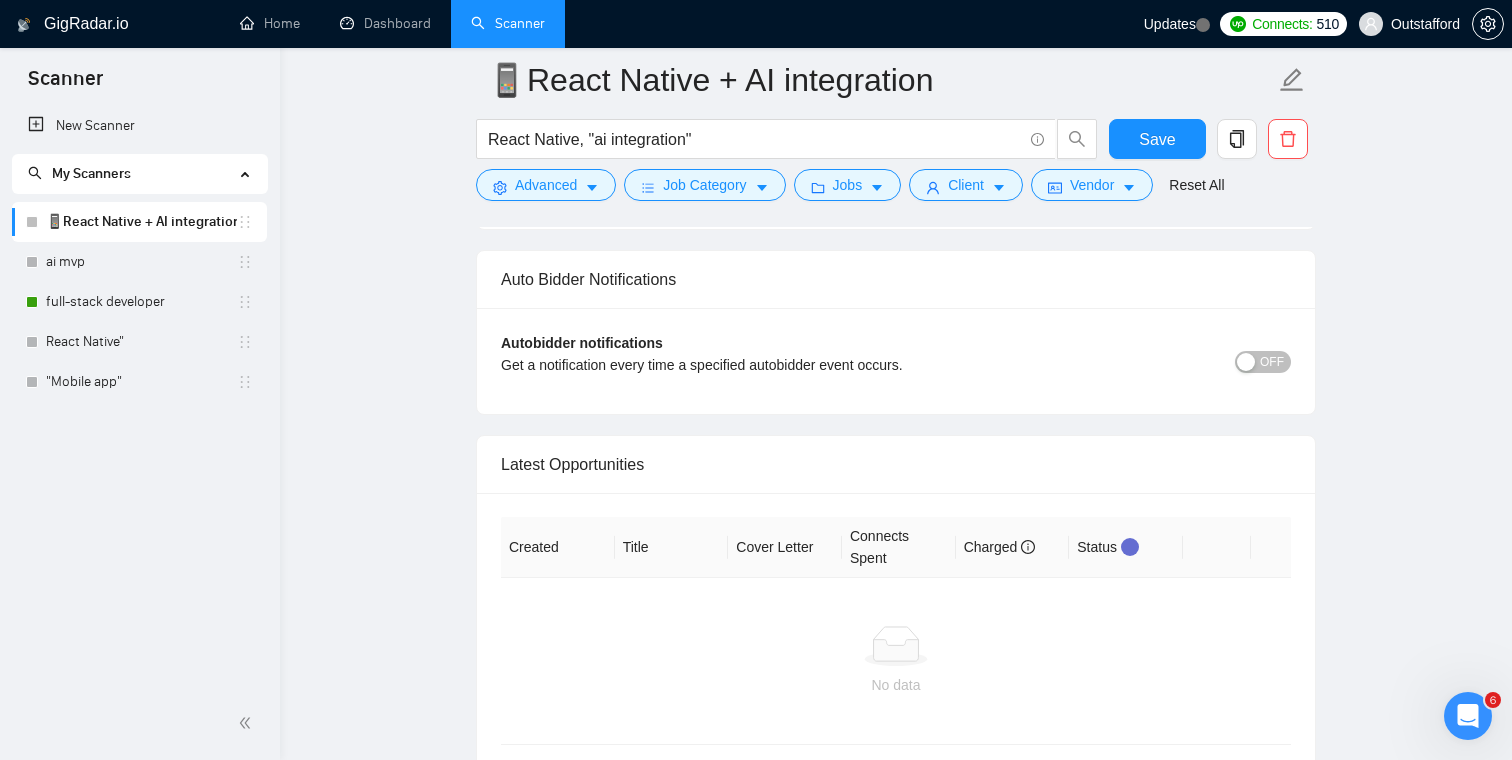 click on "OFF" at bounding box center (1263, 362) 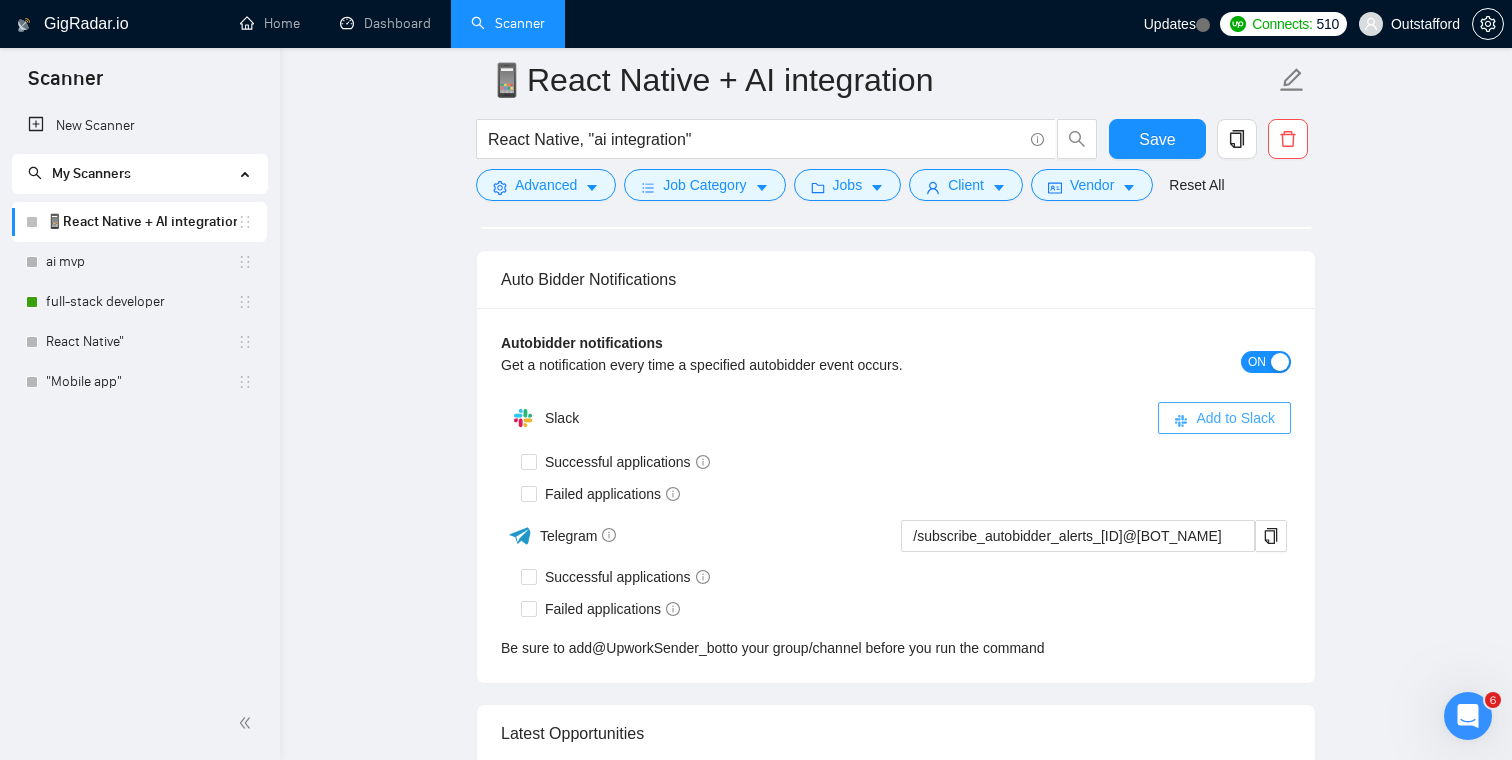click on "Add to Slack" at bounding box center (1235, 418) 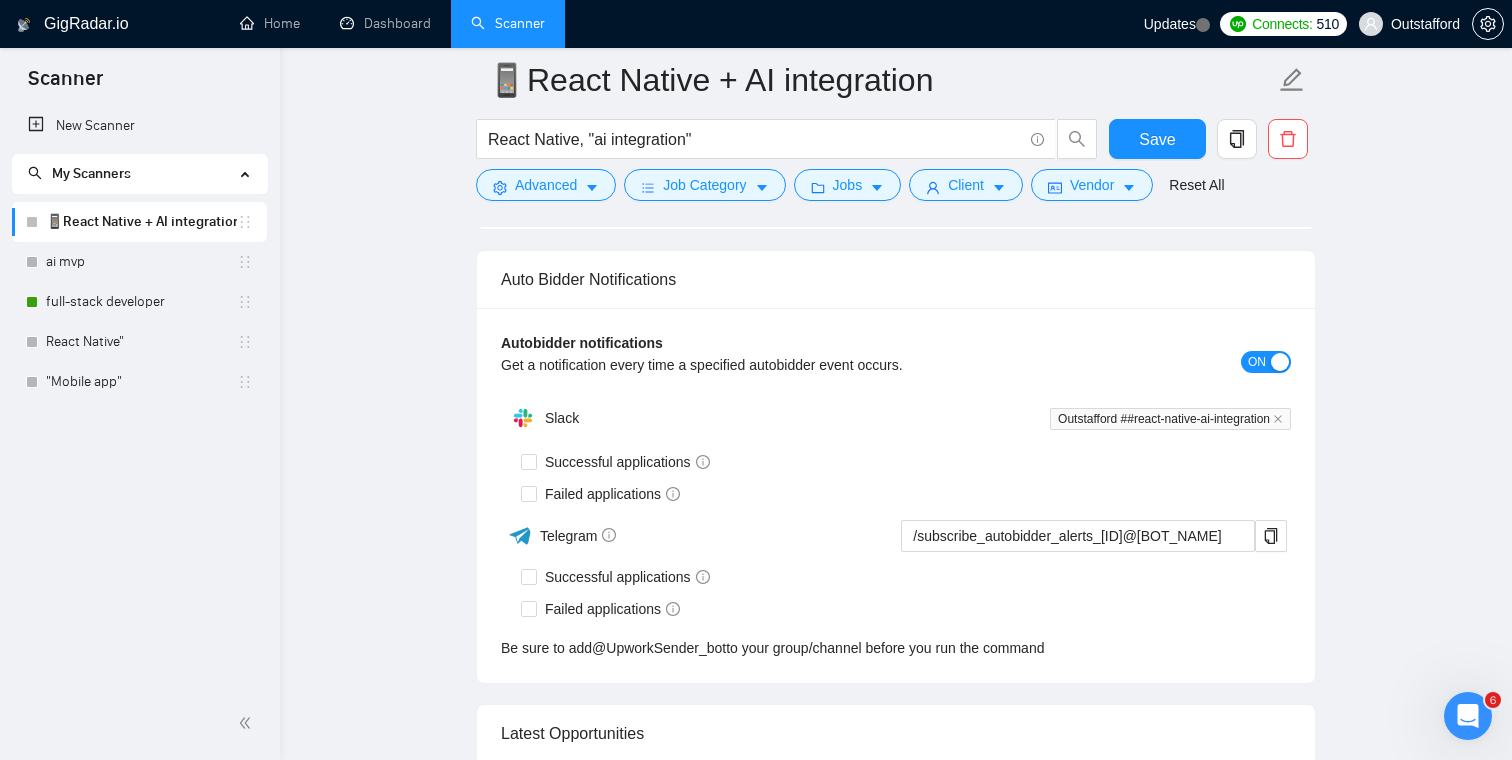 type 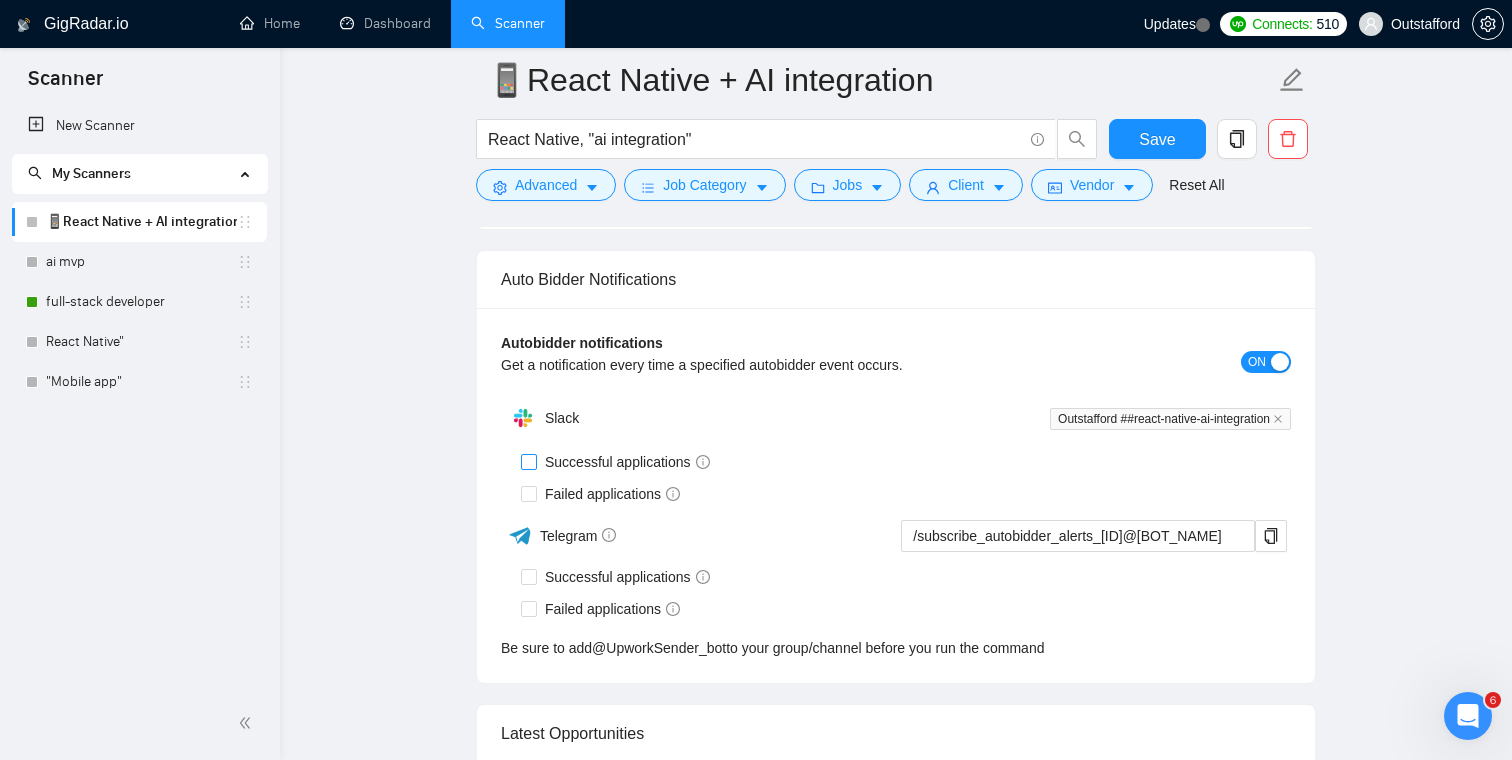 click on "Successful applications" at bounding box center (528, 461) 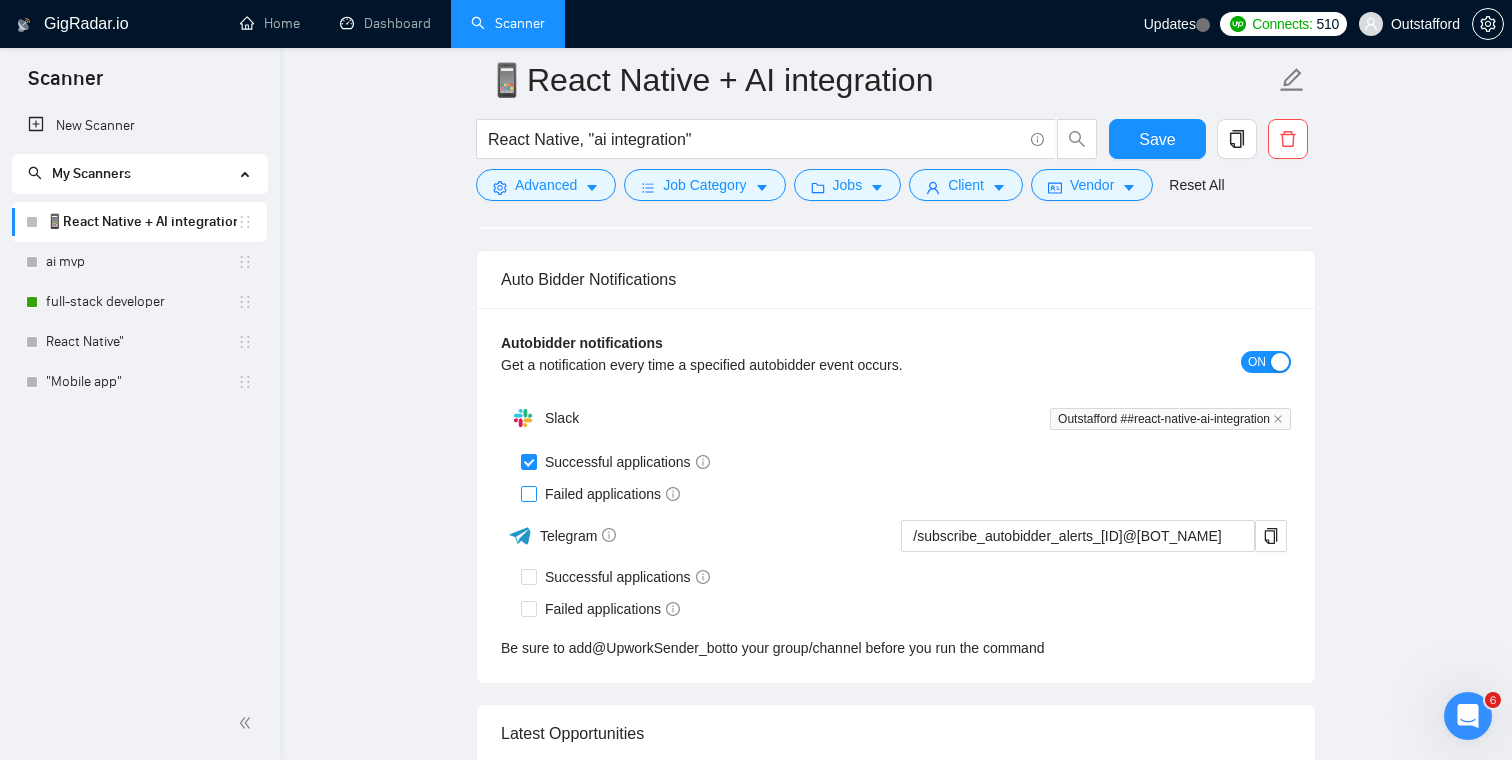 click on "Failed applications" at bounding box center (528, 493) 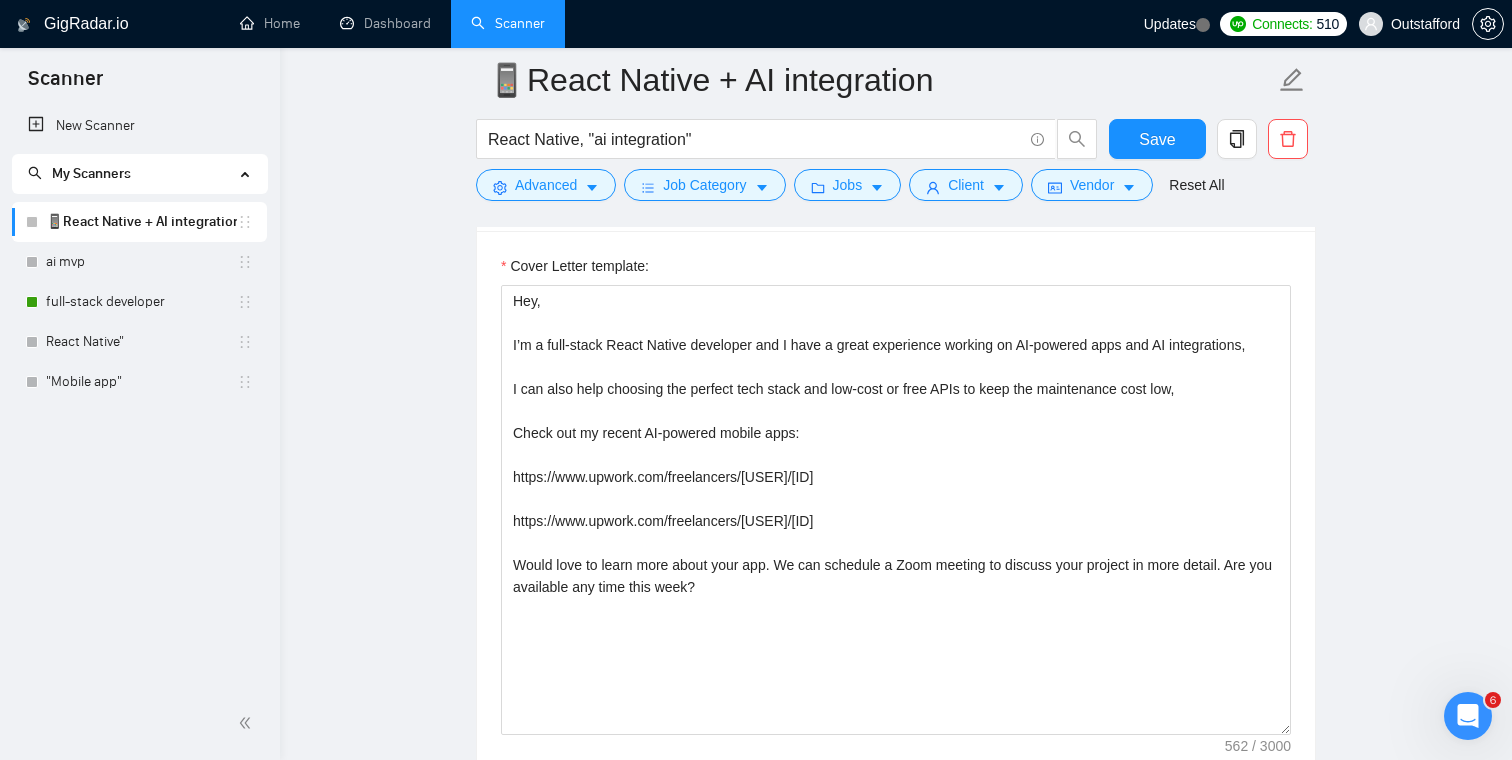 scroll, scrollTop: 1345, scrollLeft: 0, axis: vertical 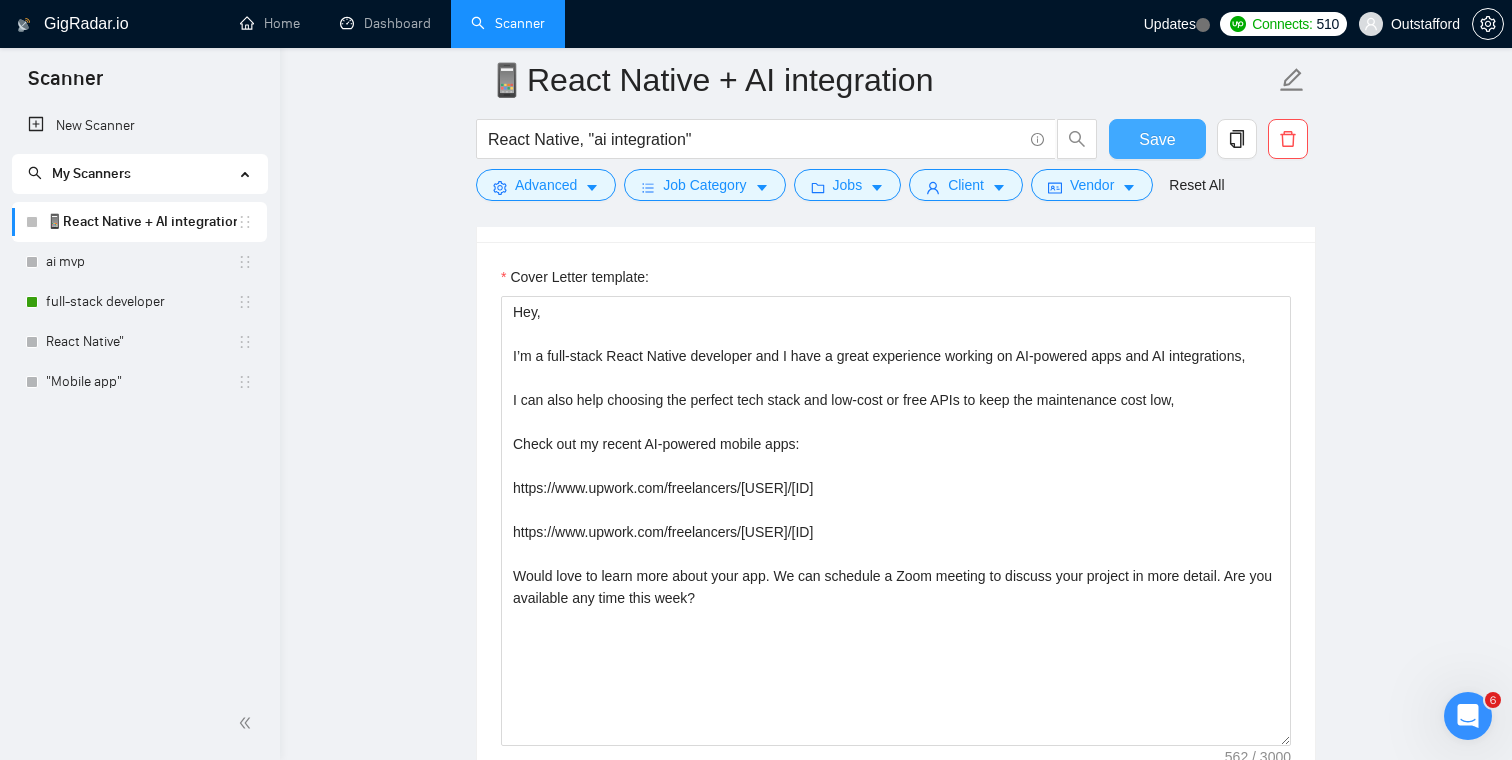 click on "Save" at bounding box center [1157, 139] 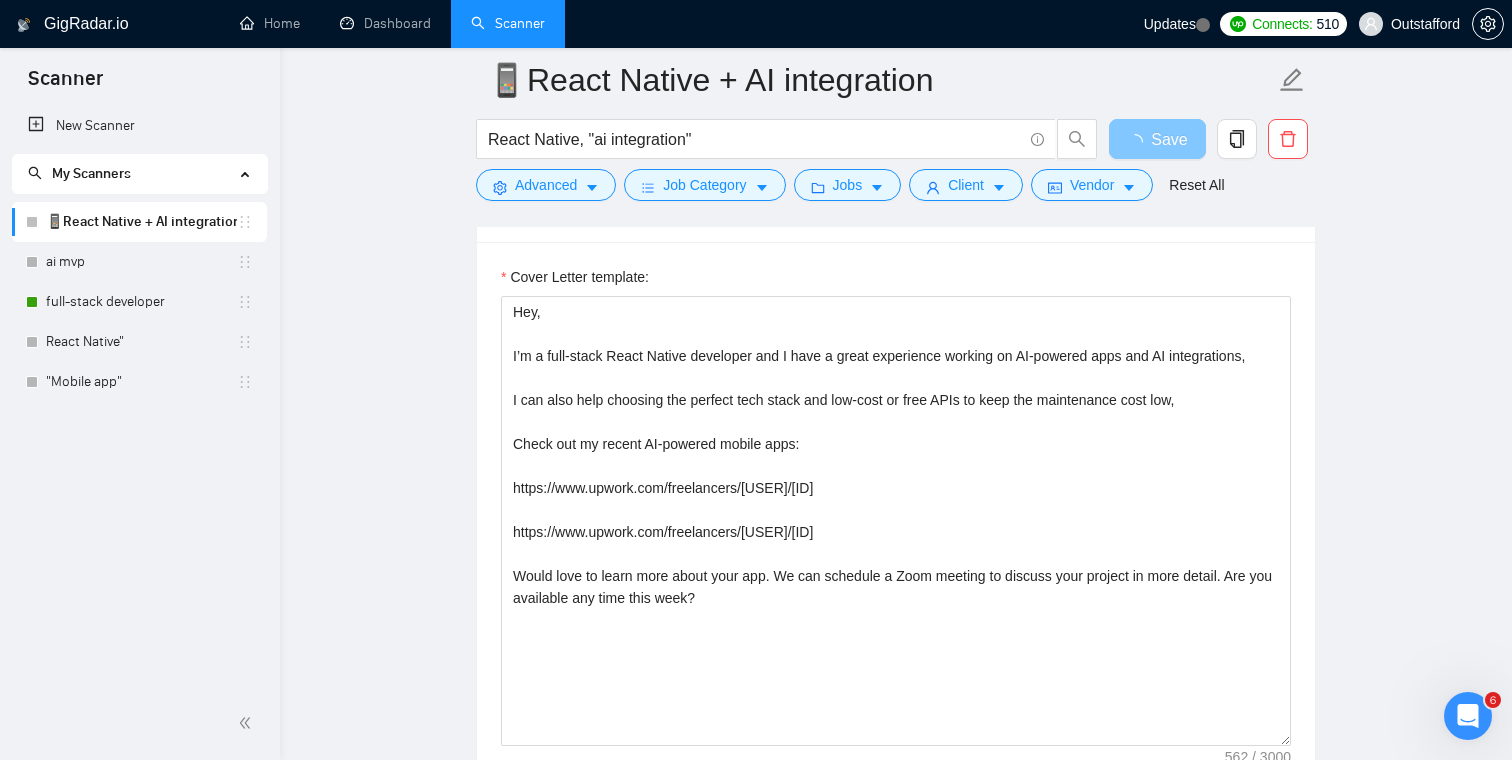 type 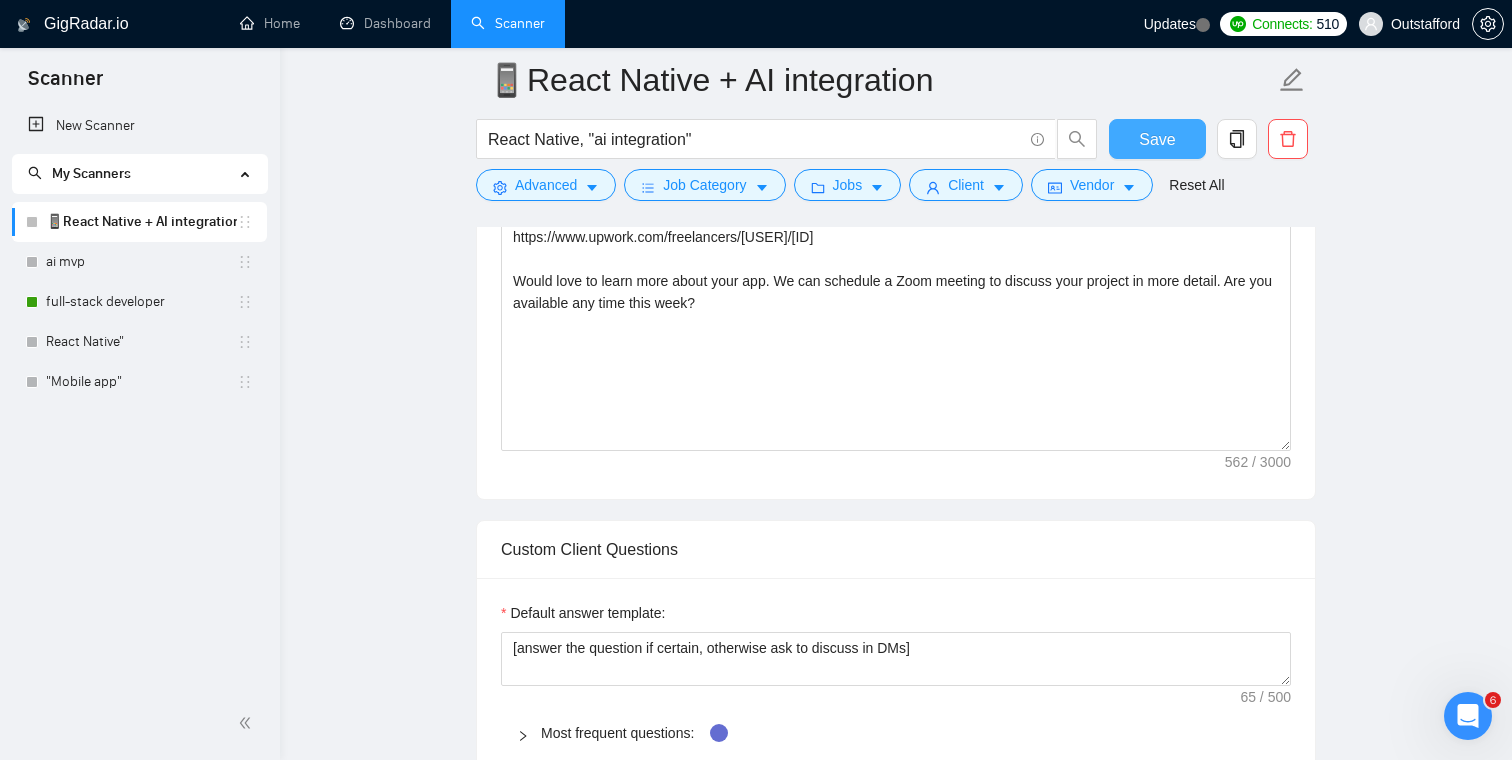 scroll, scrollTop: 1763, scrollLeft: 0, axis: vertical 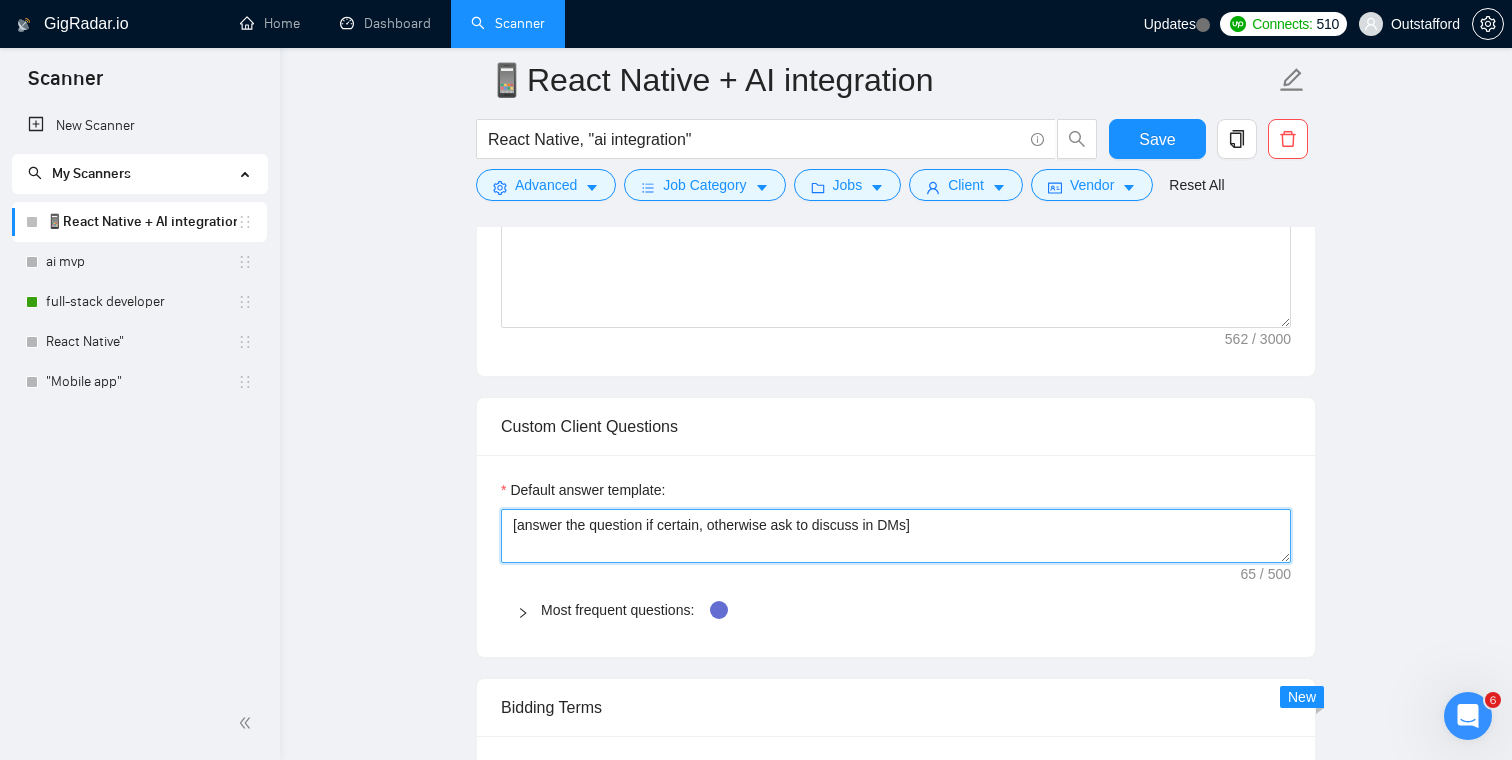 drag, startPoint x: 973, startPoint y: 536, endPoint x: 570, endPoint y: 512, distance: 403.71402 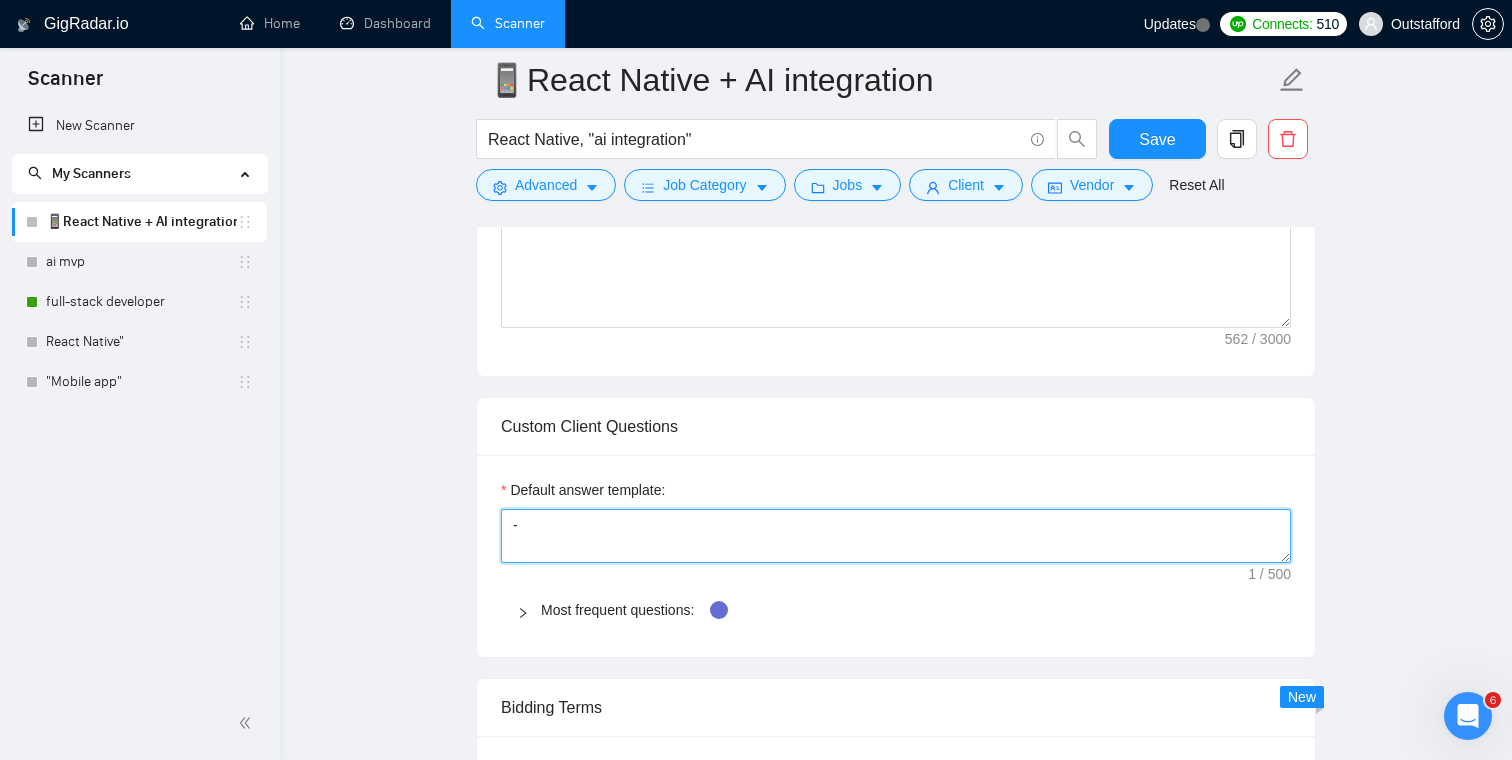 type on "-" 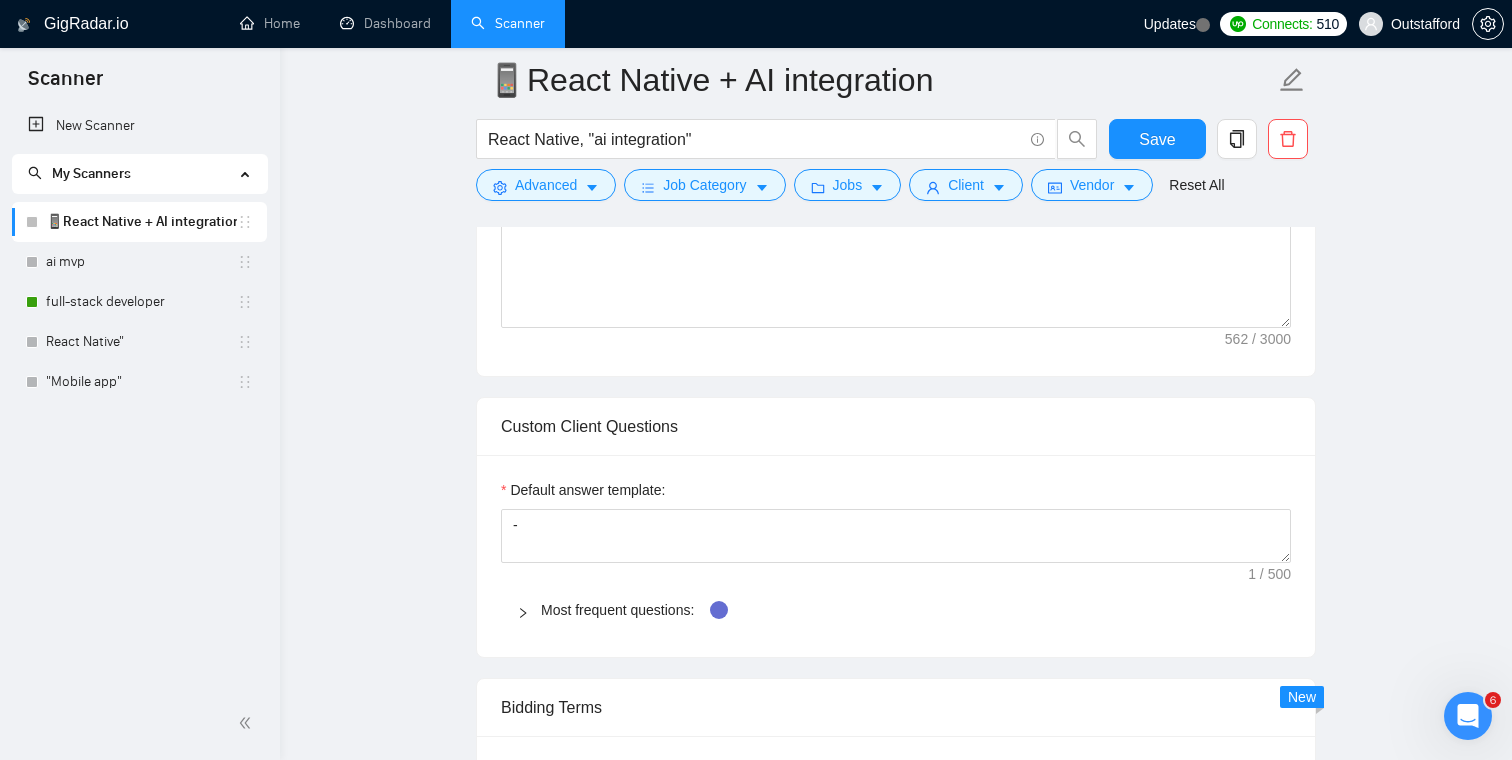 click on "📱React Native + AI integration React Native, "ai integration" Save Advanced   Job Category   Jobs   Client   Vendor   Reset All Preview Results Insights NEW Alerts Auto Bidder Auto Bidding Enabled Auto Bidding Enabled: OFF Auto Bidder Schedule Auto Bidding Type: Automated (recommended) Semi-automated Auto Bidding Schedule: 24/7 Custom Custom Auto Bidder Schedule Repeat every week on Monday Tuesday Wednesday Thursday Friday Saturday Sunday Active Hours ( America/Los_Angeles ): From: To: ( 24  hours) America/Los_Angeles Auto Bidding Type Select your bidding algorithm: Choose the algorithm for you bidding. The price per proposal does not include your connects expenditure. Template Bidder Works great for narrow segments and short cover letters that don't change. 0.50  credits / proposal Sardor AI 🤖 Personalise your cover letter with ai [placeholders] 1.00  credits / proposal Experimental Laziza AI  👑   NEW   Learn more 2.00  credits / proposal $7.07 savings Team & Freelancer Select team: [FREELANCER_NAME]   50" at bounding box center (896, 746) 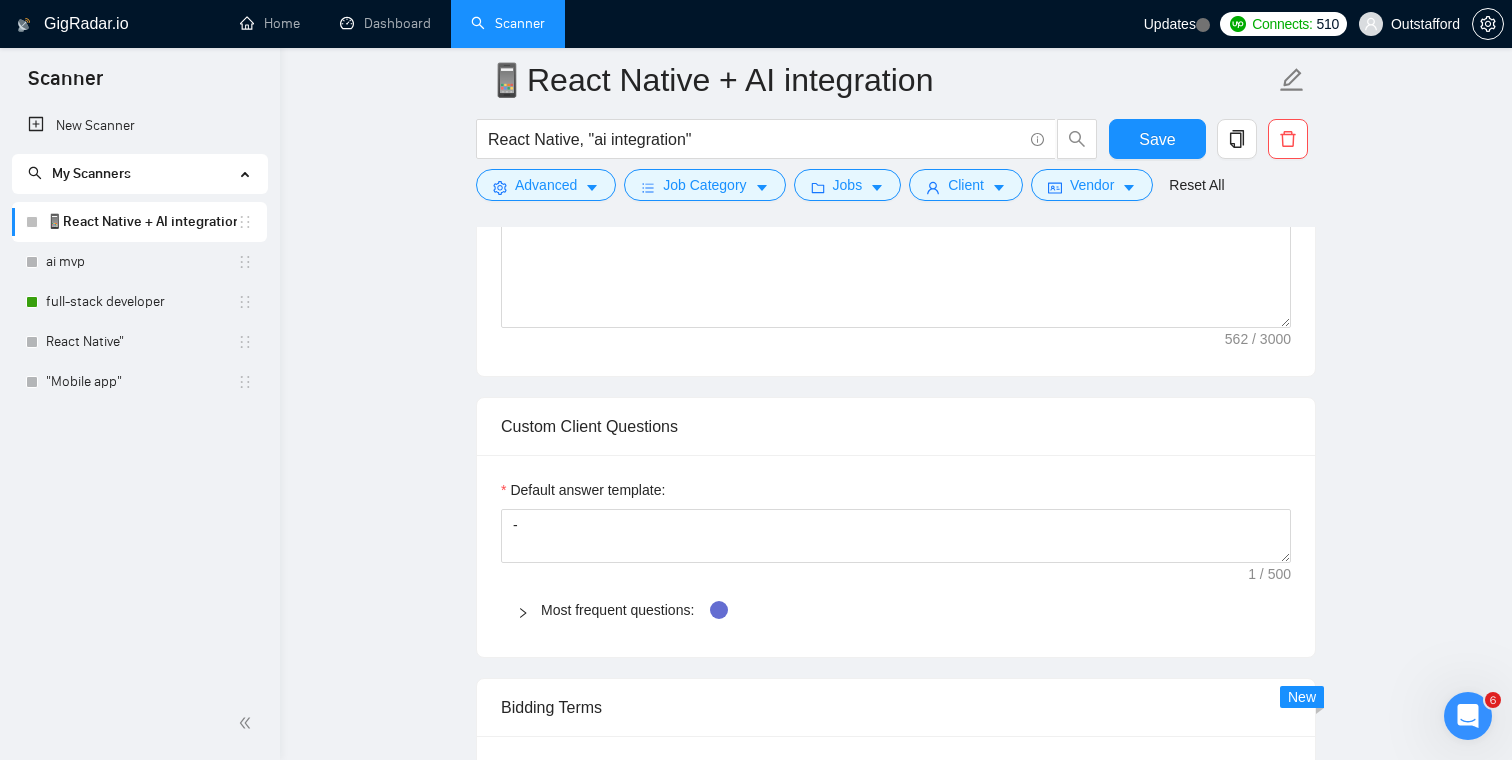 click at bounding box center (529, 610) 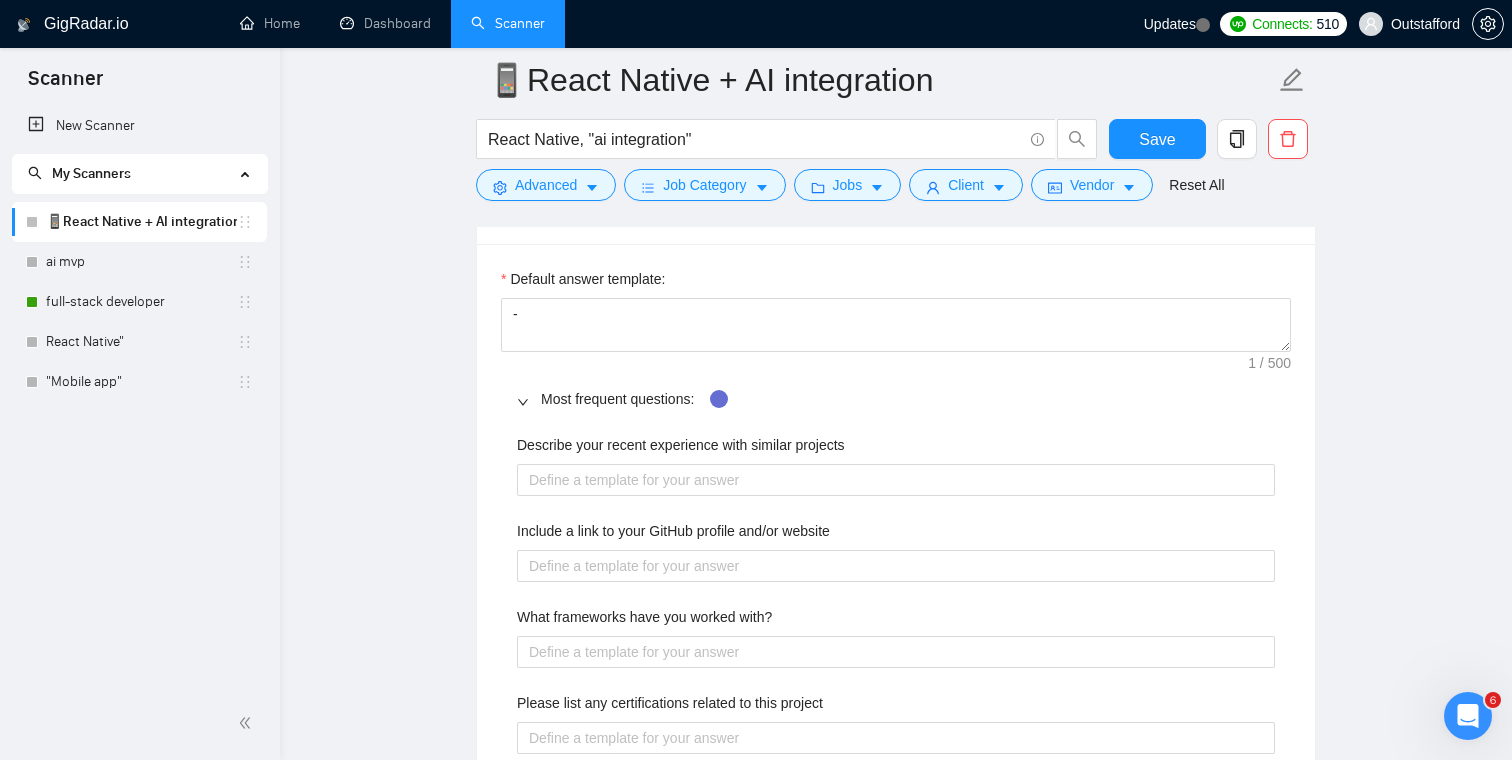 scroll, scrollTop: 2121, scrollLeft: 0, axis: vertical 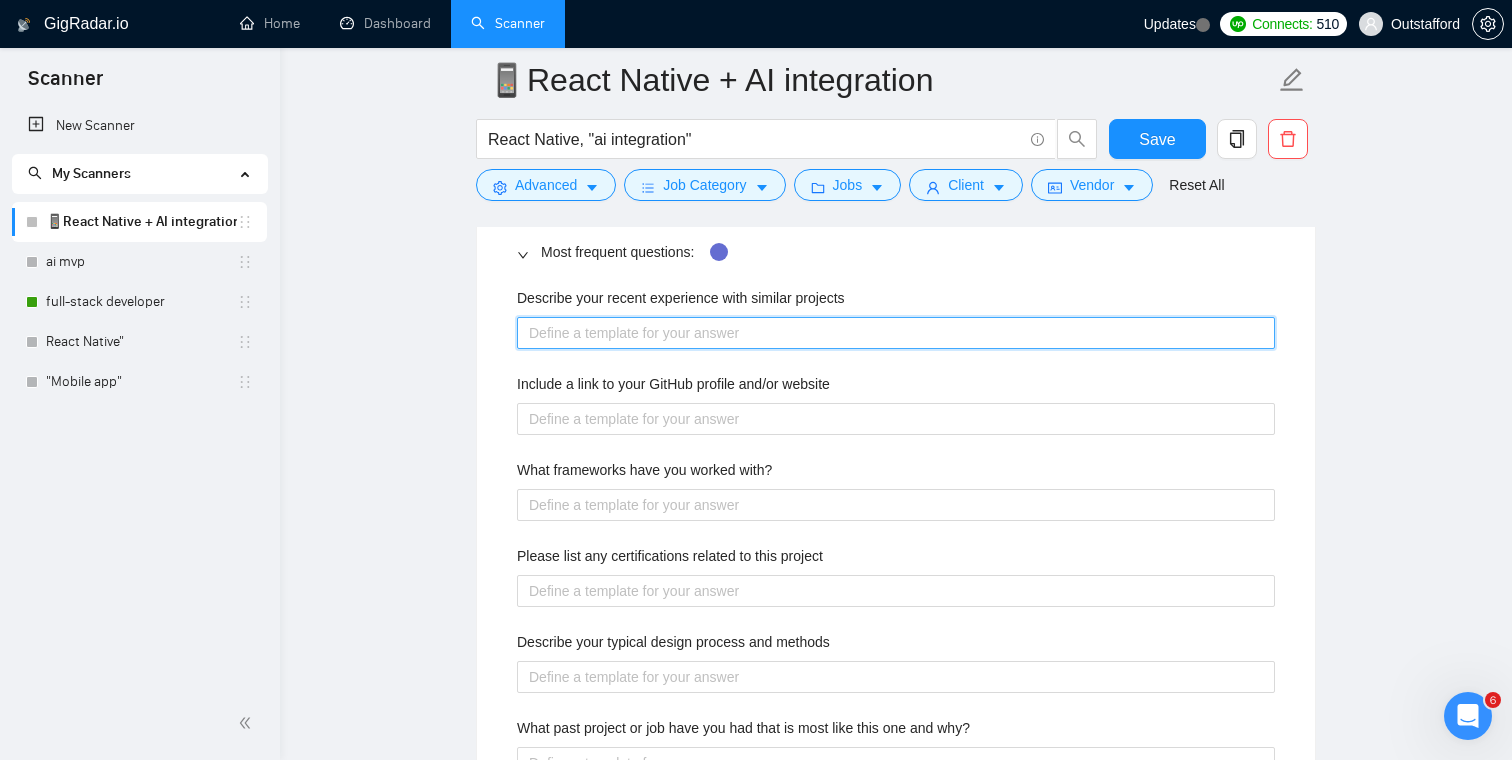 click on "Describe your recent experience with similar projects" at bounding box center (896, 333) 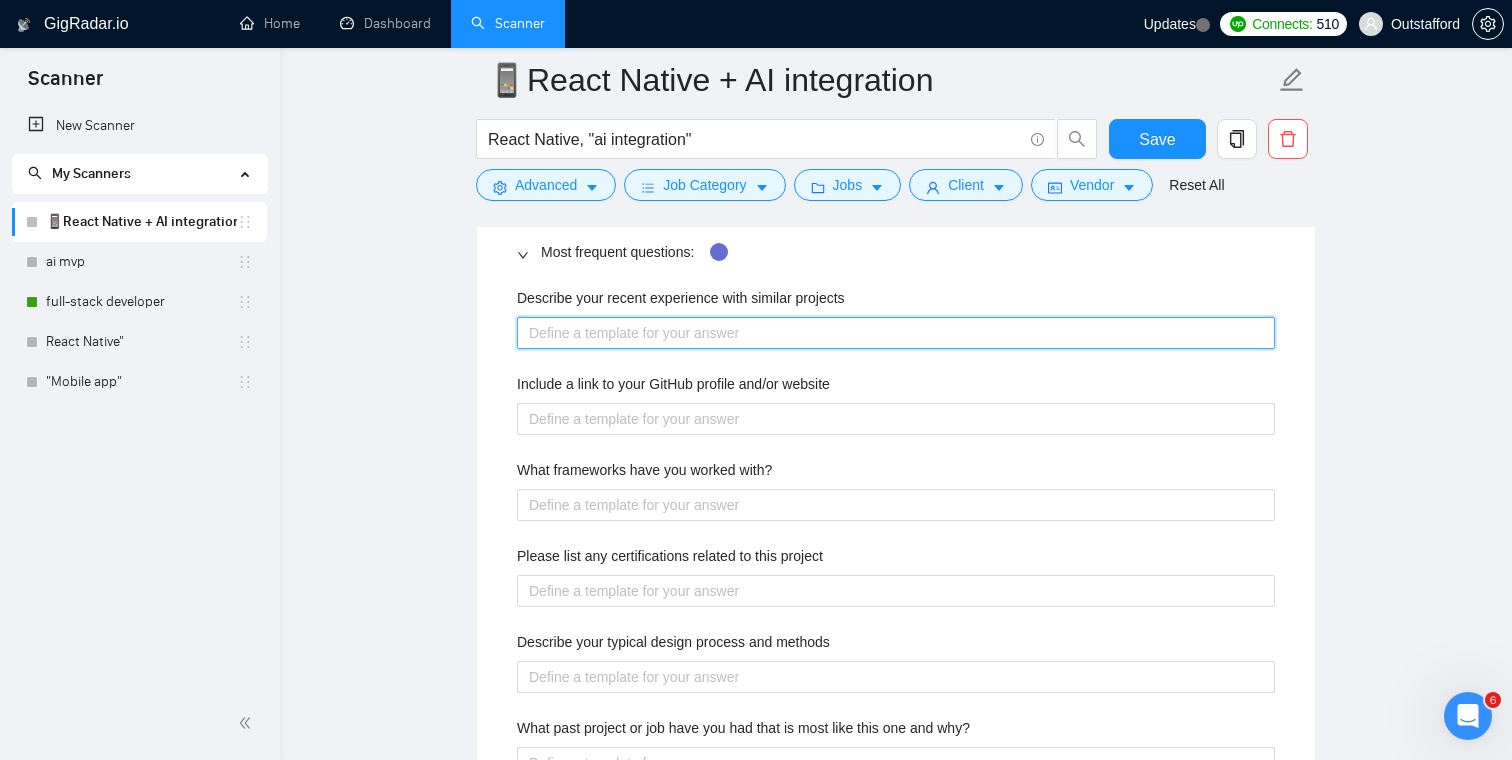 type 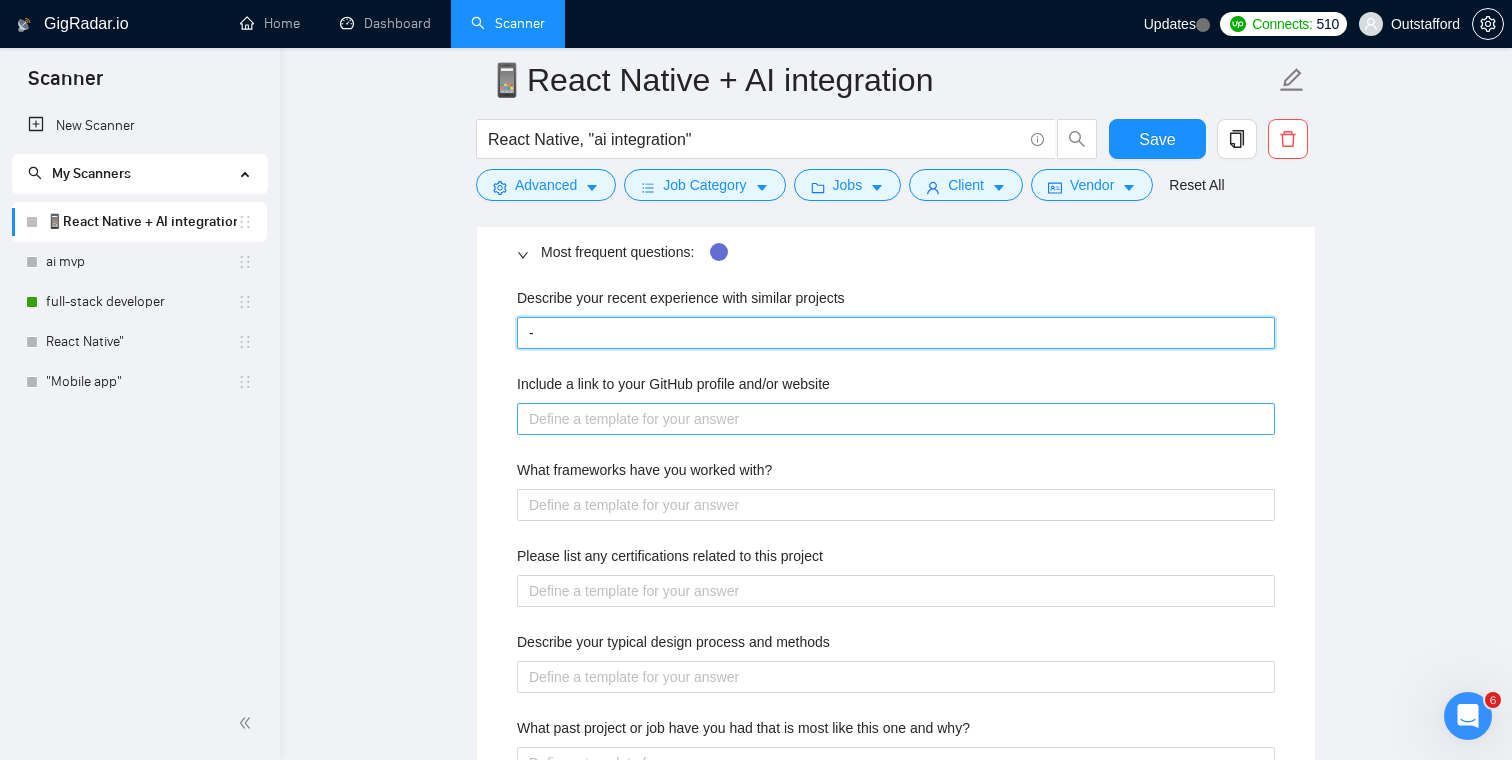 type on "-" 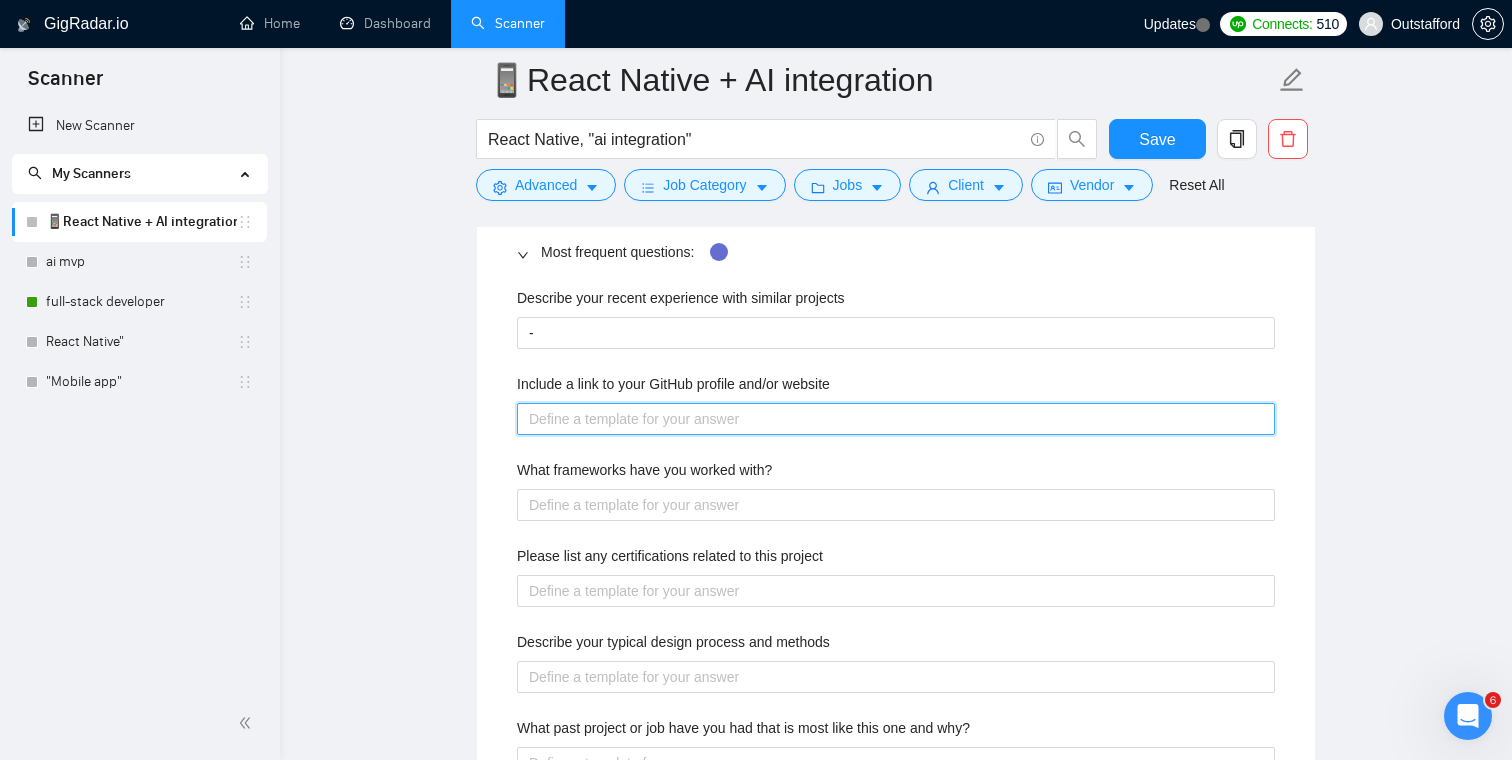 click on "Include a link to your GitHub profile and/or website" at bounding box center [896, 419] 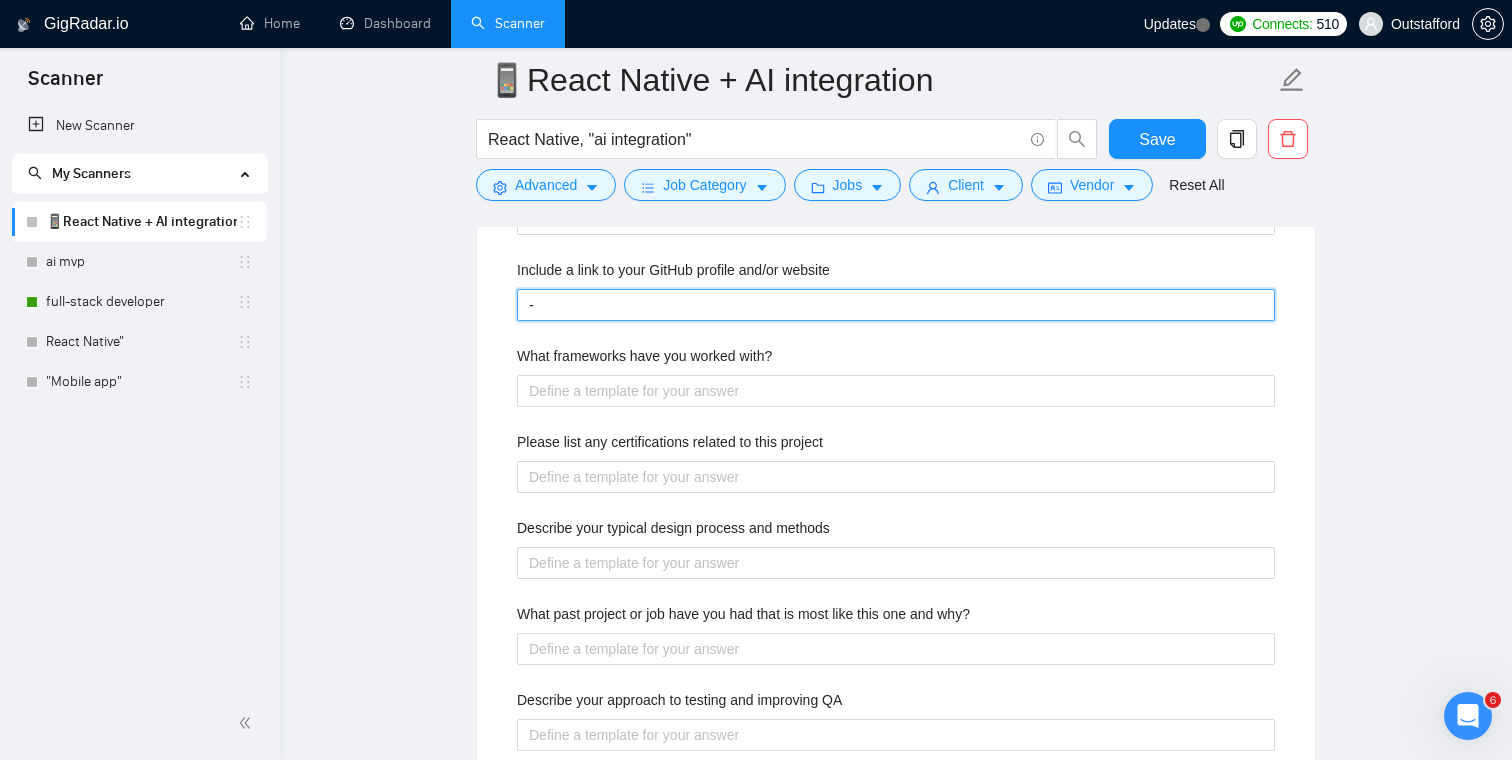 scroll, scrollTop: 2243, scrollLeft: 0, axis: vertical 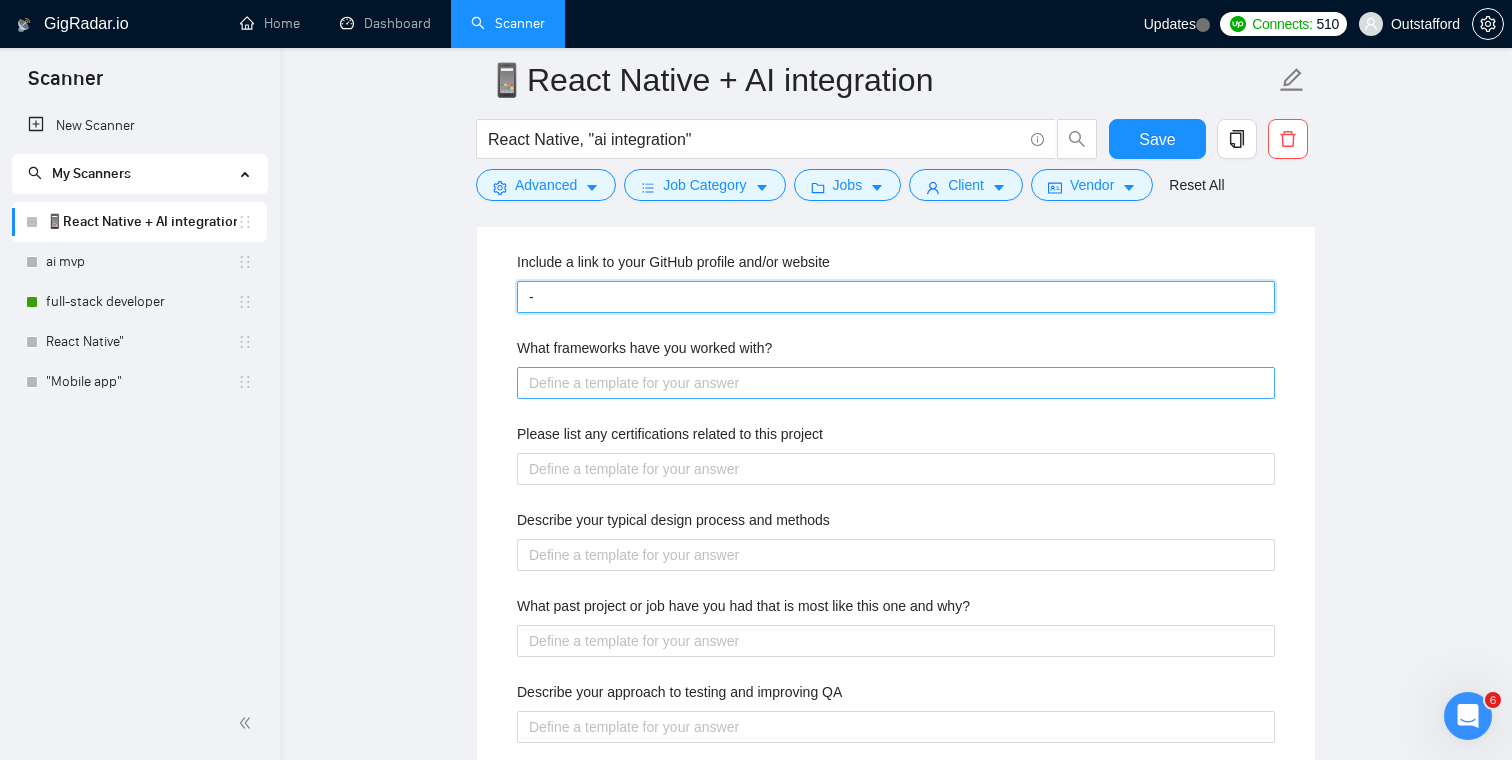 type on "-" 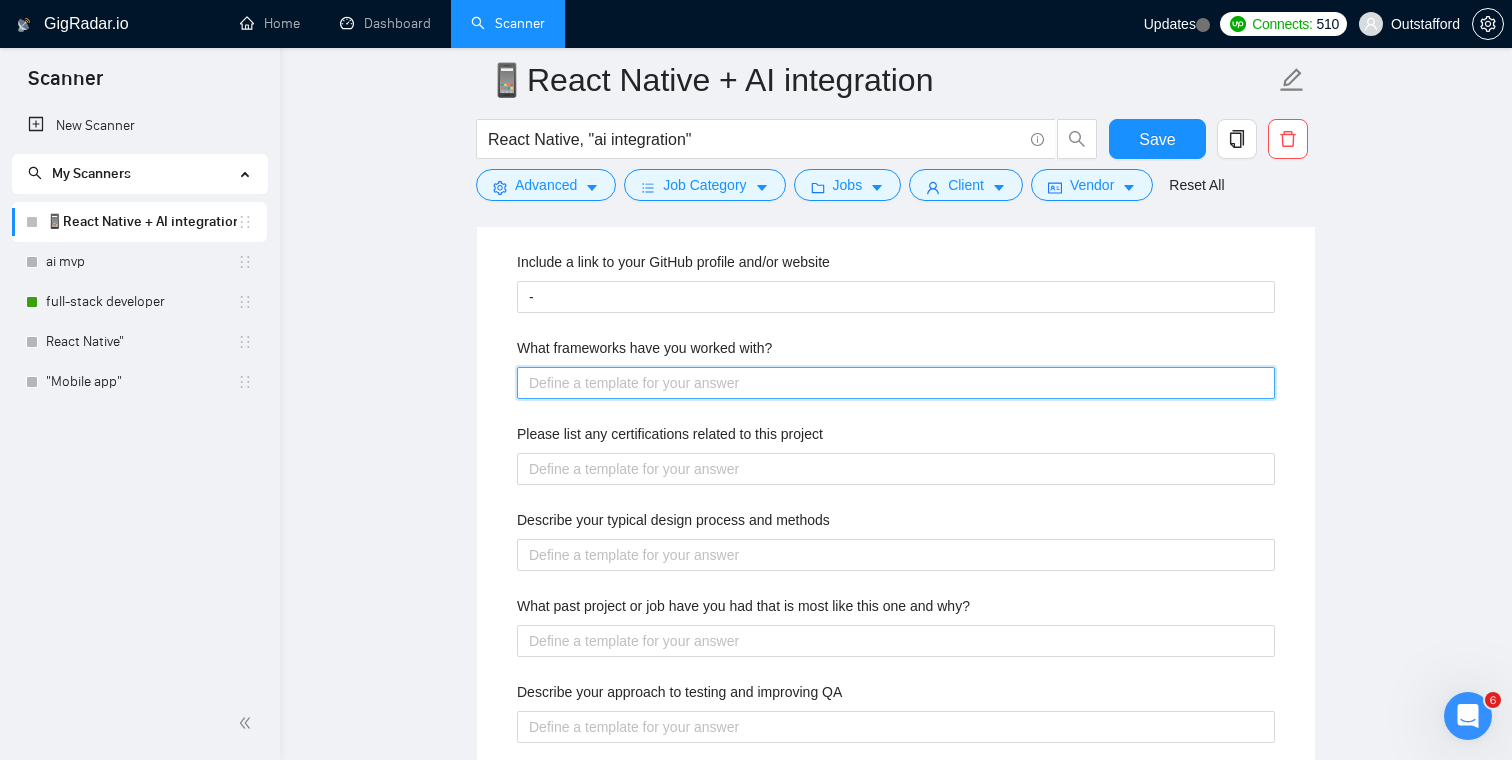 click on "What frameworks have you worked with?" at bounding box center (896, 383) 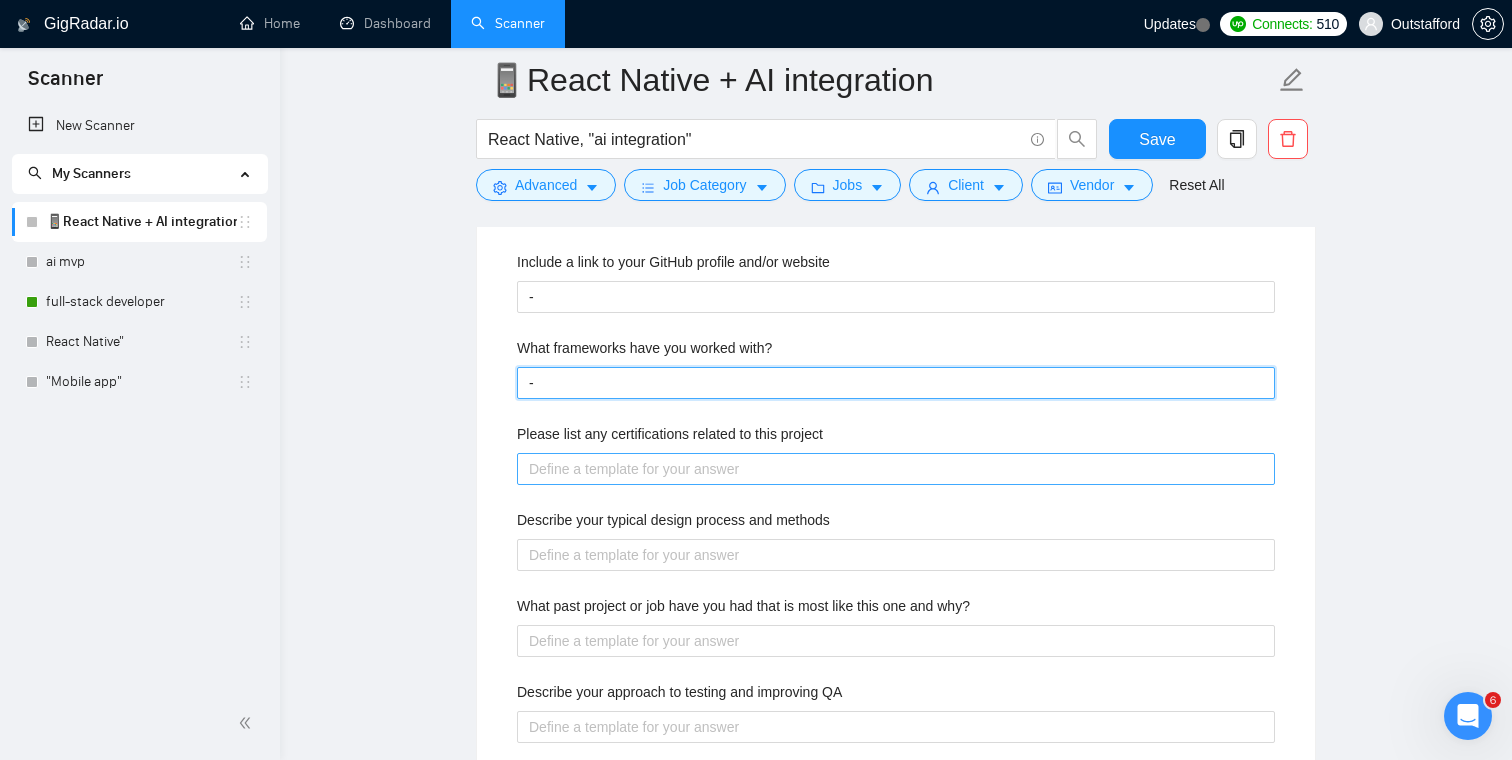 type on "-" 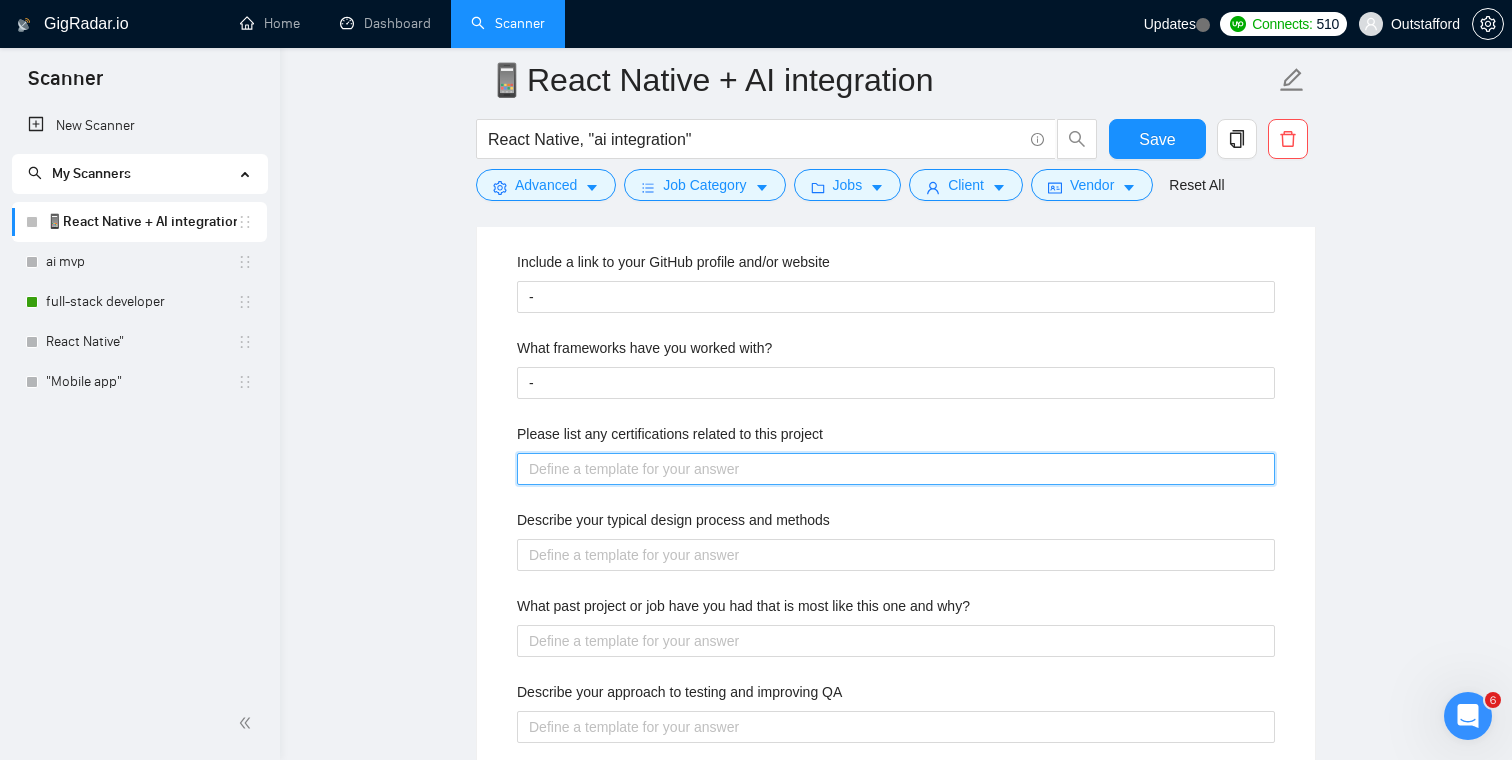 click on "Please list any certifications related to this project" at bounding box center (896, 469) 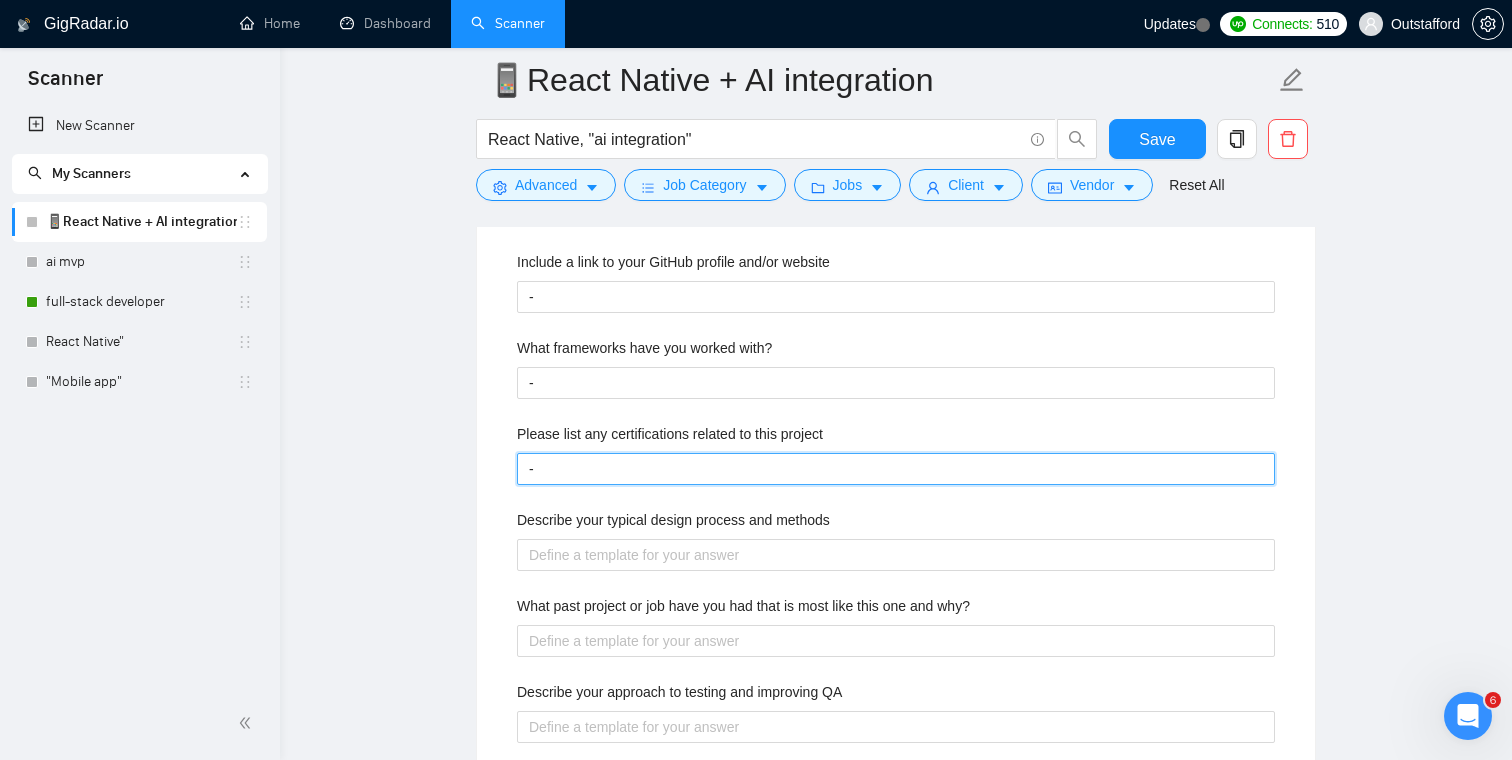 scroll, scrollTop: 2348, scrollLeft: 0, axis: vertical 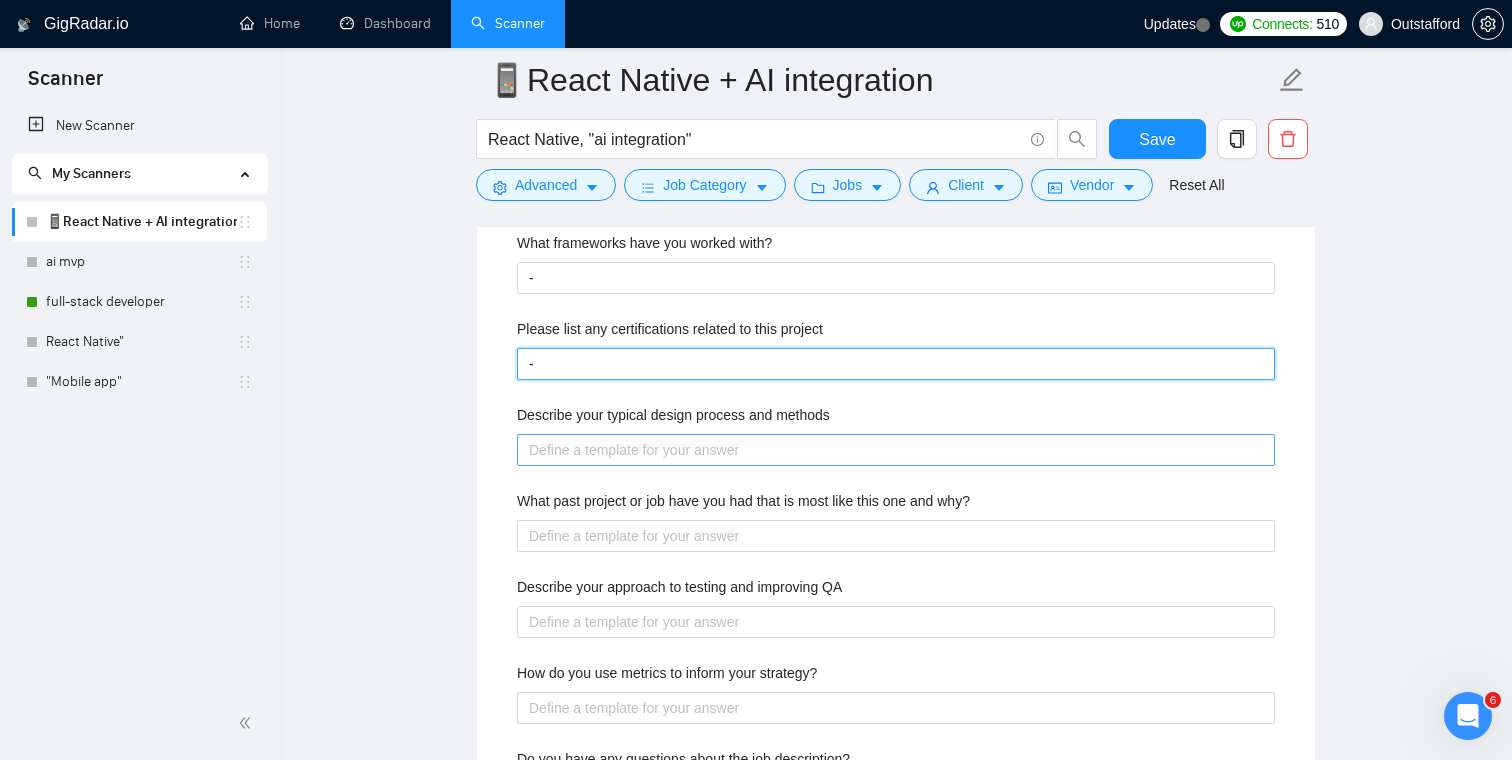 type on "-" 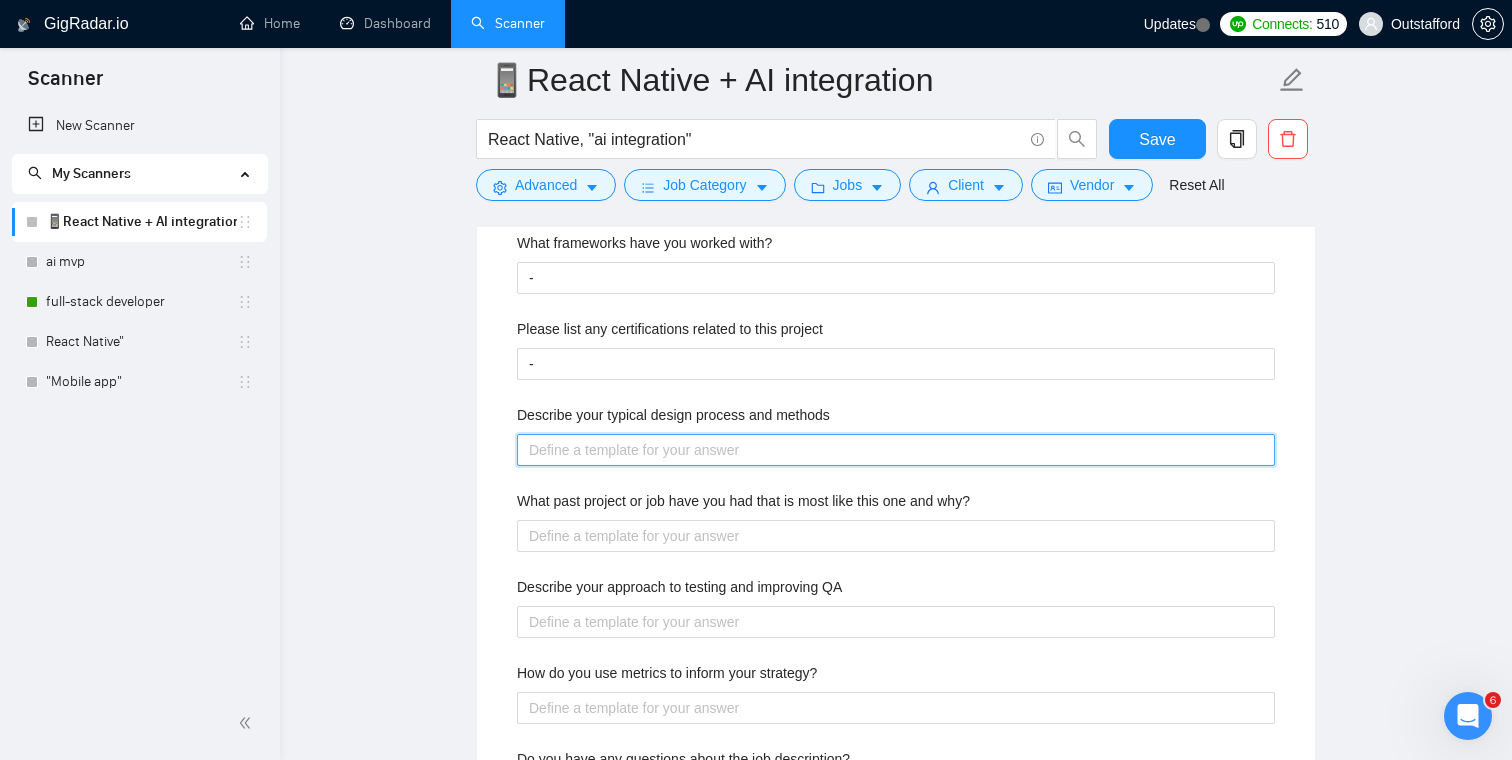 click on "Describe your typical design process and methods" at bounding box center (896, 450) 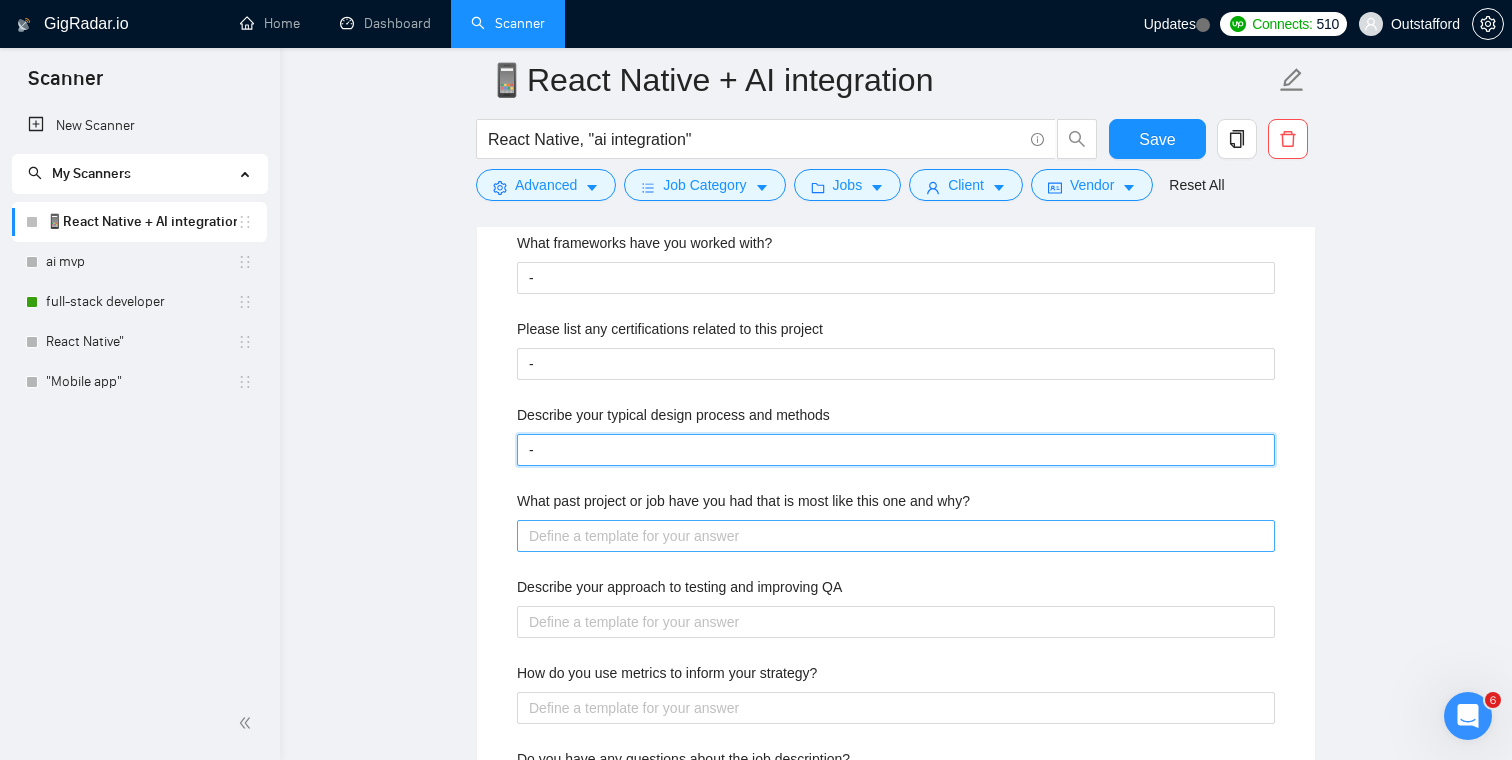 type on "-" 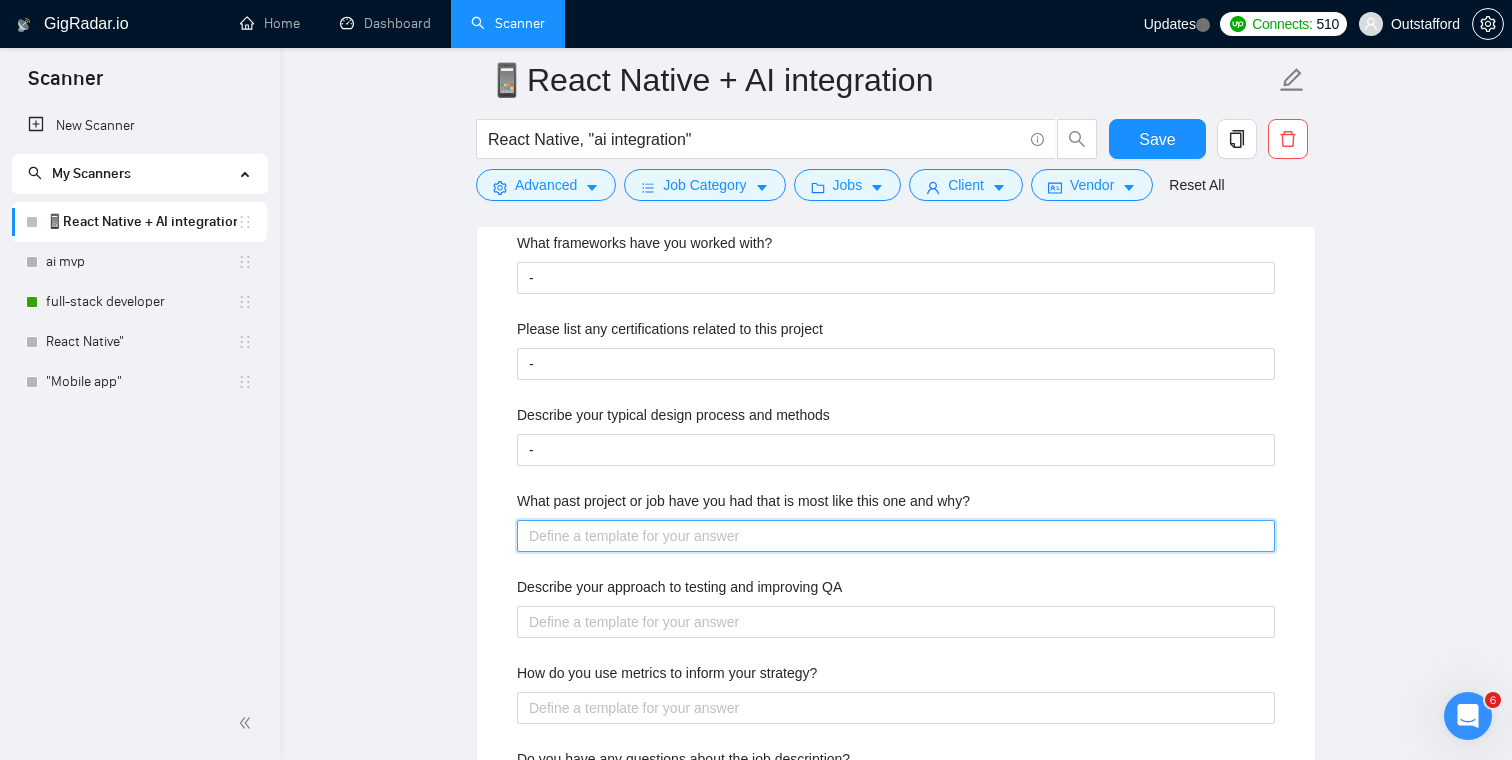 click on "What past project or job have you had that is most like this one and why?" at bounding box center [896, 536] 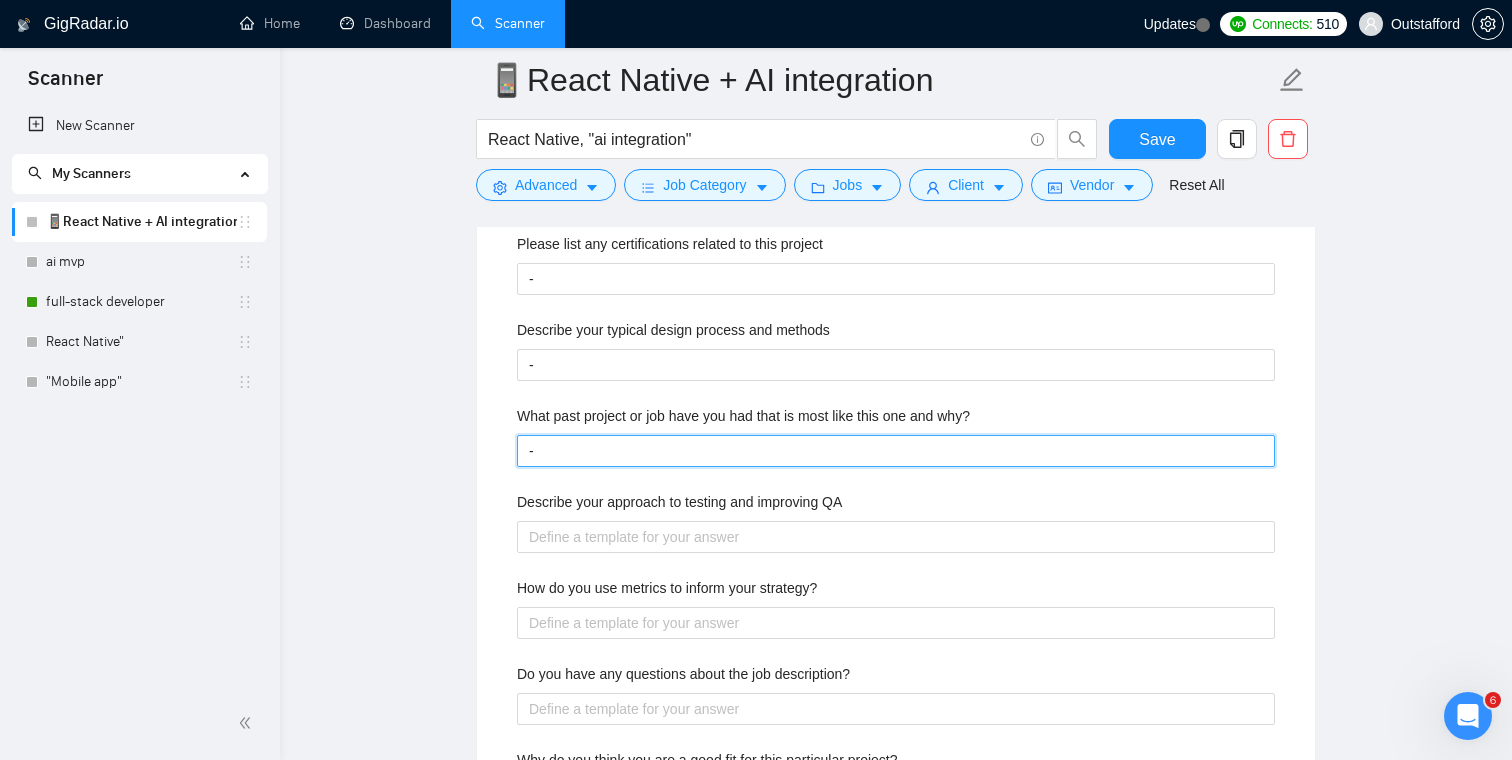 scroll, scrollTop: 2455, scrollLeft: 0, axis: vertical 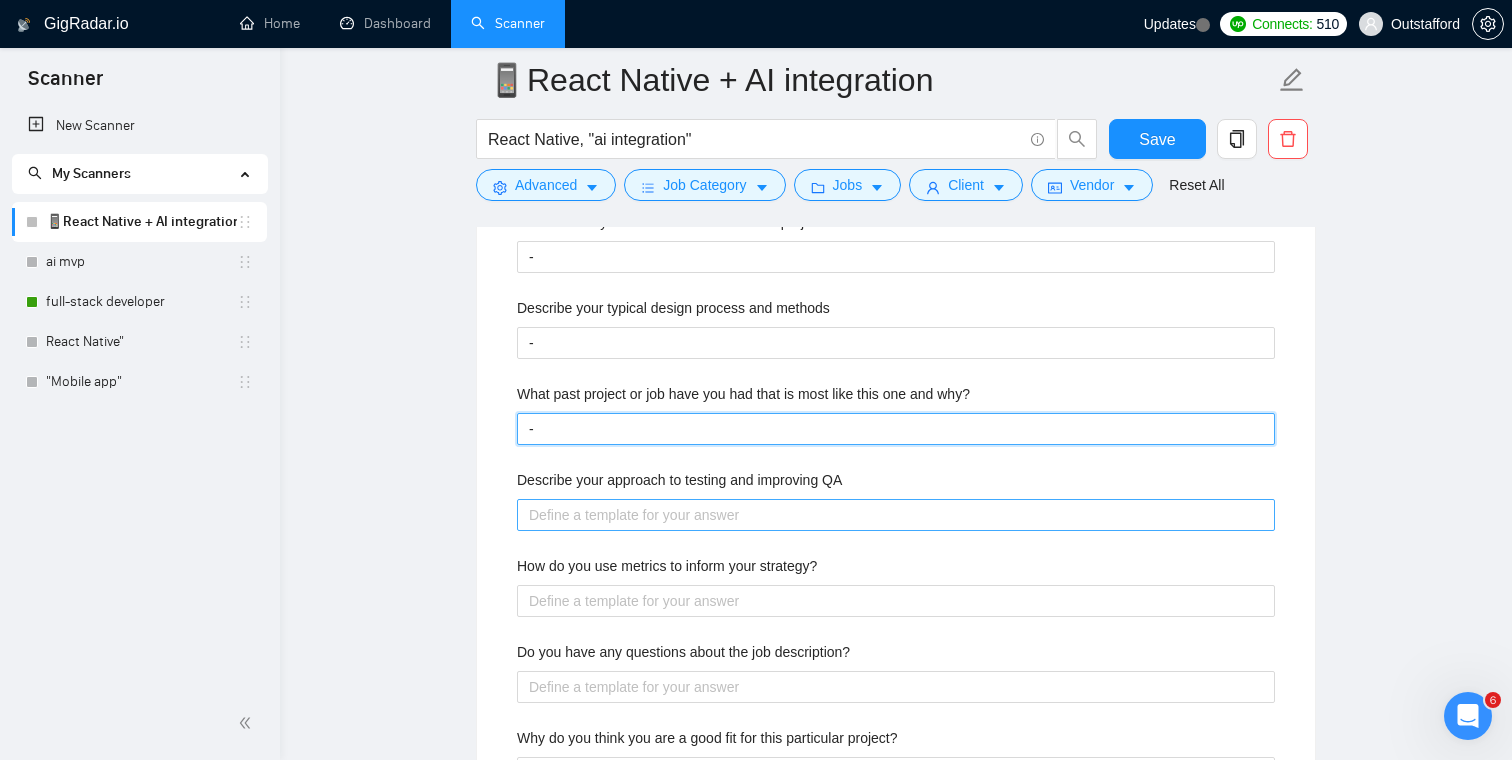 type on "-" 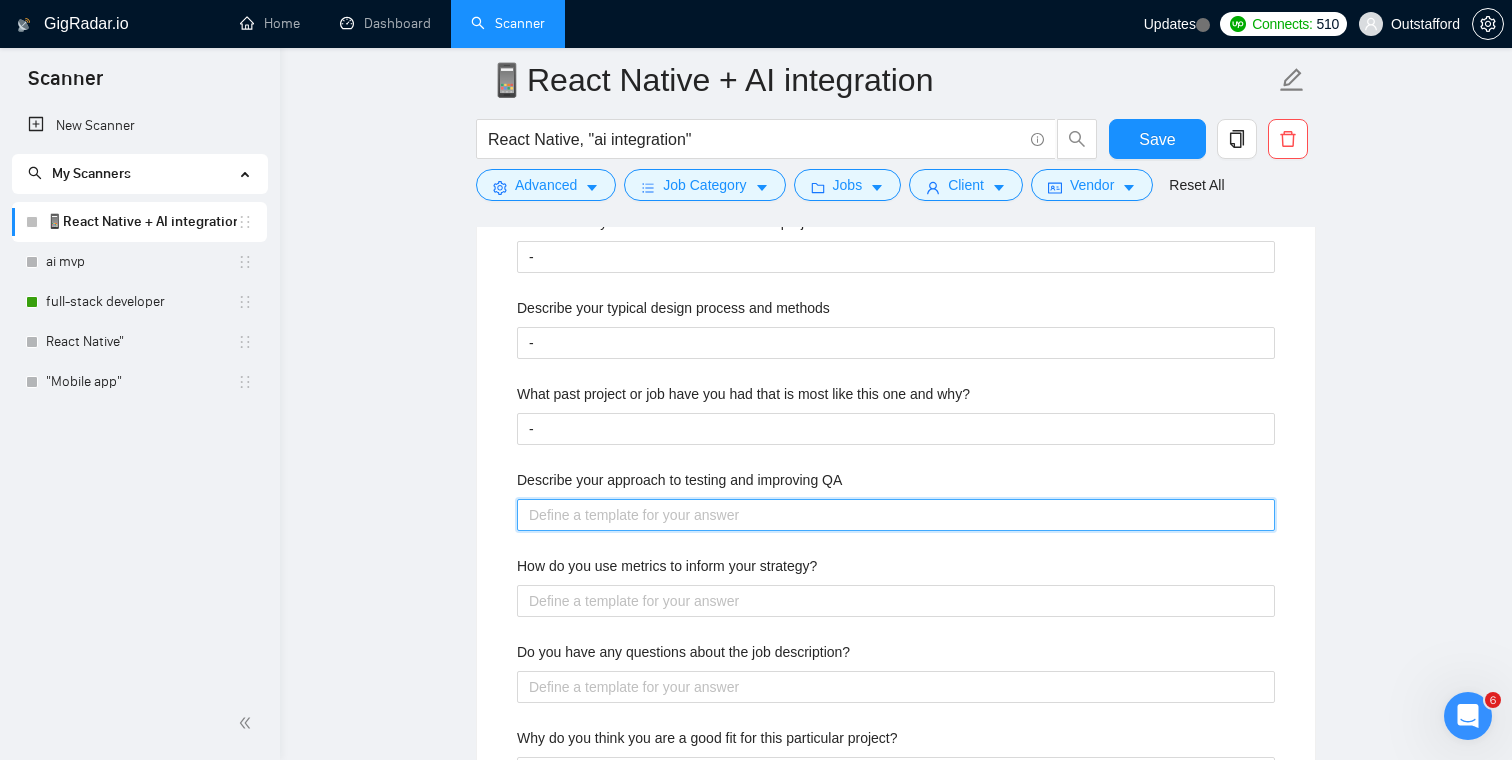 click on "Describe your approach to testing and improving QA" at bounding box center [896, 515] 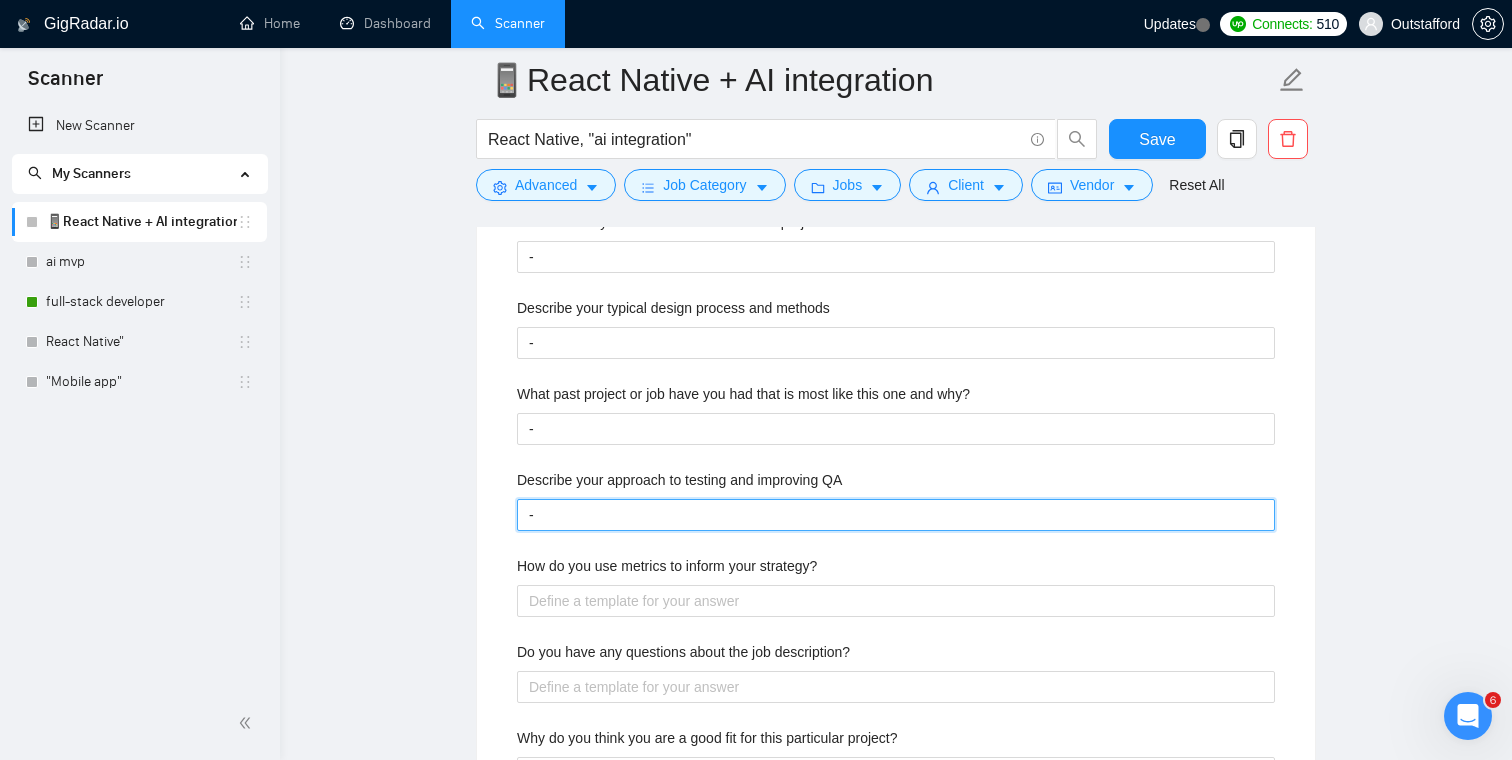 type on "-" 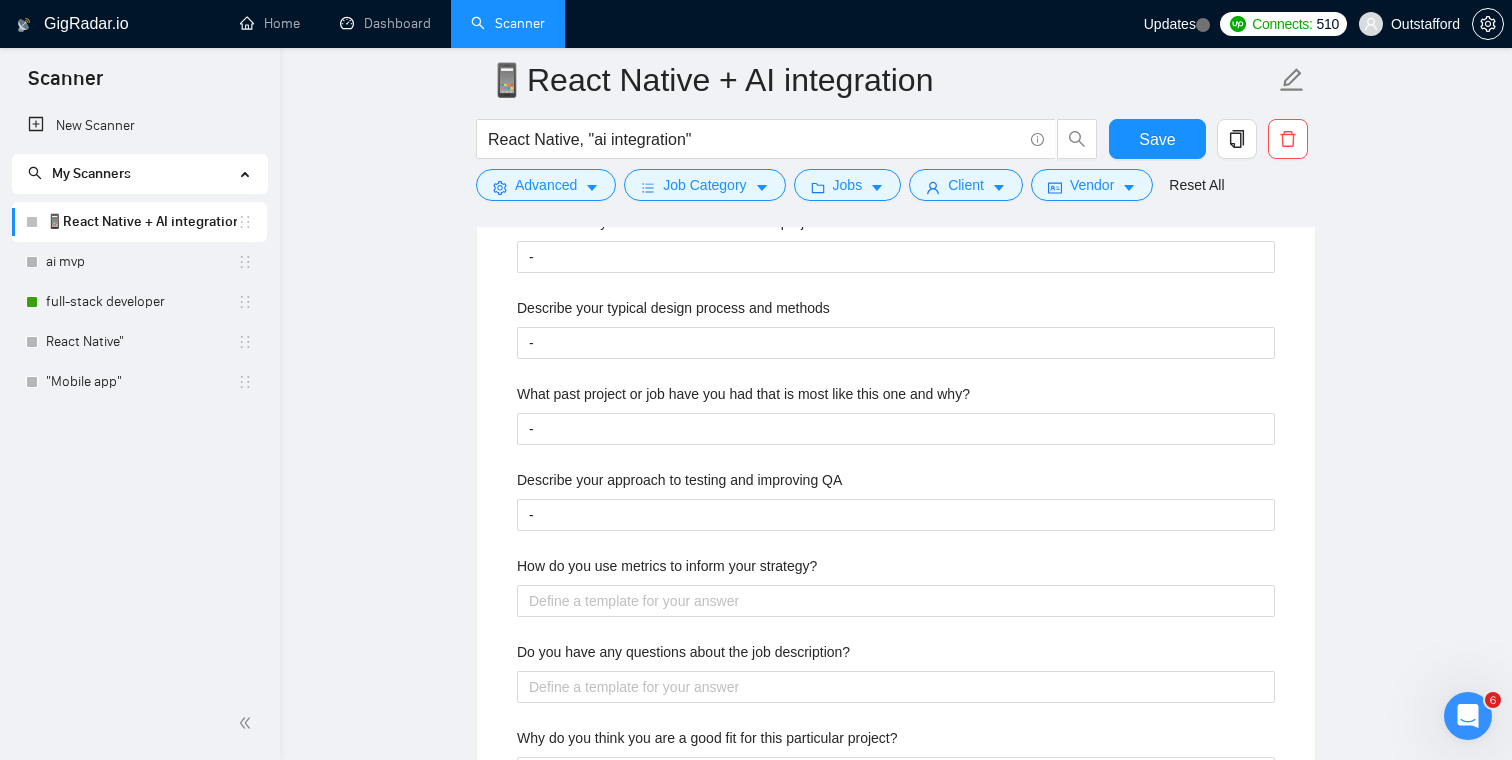 click on "How do you use metrics to inform your strategy?" at bounding box center (896, 570) 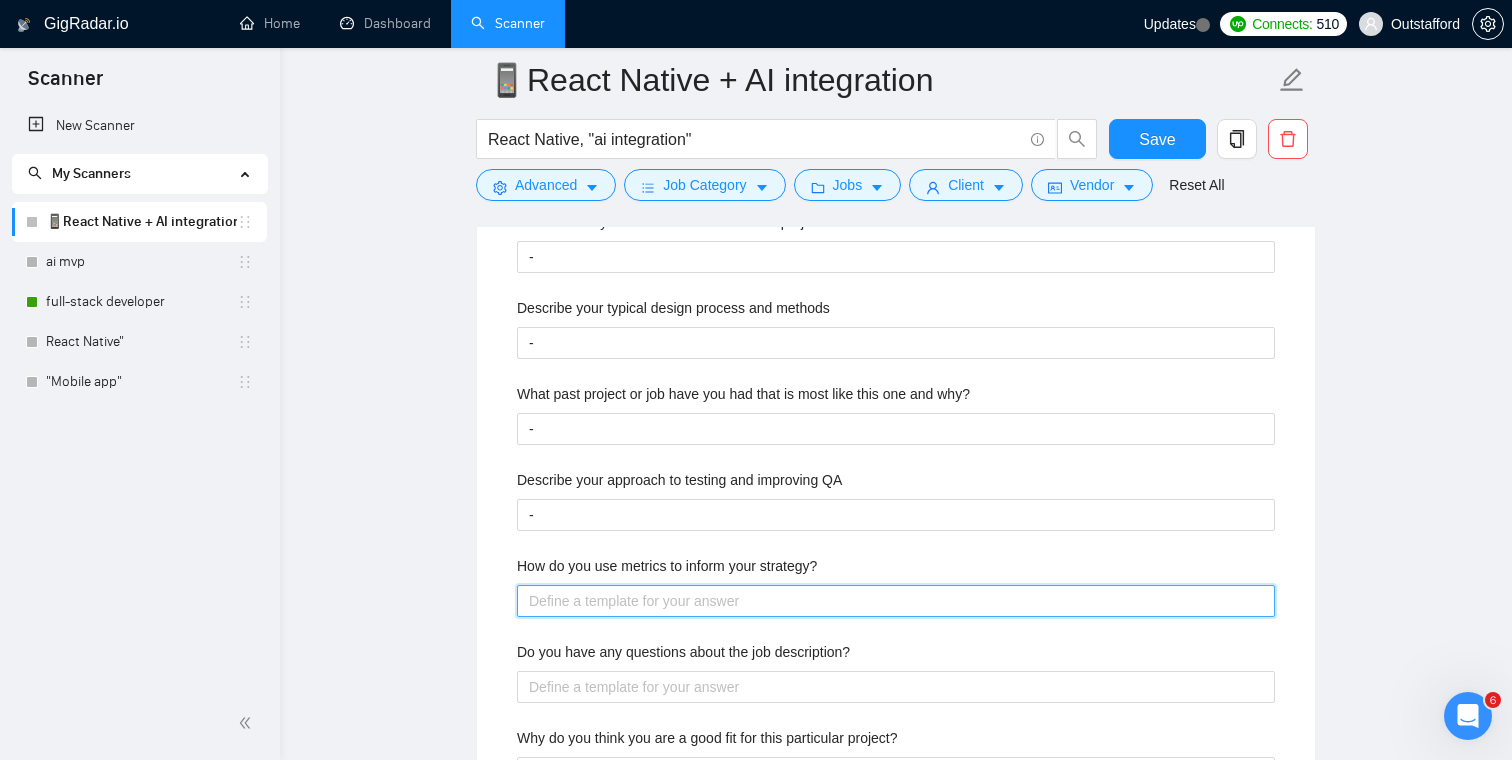 click on "How do you use metrics to inform your strategy?" at bounding box center [896, 601] 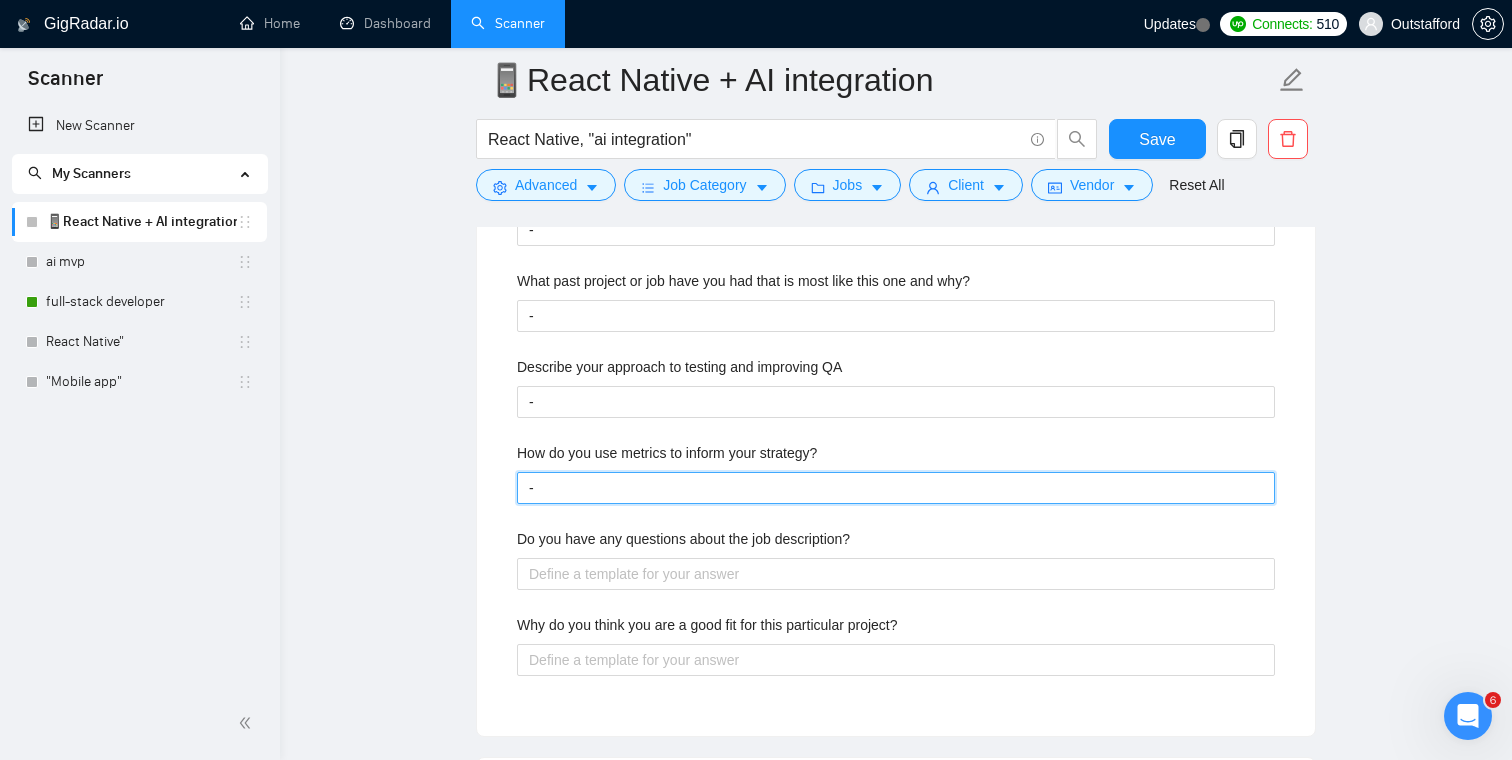scroll, scrollTop: 2629, scrollLeft: 0, axis: vertical 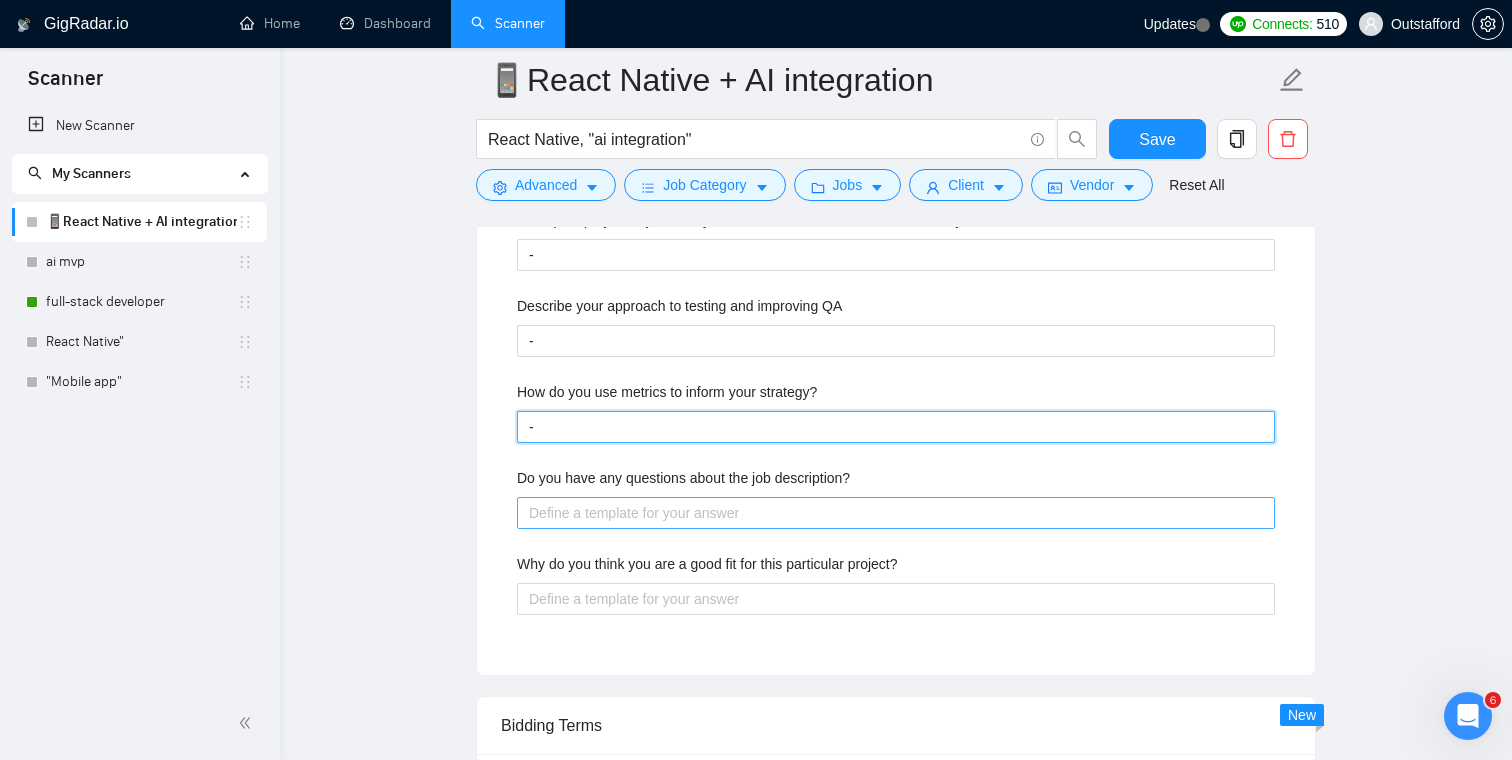 type on "-" 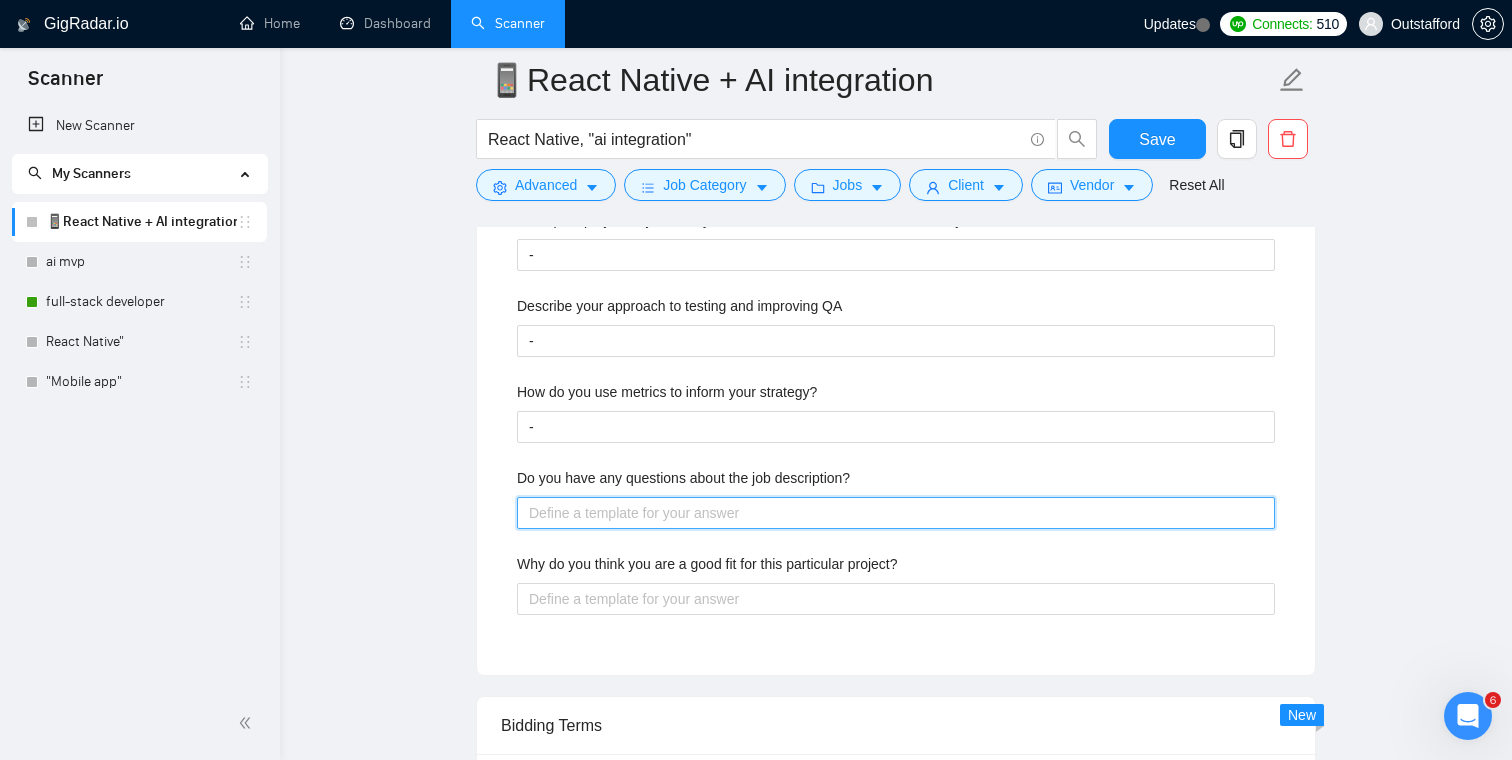 click on "Do you have any questions about the job description?" at bounding box center (896, 513) 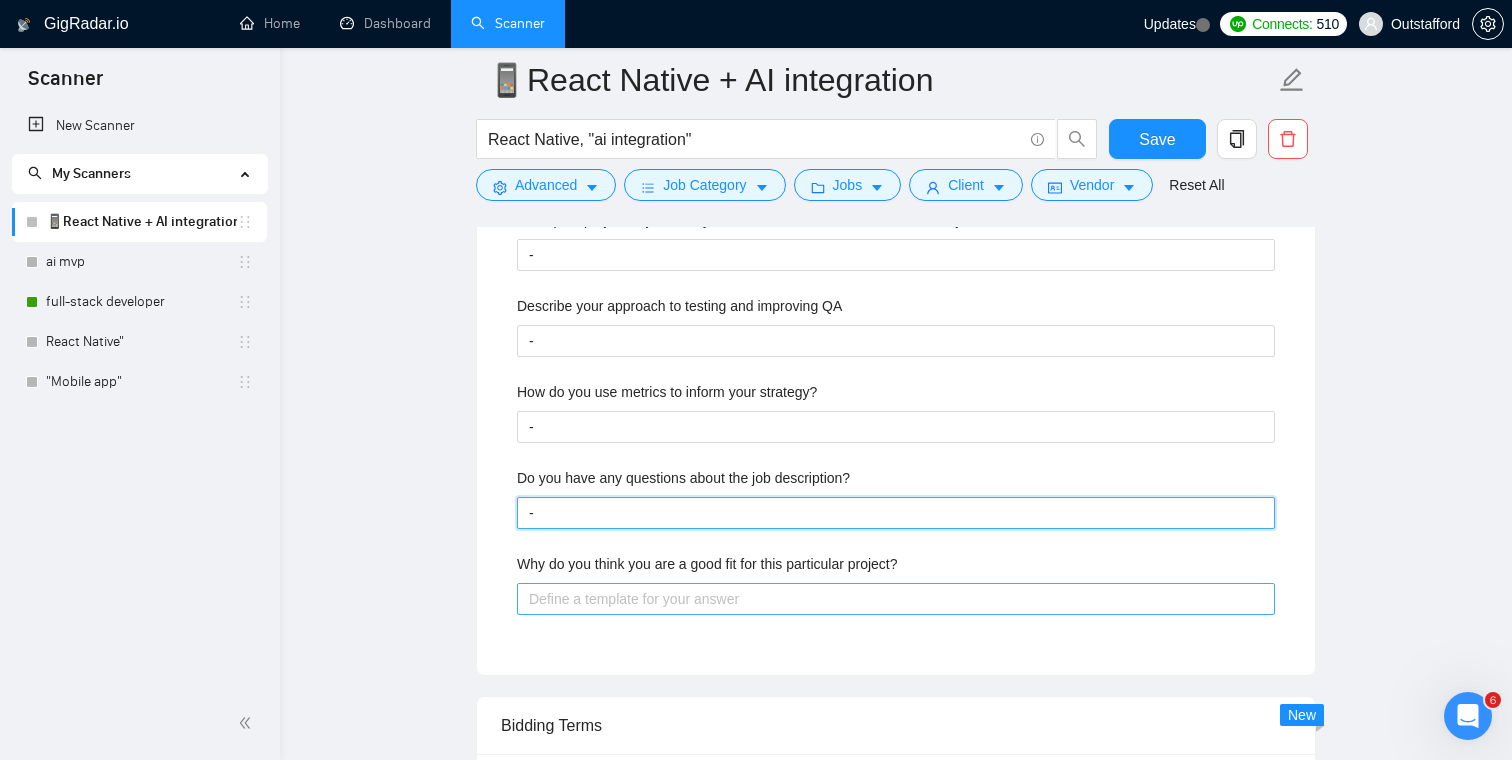 type on "-" 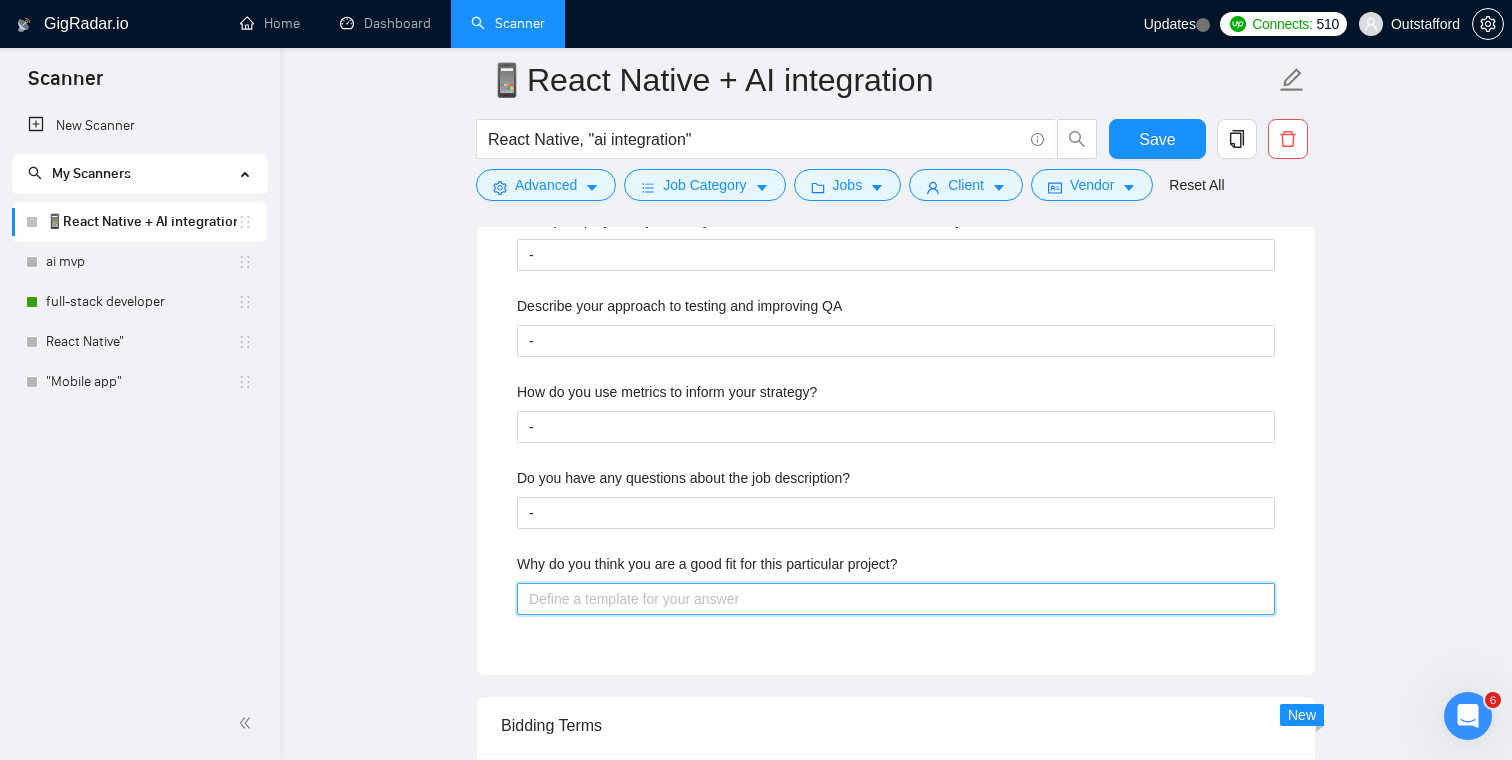 click on "Why do you think you are a good fit for this particular project?" at bounding box center (896, 599) 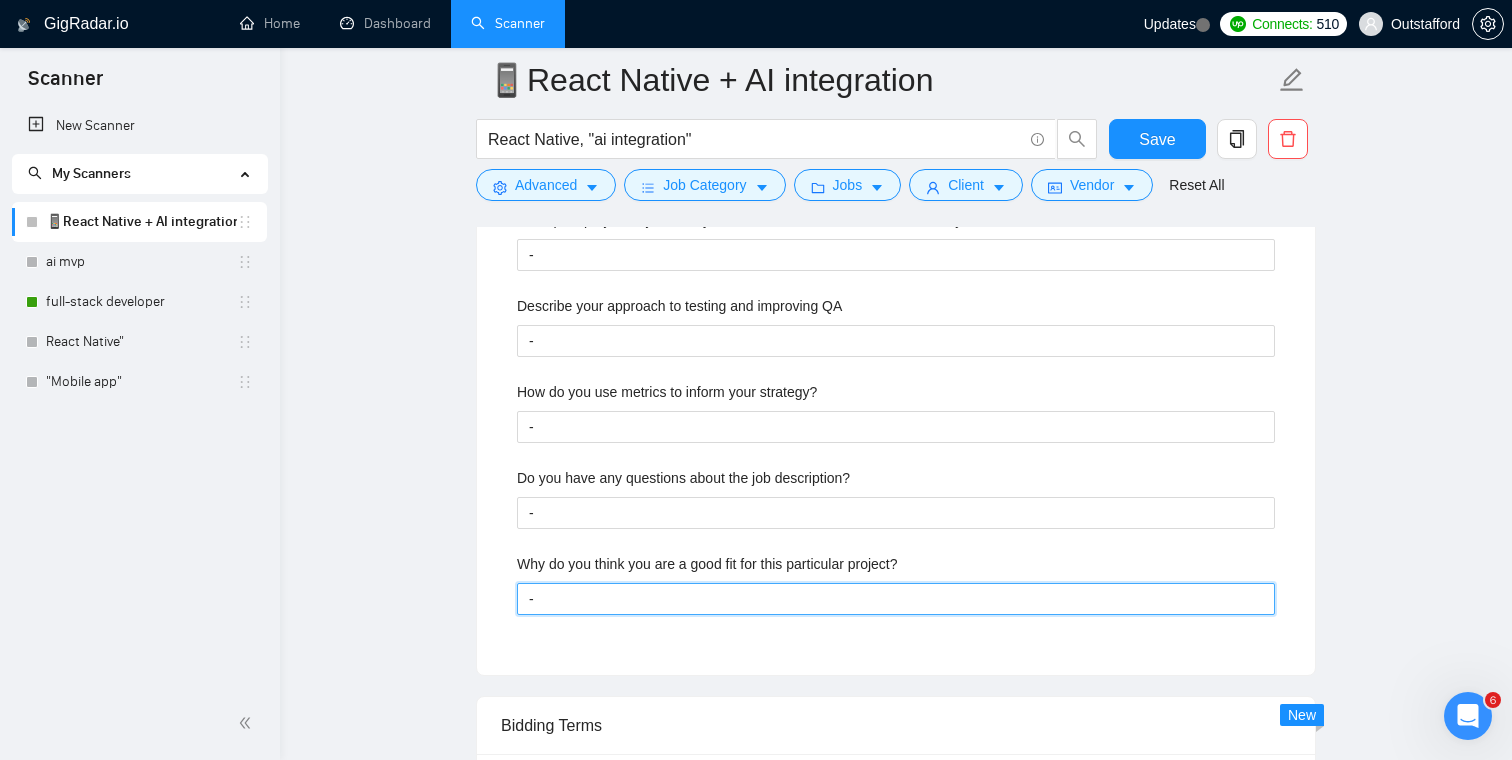 type on "-" 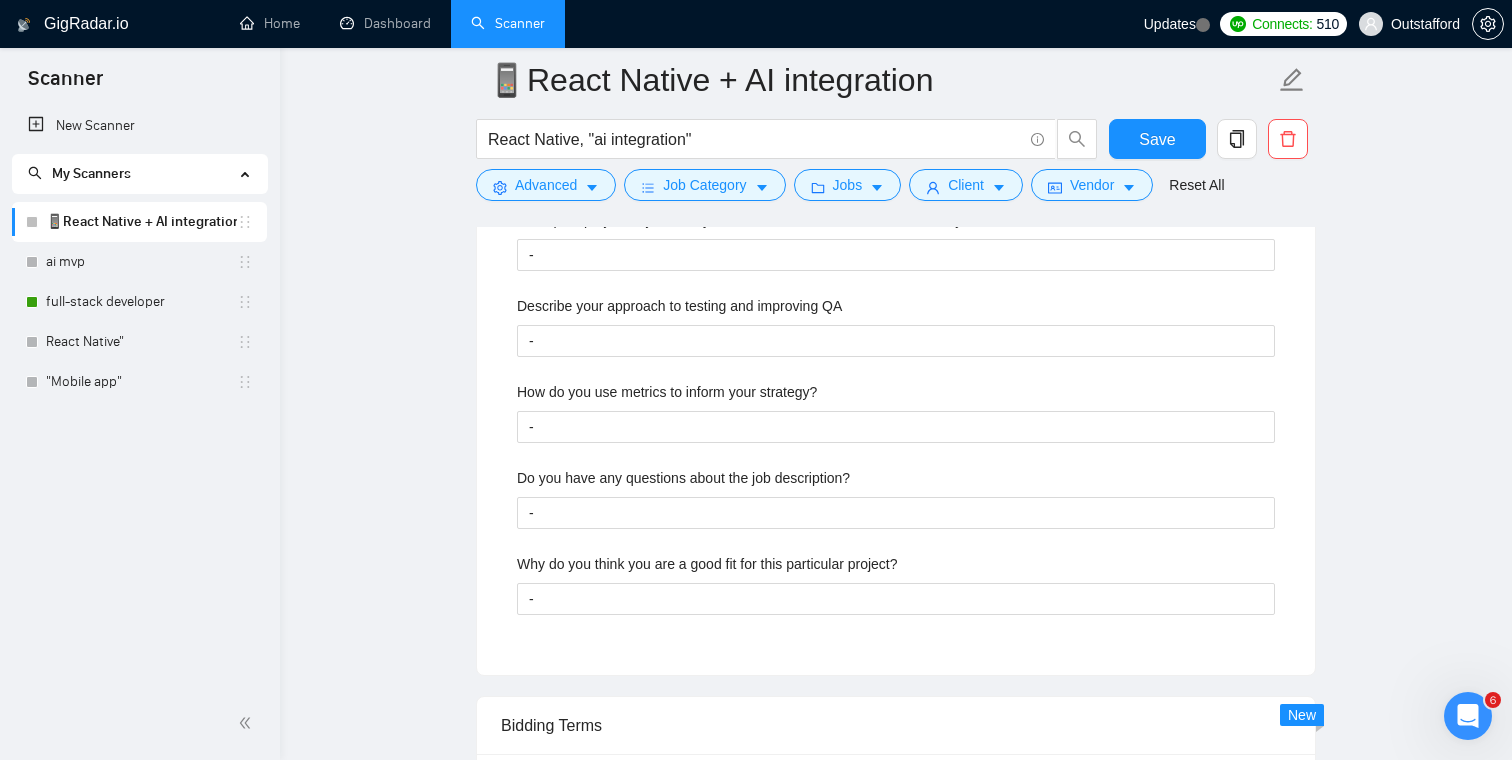 click on "📱React Native + AI integration React Native, "ai integration" Save Advanced   Job Category   Jobs   Client   Vendor   Reset All Preview Results Insights NEW Alerts Auto Bidder Auto Bidding Enabled Auto Bidding Enabled: OFF Auto Bidder Schedule Auto Bidding Type: Automated (recommended) Semi-automated Auto Bidding Schedule: 24/7 Custom Custom Auto Bidder Schedule Repeat every week on Monday Tuesday Wednesday Thursday Friday Saturday Sunday Active Hours ( America/Los_Angeles ): From: To: ( 24  hours) America/Los_Angeles Auto Bidding Type Select your bidding algorithm: Choose the algorithm for you bidding. The price per proposal does not include your connects expenditure. Template Bidder Works great for narrow segments and short cover letters that don't change. 0.50  credits / proposal Sardor AI 🤖 Personalise your cover letter with ai [placeholders] 1.00  credits / proposal Experimental Laziza AI  👑   NEW   Learn more 2.00  credits / proposal $7.07 savings Team & Freelancer Select team: [USERNAME] - -" at bounding box center [896, 322] 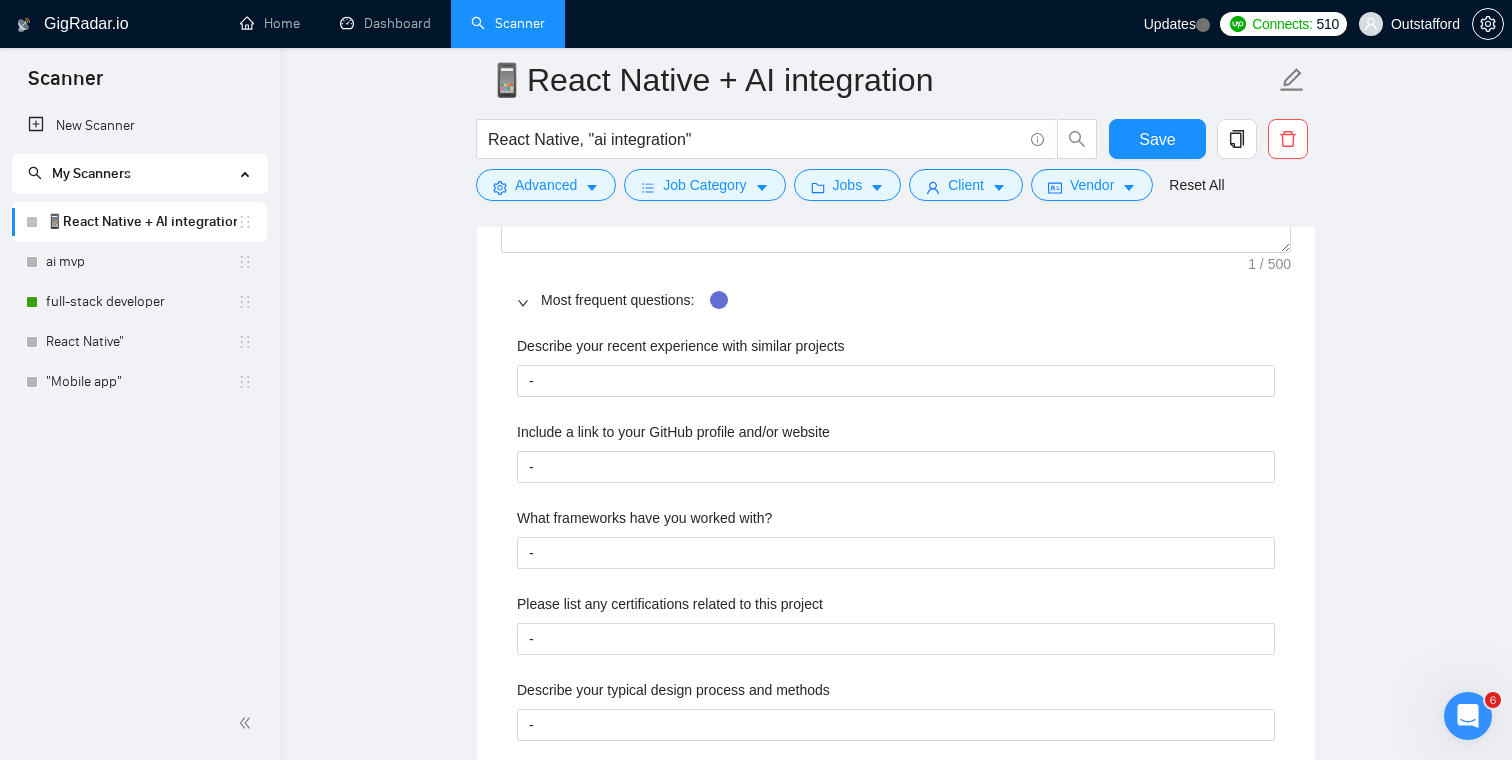 scroll, scrollTop: 1882, scrollLeft: 0, axis: vertical 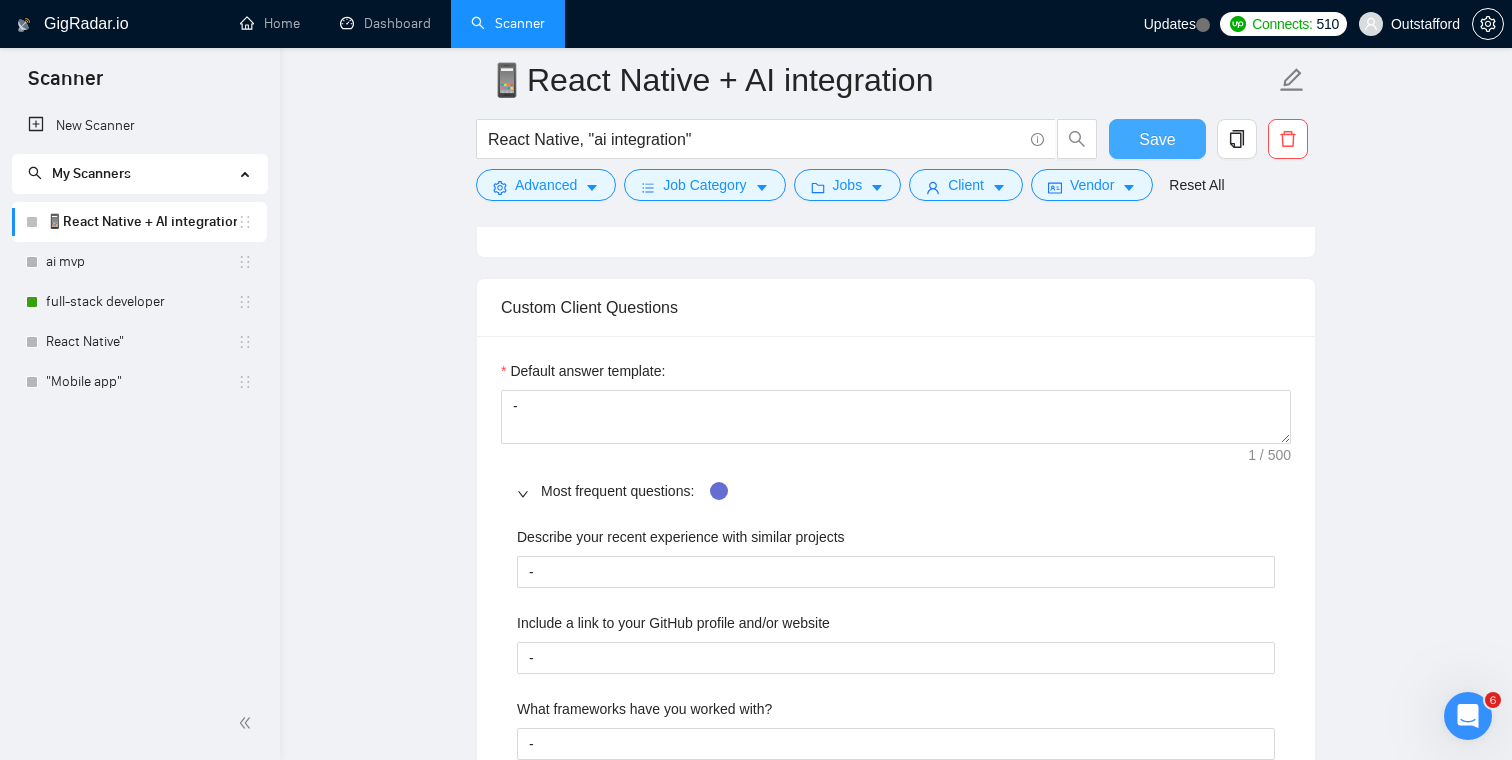 click on "Save" at bounding box center [1157, 139] 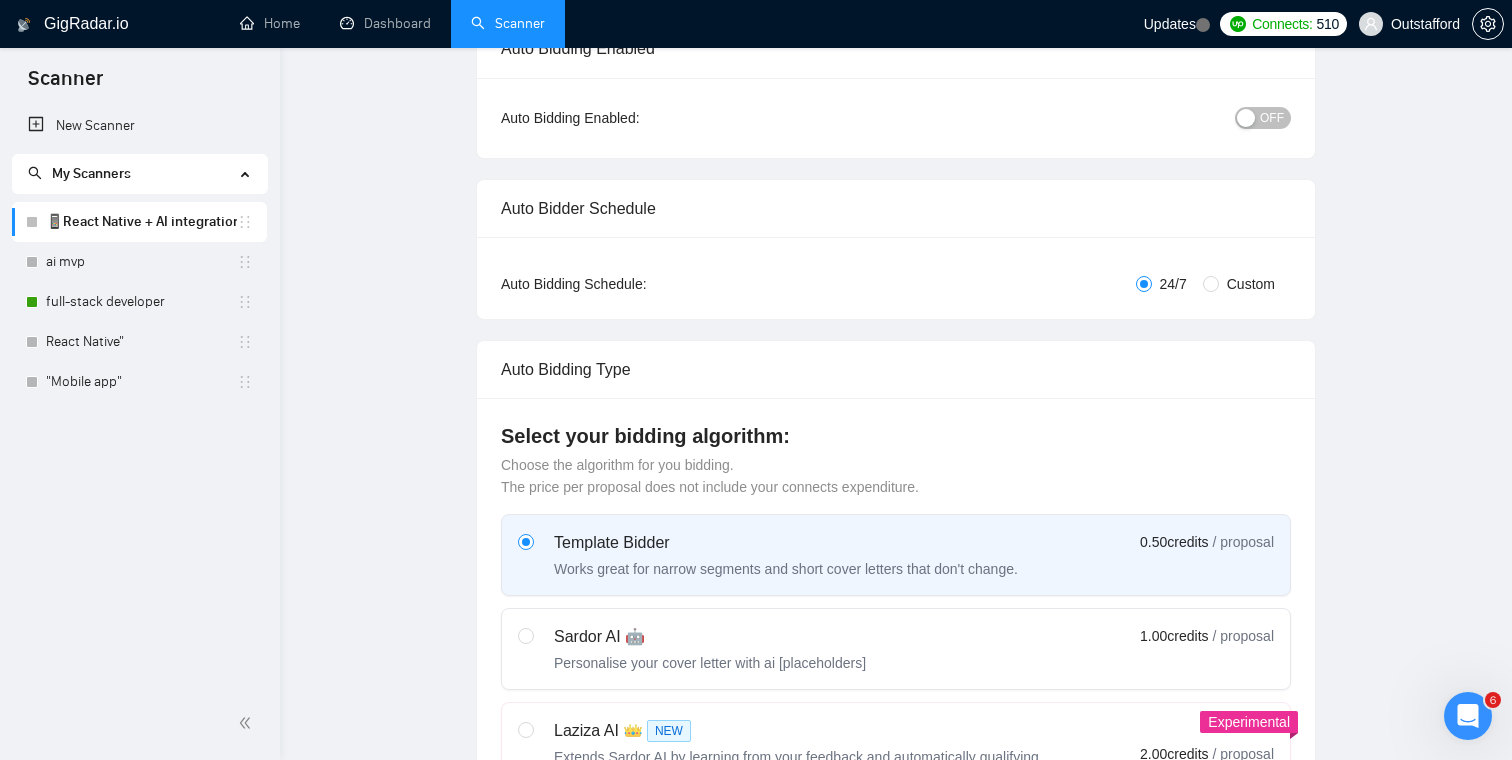 scroll, scrollTop: 0, scrollLeft: 0, axis: both 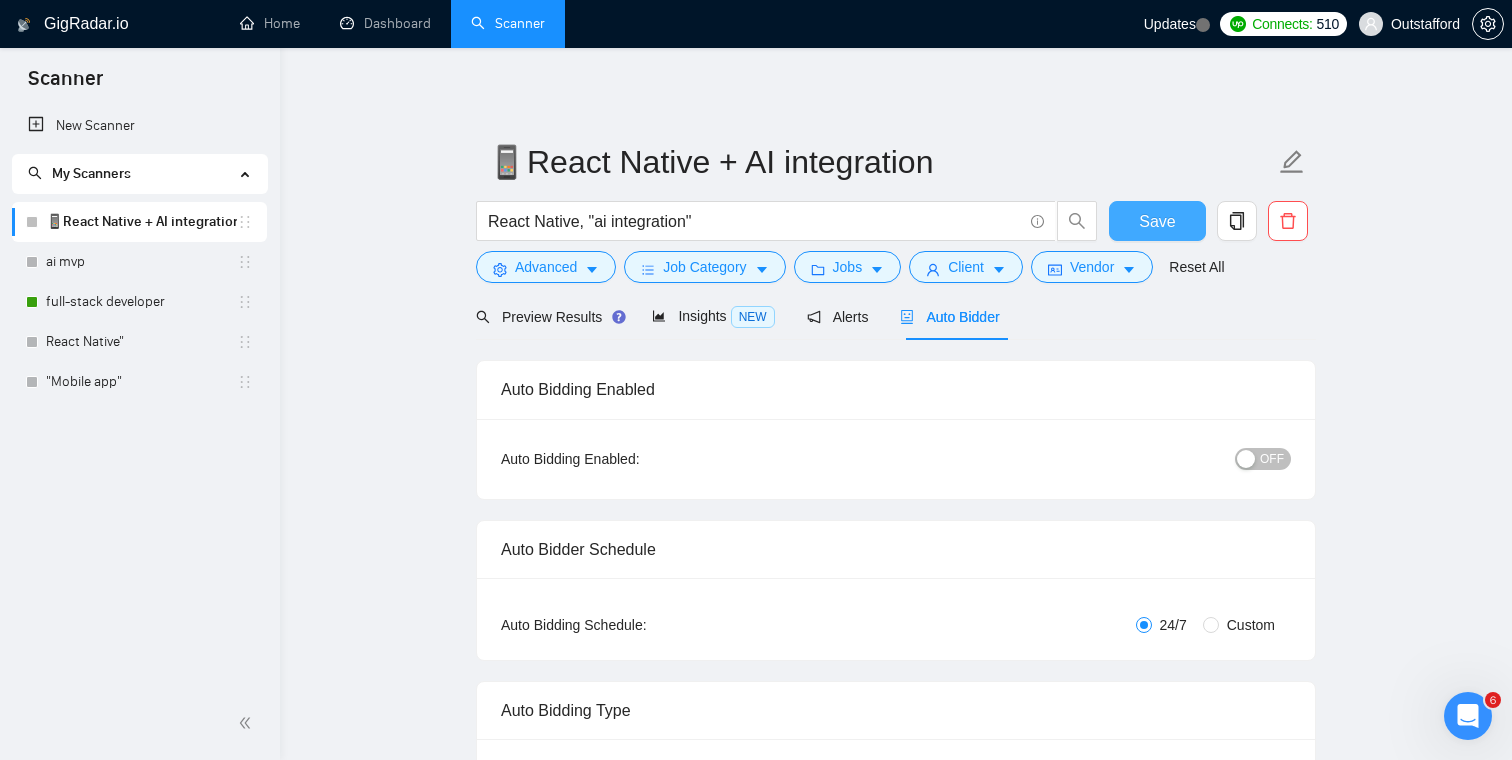 click on "Save" at bounding box center (1157, 221) 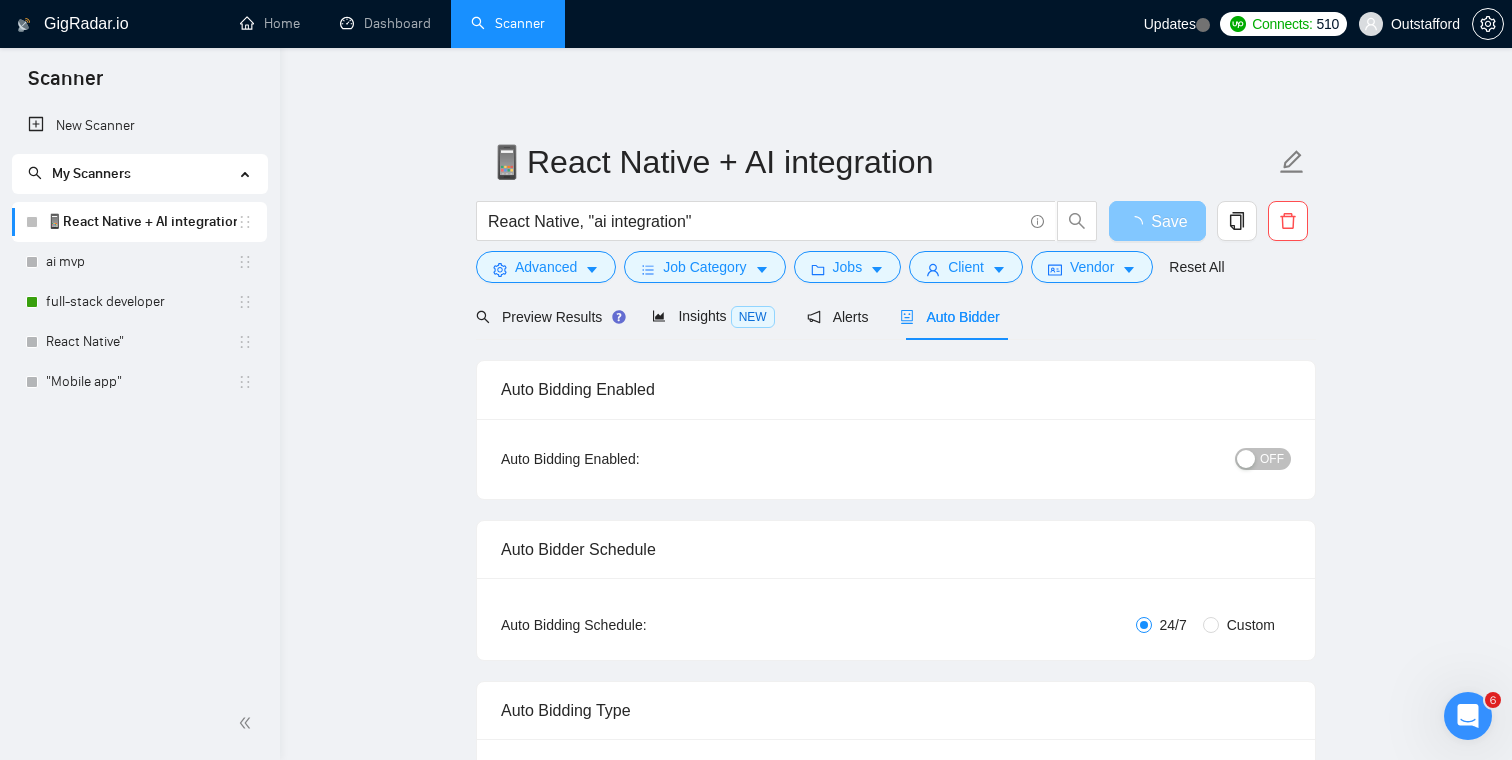 type 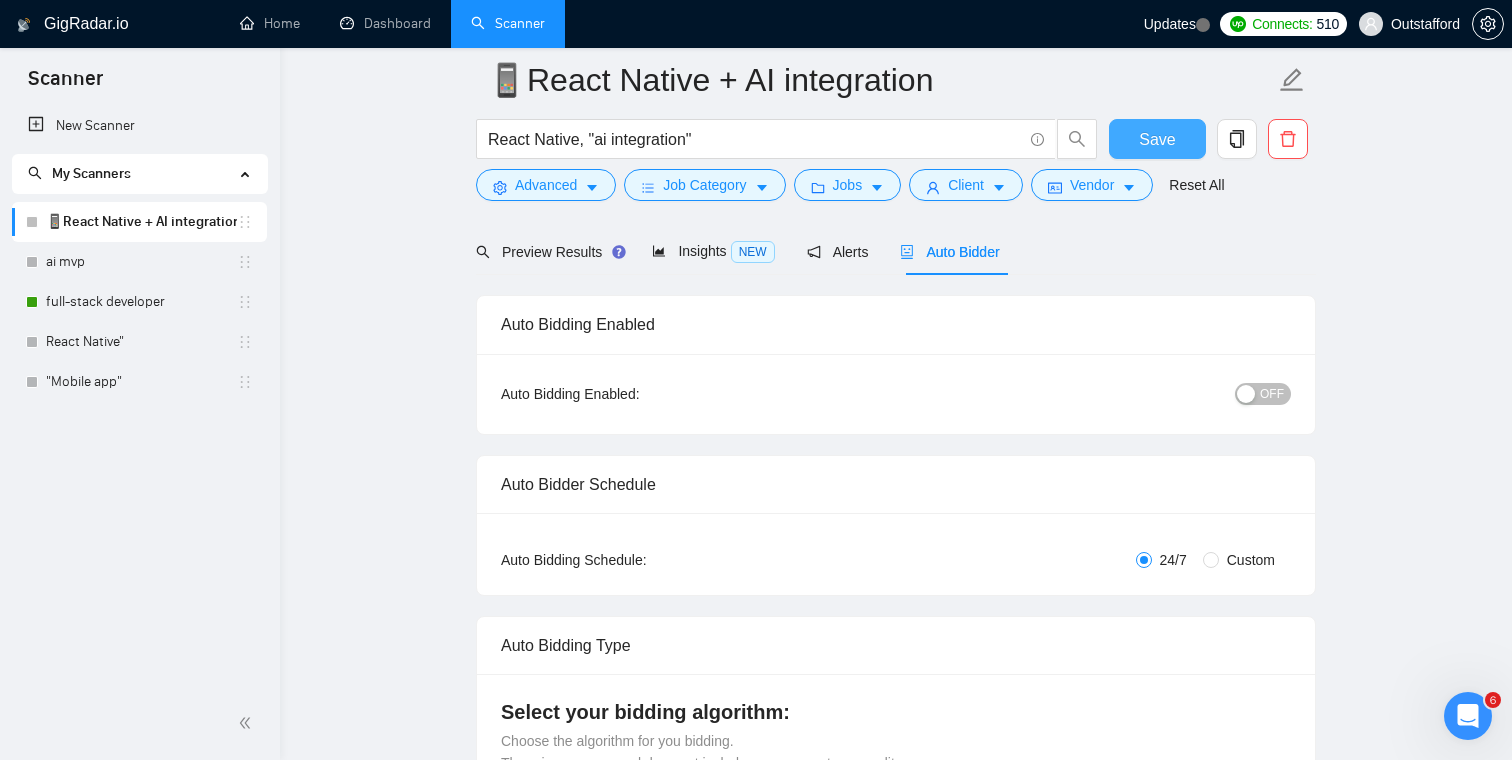 scroll, scrollTop: 78, scrollLeft: 0, axis: vertical 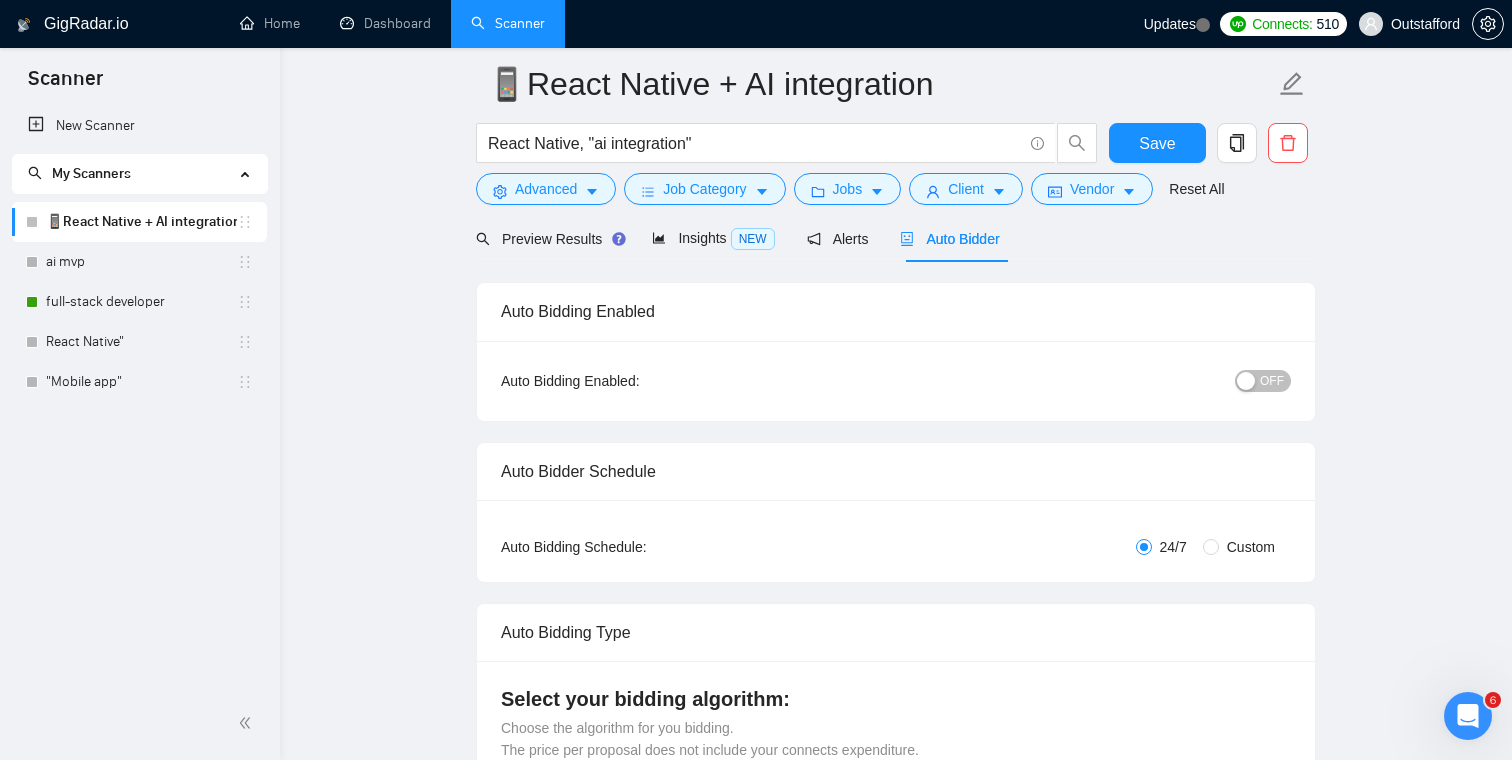 click on "OFF" at bounding box center (1272, 381) 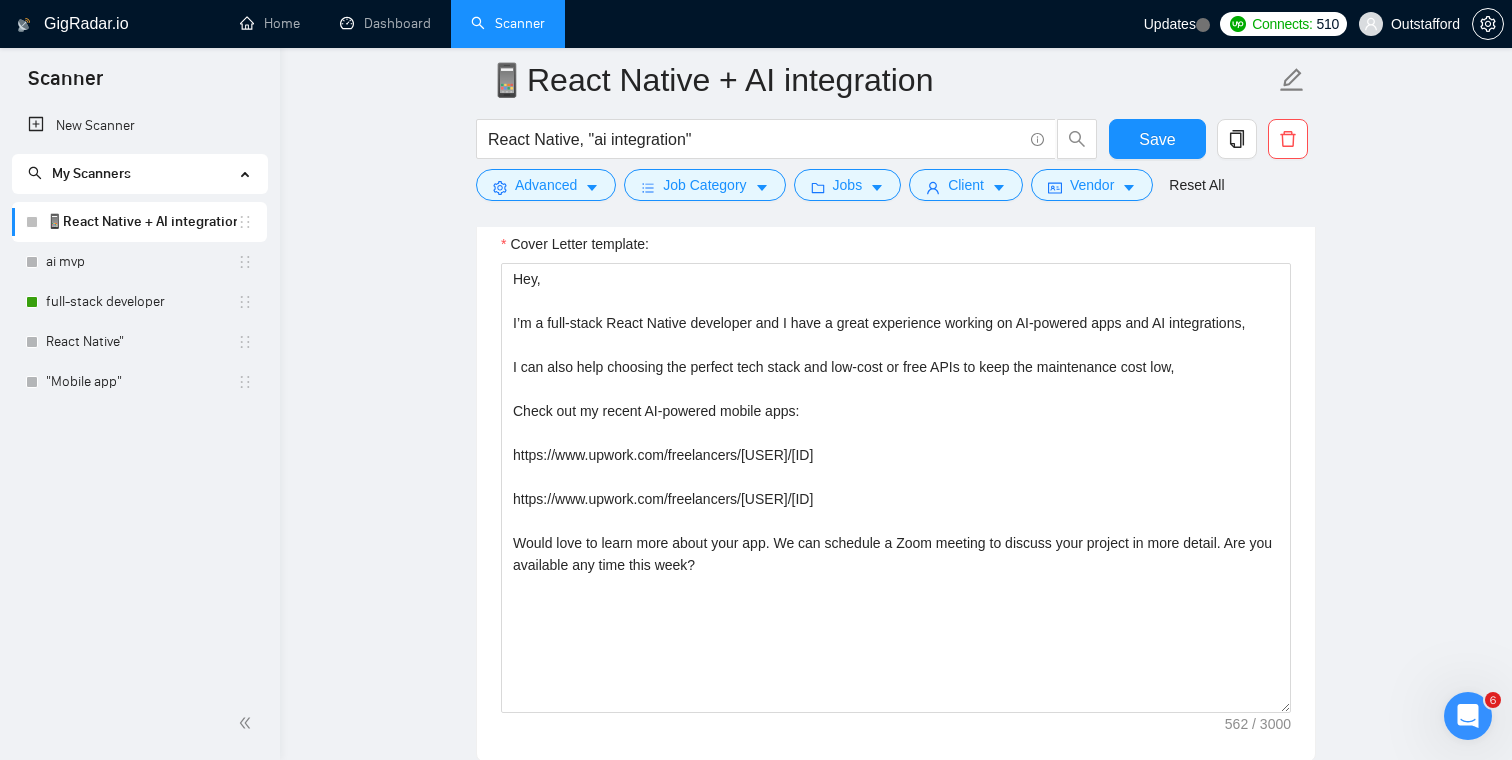 scroll, scrollTop: 1338, scrollLeft: 0, axis: vertical 